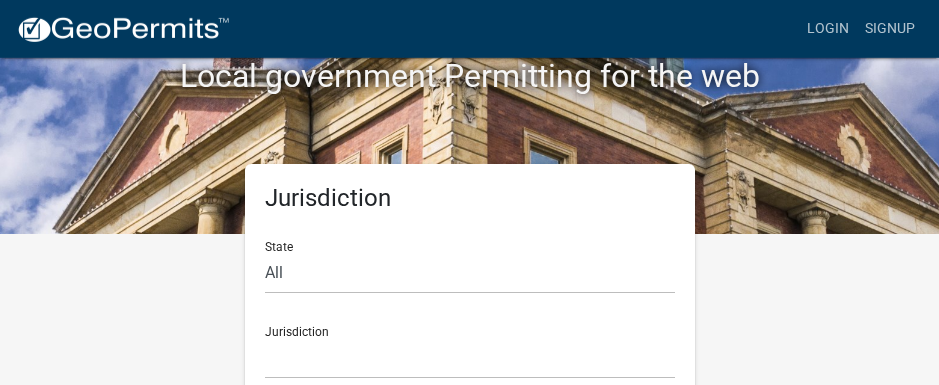 scroll, scrollTop: 182, scrollLeft: 0, axis: vertical 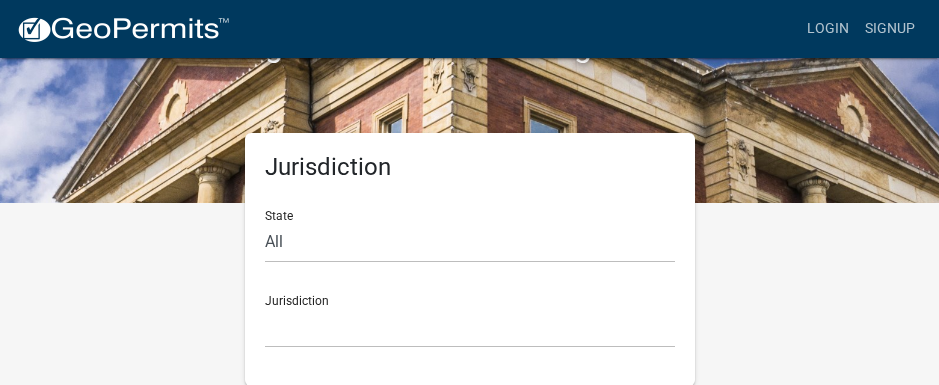 click on "Local government Permitting for the web" 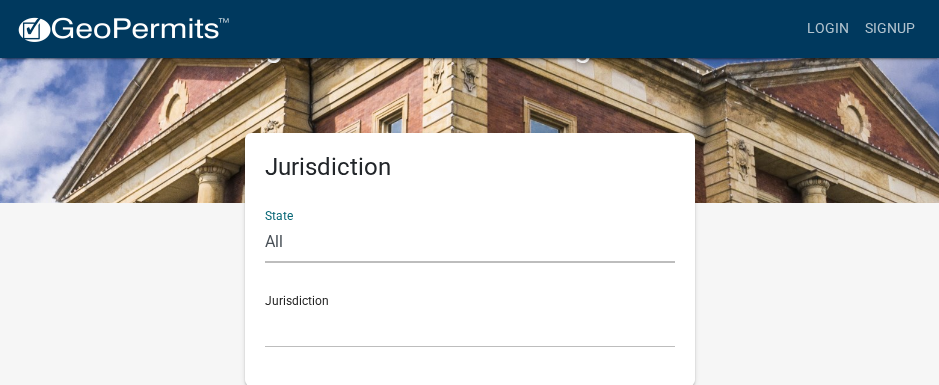 select on "[US_STATE]" 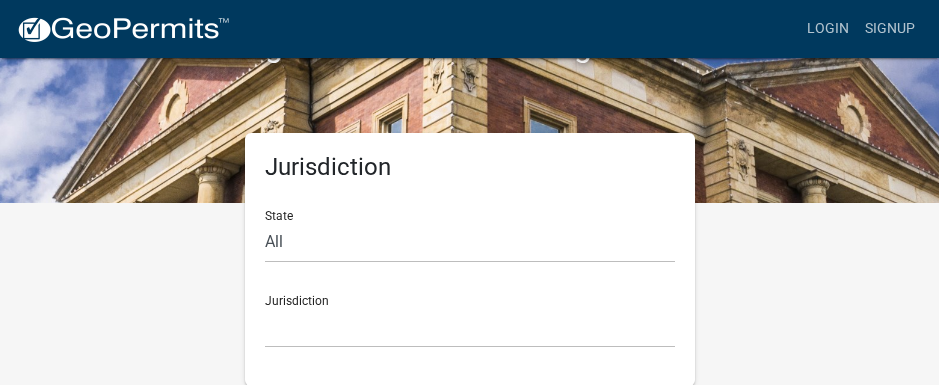 click on "Jurisdiction City of [GEOGRAPHIC_DATA], [US_STATE] City of [GEOGRAPHIC_DATA], [US_STATE] City of [GEOGRAPHIC_DATA], [US_STATE] [GEOGRAPHIC_DATA], [US_STATE] [GEOGRAPHIC_DATA], [US_STATE] [GEOGRAPHIC_DATA], [US_STATE] [GEOGRAPHIC_DATA], [US_STATE] [GEOGRAPHIC_DATA], [US_STATE] [GEOGRAPHIC_DATA], [US_STATE] [GEOGRAPHIC_DATA], [US_STATE] [GEOGRAPHIC_DATA], [US_STATE] [GEOGRAPHIC_DATA], [US_STATE] [GEOGRAPHIC_DATA], [US_STATE] [GEOGRAPHIC_DATA], [US_STATE] [GEOGRAPHIC_DATA], [US_STATE] River Ridge Development Authority, [US_STATE] [GEOGRAPHIC_DATA], [US_STATE] [GEOGRAPHIC_DATA], [US_STATE][GEOGRAPHIC_DATA], [US_STATE] [GEOGRAPHIC_DATA], [US_STATE]" 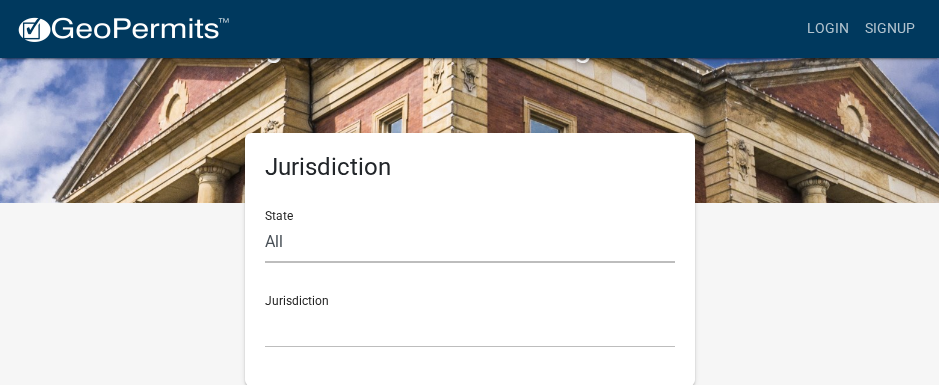 click on "All  [US_STATE]   [US_STATE]   [US_STATE]   [US_STATE]   [US_STATE]   [US_STATE]   [US_STATE]   [US_STATE]   [US_STATE]" 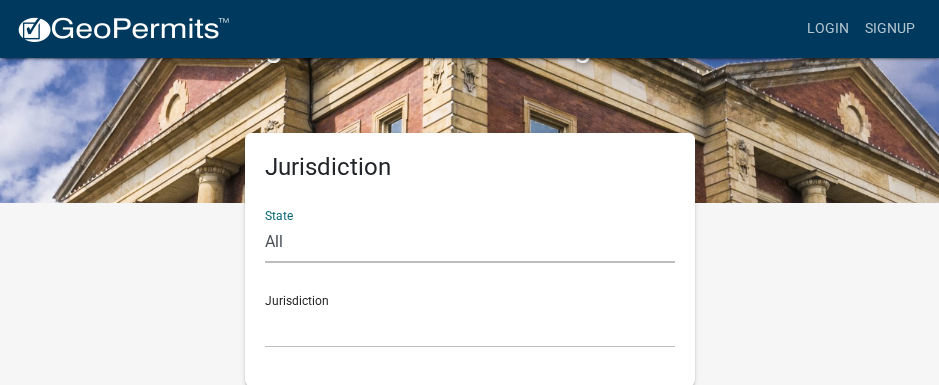 click on "[US_STATE]" 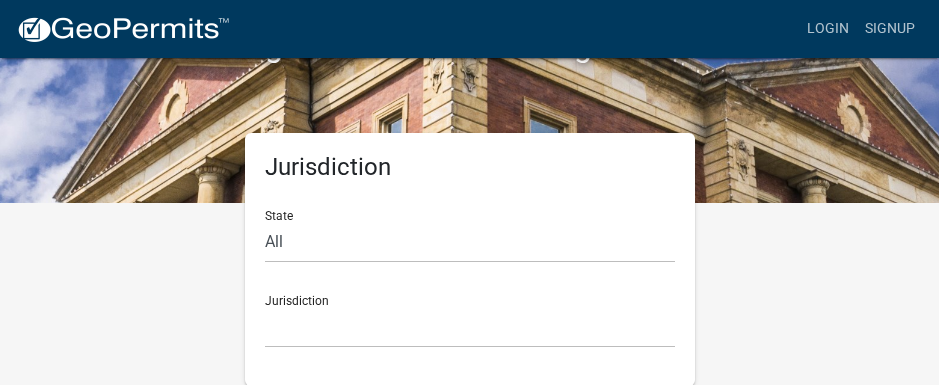 click on "Jurisdiction City of [GEOGRAPHIC_DATA], [US_STATE] City of [GEOGRAPHIC_DATA], [US_STATE] City of [GEOGRAPHIC_DATA], [US_STATE] [GEOGRAPHIC_DATA], [US_STATE] [GEOGRAPHIC_DATA], [US_STATE] [GEOGRAPHIC_DATA], [US_STATE] [GEOGRAPHIC_DATA], [US_STATE] [GEOGRAPHIC_DATA], [US_STATE] [GEOGRAPHIC_DATA], [US_STATE] [GEOGRAPHIC_DATA], [US_STATE] [GEOGRAPHIC_DATA], [US_STATE] [GEOGRAPHIC_DATA], [US_STATE] [GEOGRAPHIC_DATA], [US_STATE] [GEOGRAPHIC_DATA], [US_STATE] [GEOGRAPHIC_DATA], [US_STATE] River Ridge Development Authority, [US_STATE] [GEOGRAPHIC_DATA], [US_STATE] [GEOGRAPHIC_DATA], [US_STATE][GEOGRAPHIC_DATA], [US_STATE] [GEOGRAPHIC_DATA], [US_STATE]" 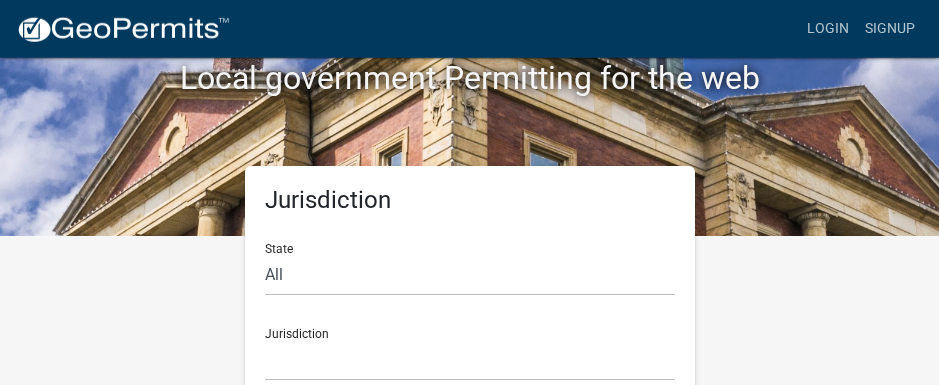 scroll, scrollTop: 182, scrollLeft: 0, axis: vertical 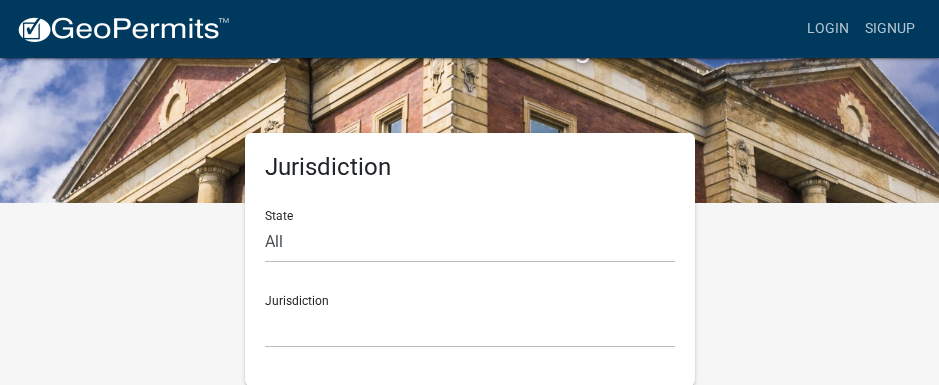click on "Jurisdiction City of [GEOGRAPHIC_DATA], [US_STATE] City of [GEOGRAPHIC_DATA], [US_STATE] City of [GEOGRAPHIC_DATA], [US_STATE] [GEOGRAPHIC_DATA], [US_STATE] [GEOGRAPHIC_DATA], [US_STATE] [GEOGRAPHIC_DATA], [US_STATE] [GEOGRAPHIC_DATA], [US_STATE] [GEOGRAPHIC_DATA], [US_STATE] [GEOGRAPHIC_DATA], [US_STATE] [GEOGRAPHIC_DATA], [US_STATE] [GEOGRAPHIC_DATA], [US_STATE] [GEOGRAPHIC_DATA], [US_STATE] [GEOGRAPHIC_DATA], [US_STATE] [GEOGRAPHIC_DATA], [US_STATE] [GEOGRAPHIC_DATA], [US_STATE] River Ridge Development Authority, [US_STATE] [GEOGRAPHIC_DATA], [US_STATE] [GEOGRAPHIC_DATA], [US_STATE][GEOGRAPHIC_DATA], [US_STATE] [GEOGRAPHIC_DATA], [US_STATE]" 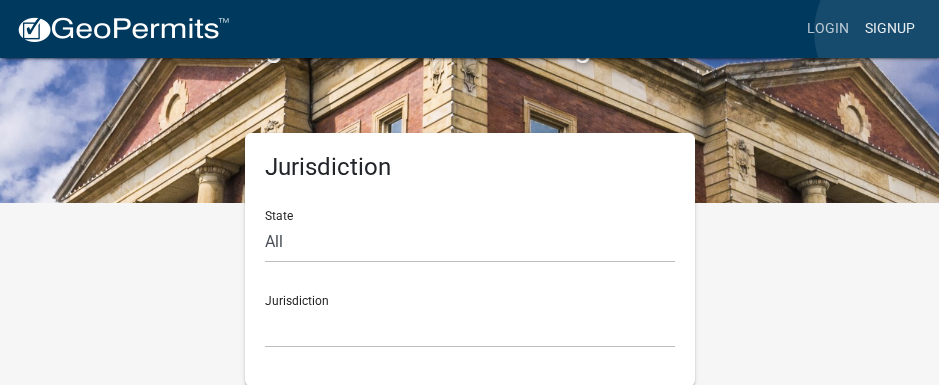 click on "Signup" at bounding box center (890, 29) 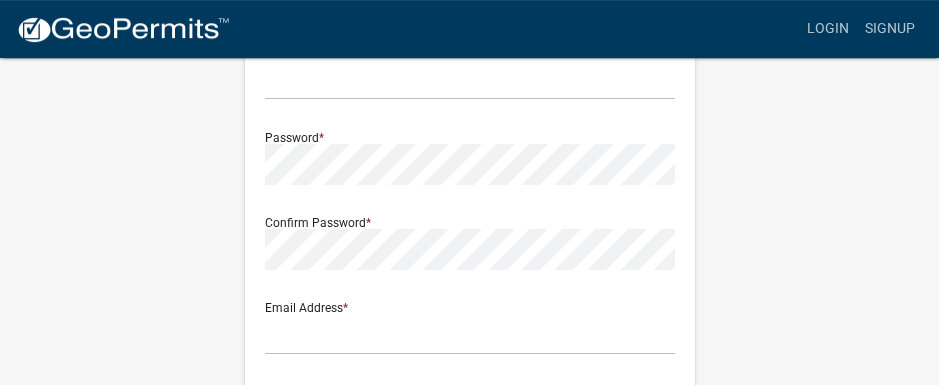 scroll, scrollTop: 182, scrollLeft: 0, axis: vertical 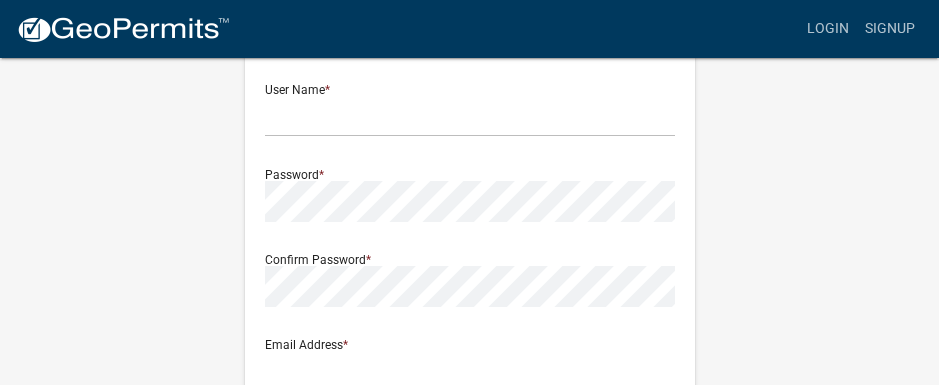 drag, startPoint x: 289, startPoint y: 94, endPoint x: 294, endPoint y: 106, distance: 13 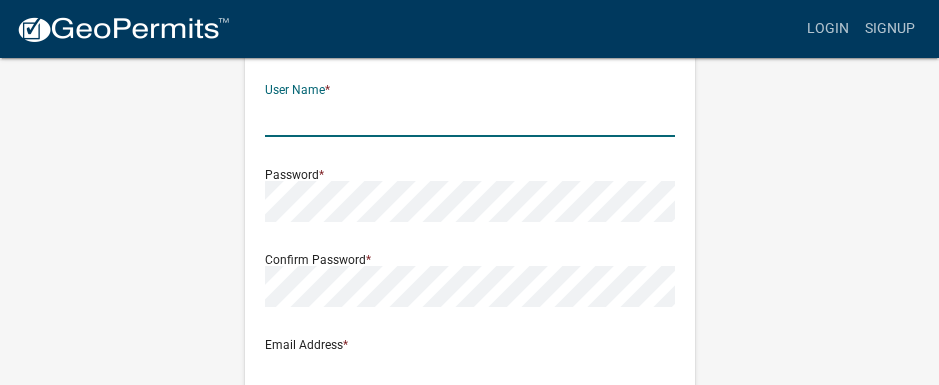 click 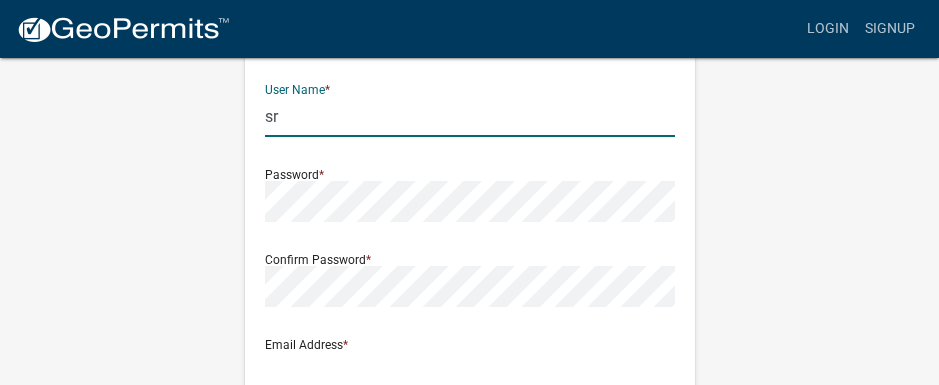 type on "s" 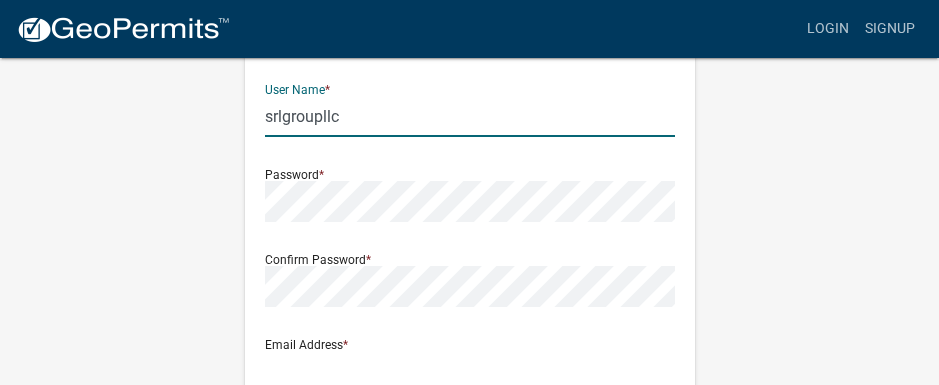 type on "srlgroupllc" 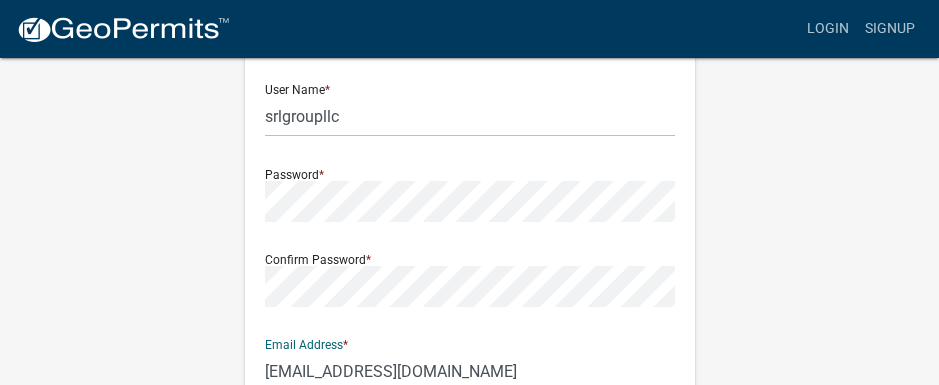 type on "[EMAIL_ADDRESS][DOMAIN_NAME]" 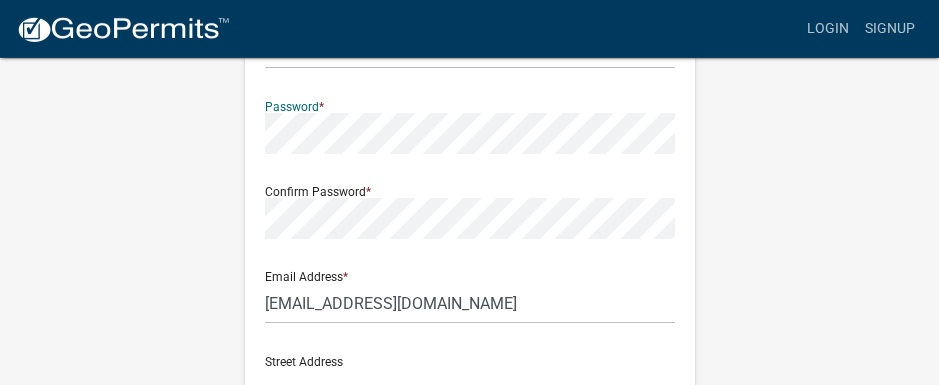 scroll, scrollTop: 290, scrollLeft: 0, axis: vertical 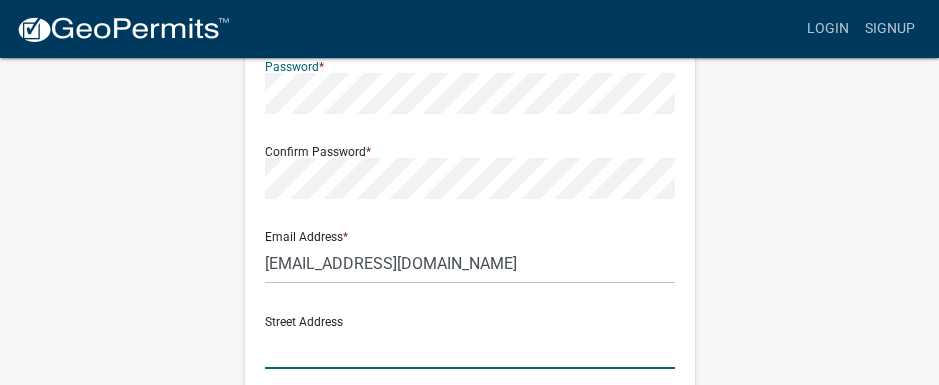 click 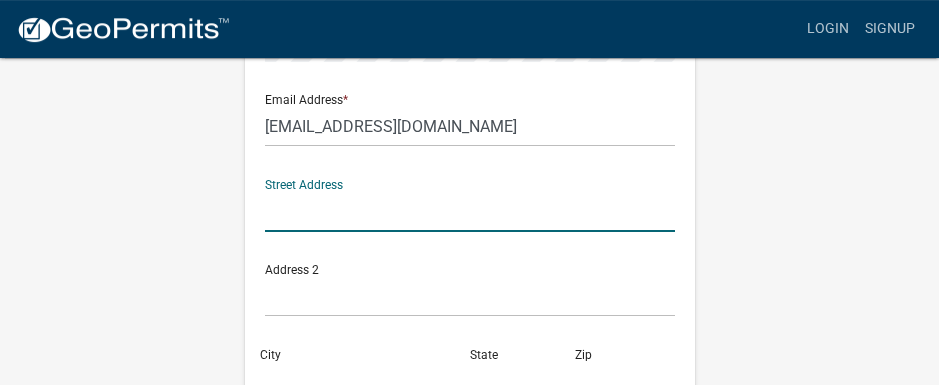scroll, scrollTop: 398, scrollLeft: 0, axis: vertical 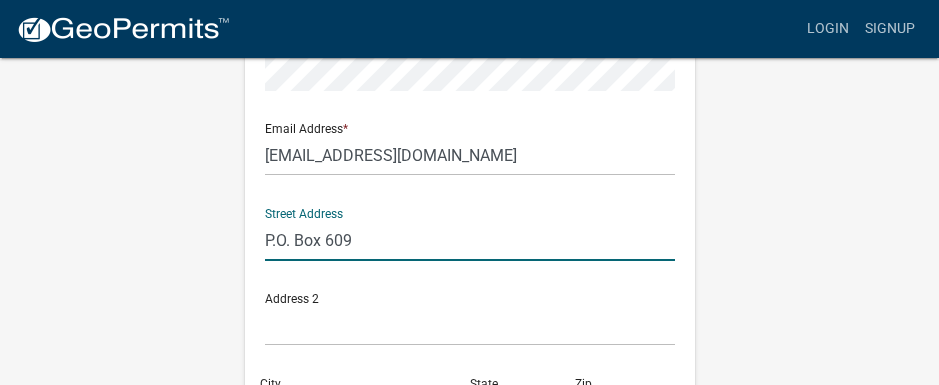 type on "P.O. Box 609" 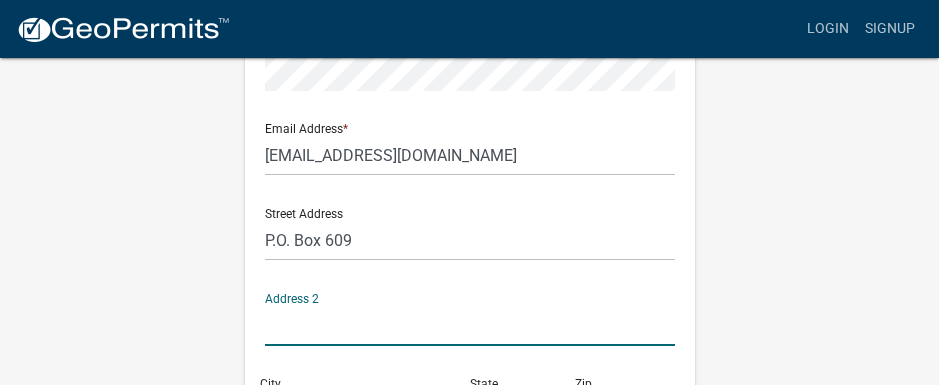 scroll, scrollTop: 616, scrollLeft: 0, axis: vertical 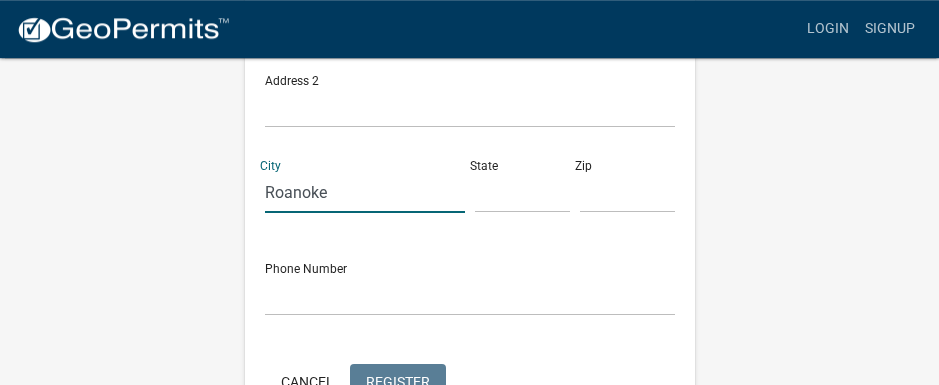 type on "Roanoke" 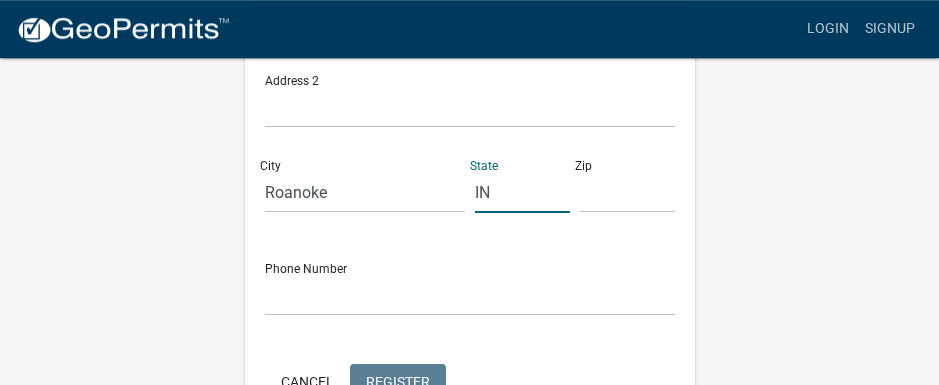 type on "IN" 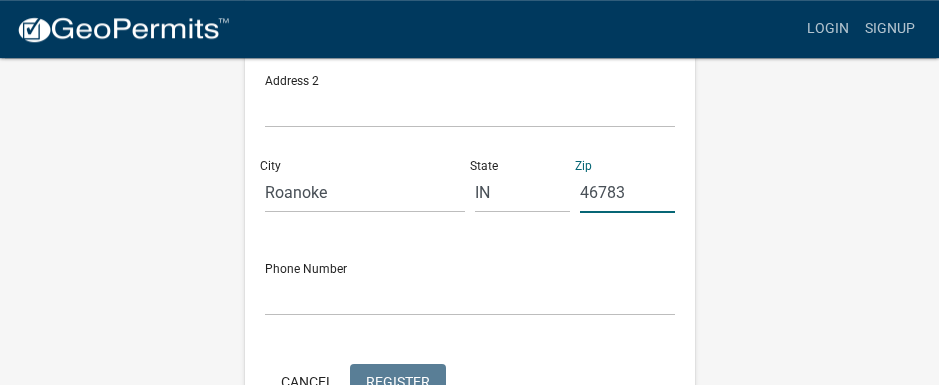type on "46783" 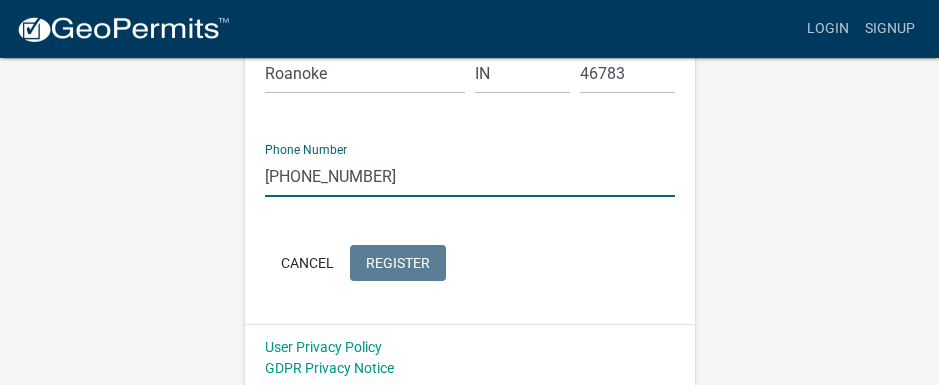 scroll, scrollTop: 741, scrollLeft: 0, axis: vertical 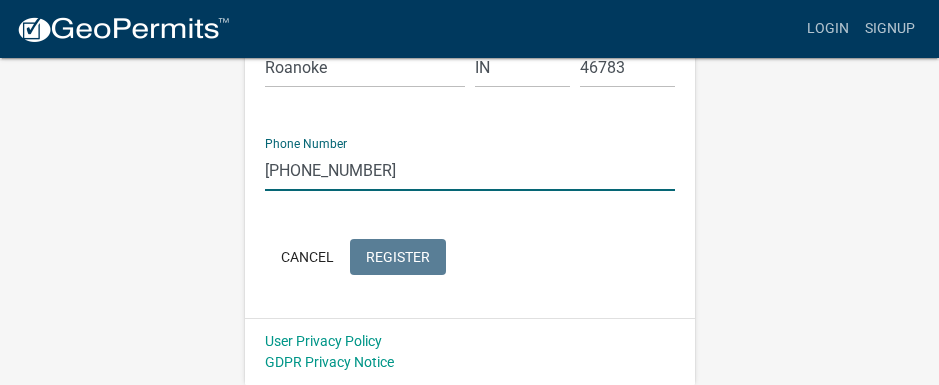 type on "[PHONE_NUMBER]" 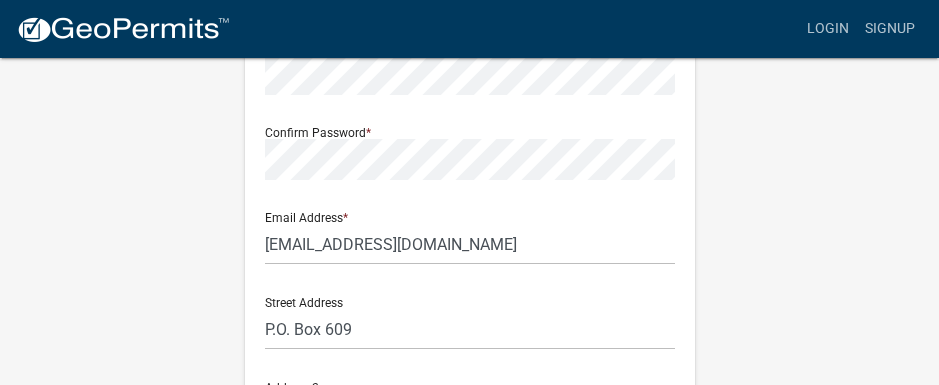 scroll, scrollTop: 0, scrollLeft: 0, axis: both 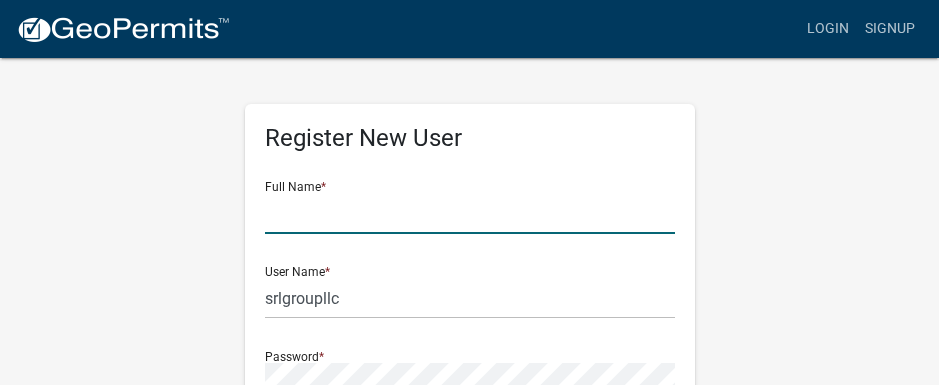 click 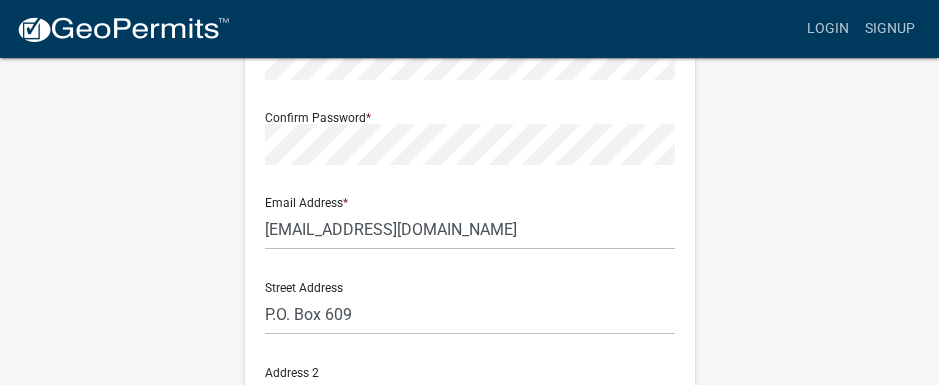 scroll, scrollTop: 741, scrollLeft: 0, axis: vertical 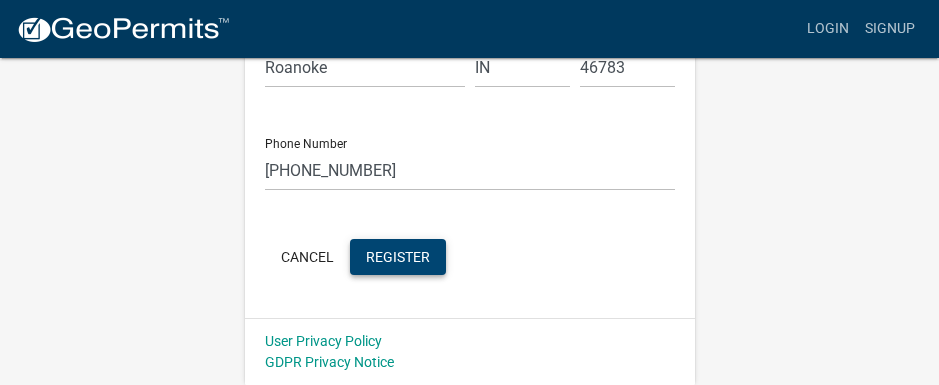 type on "SRL Group, LLC" 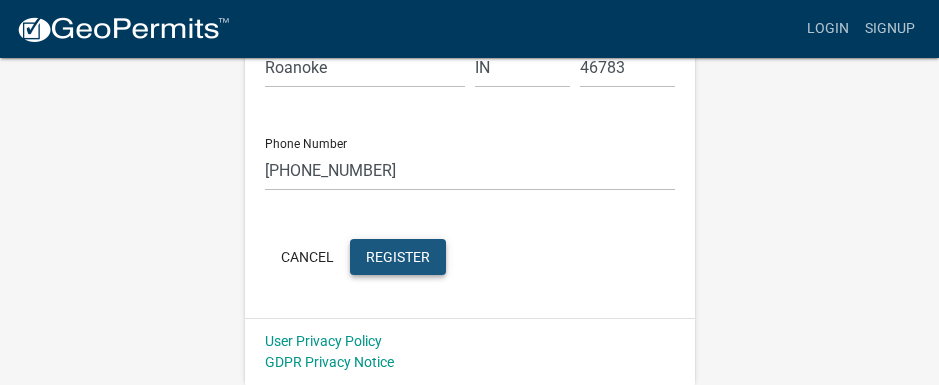 click on "Register" 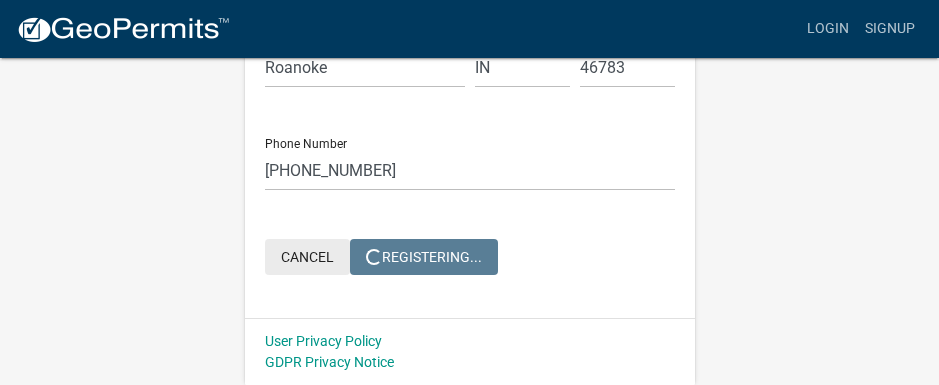 scroll, scrollTop: 0, scrollLeft: 0, axis: both 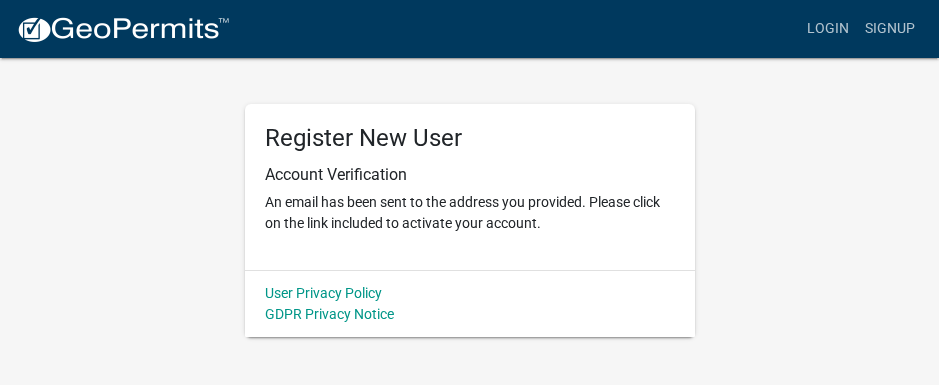click on "Register New User  Account Verification   An email has been sent to the address you provided. Please click on the link included to activate your account.  User Privacy Policy GDPR Privacy Notice" 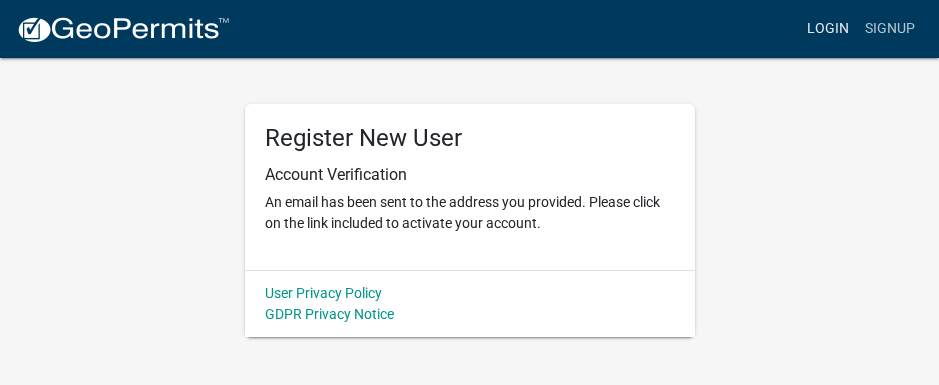 click on "Login" at bounding box center (828, 29) 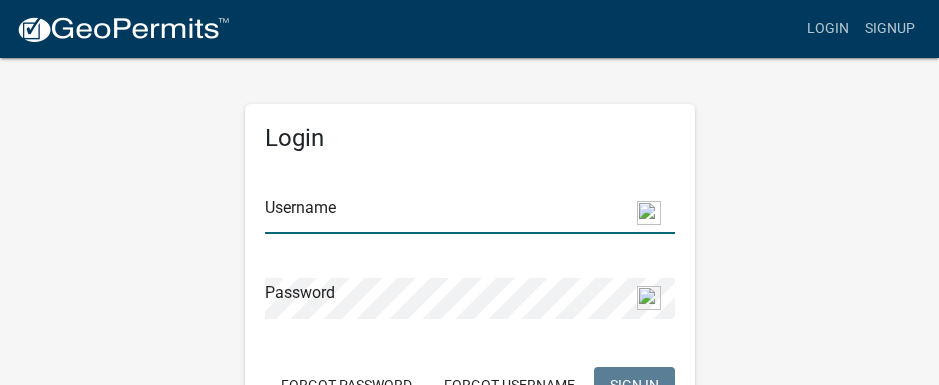 click on "Username" at bounding box center (470, 213) 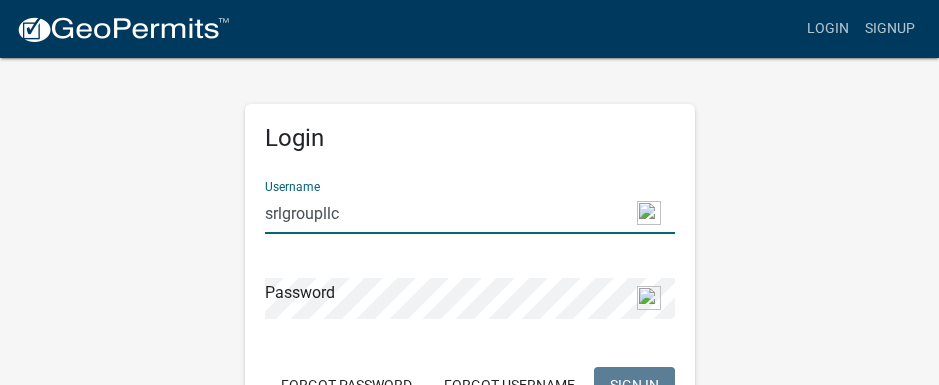 type on "srlgroupllc" 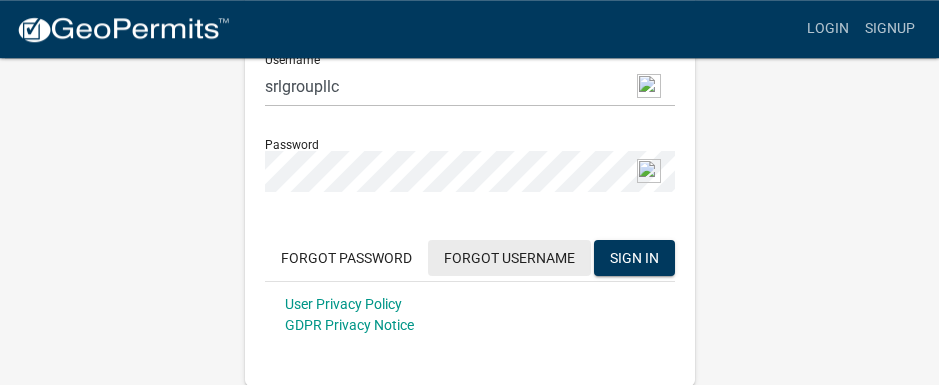 scroll, scrollTop: 128, scrollLeft: 0, axis: vertical 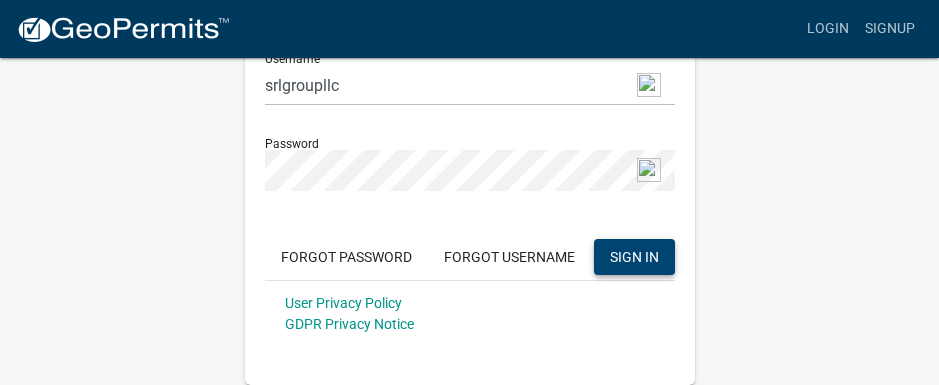 click on "SIGN IN" 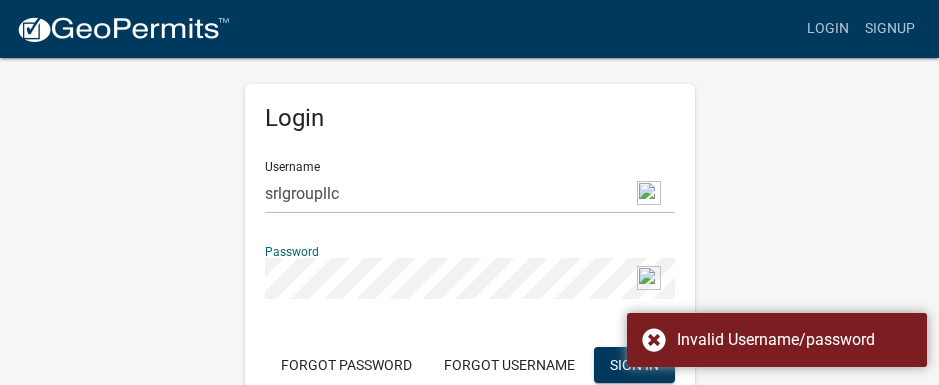 scroll, scrollTop: 128, scrollLeft: 0, axis: vertical 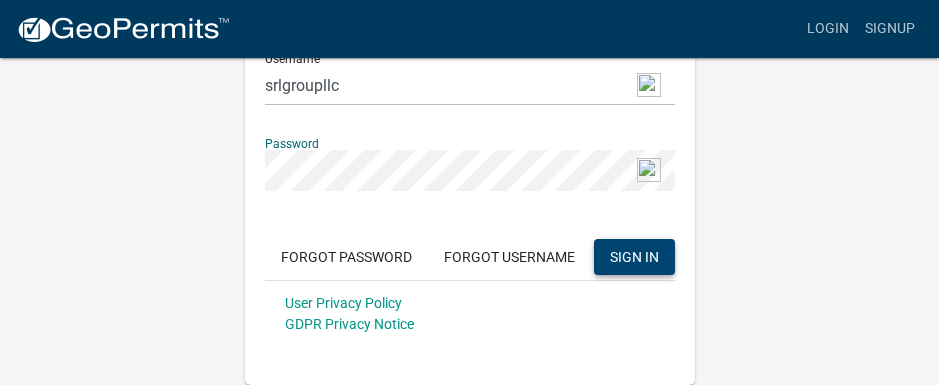 click on "SIGN IN" 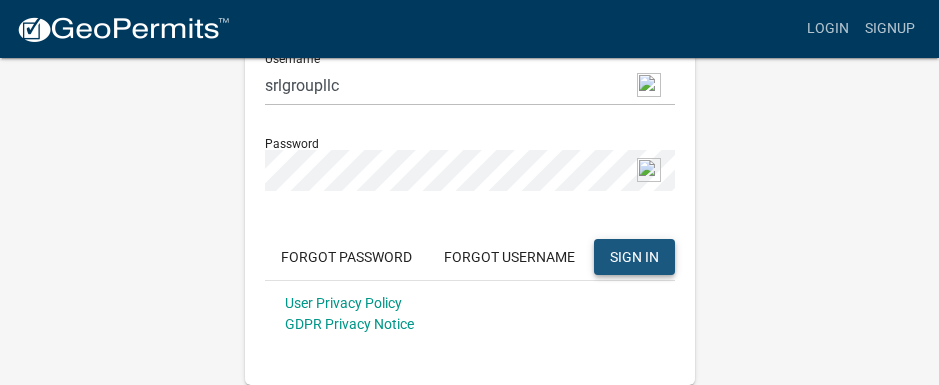 click on "SIGN IN" 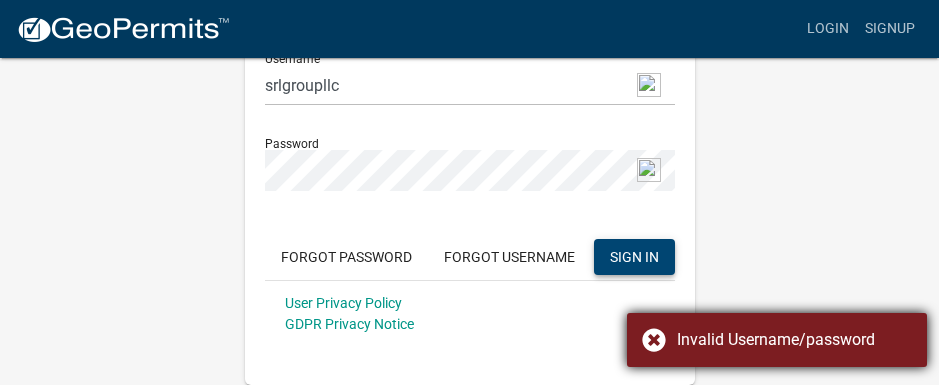 click on "Invalid Username/password" at bounding box center [794, 340] 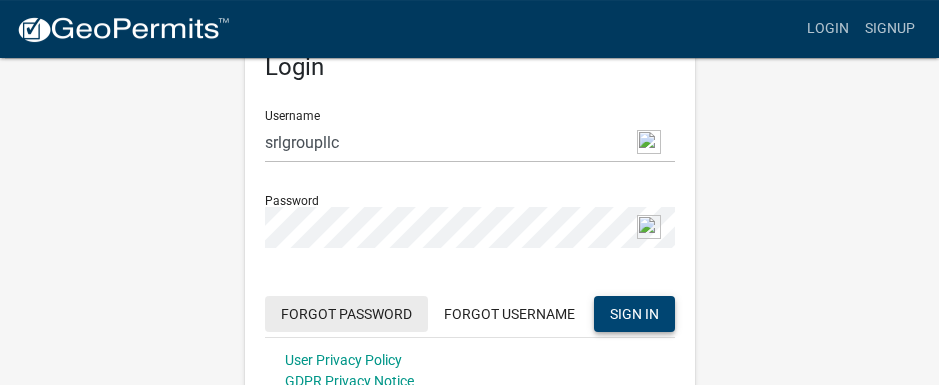 scroll, scrollTop: 20, scrollLeft: 0, axis: vertical 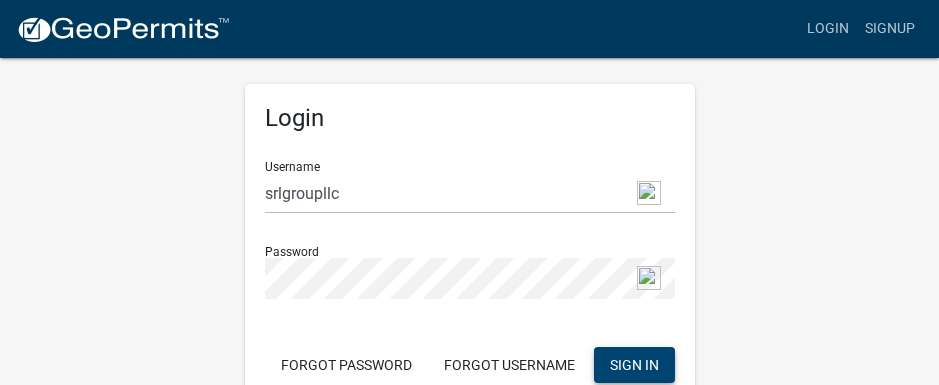 click at bounding box center [649, 193] 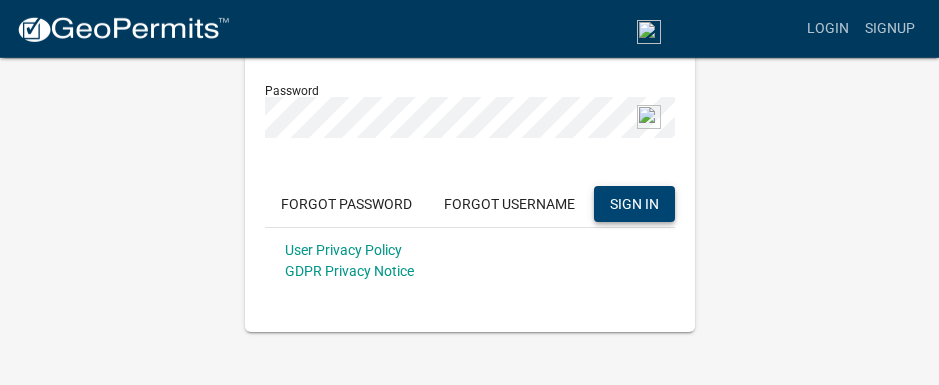scroll, scrollTop: 192, scrollLeft: 0, axis: vertical 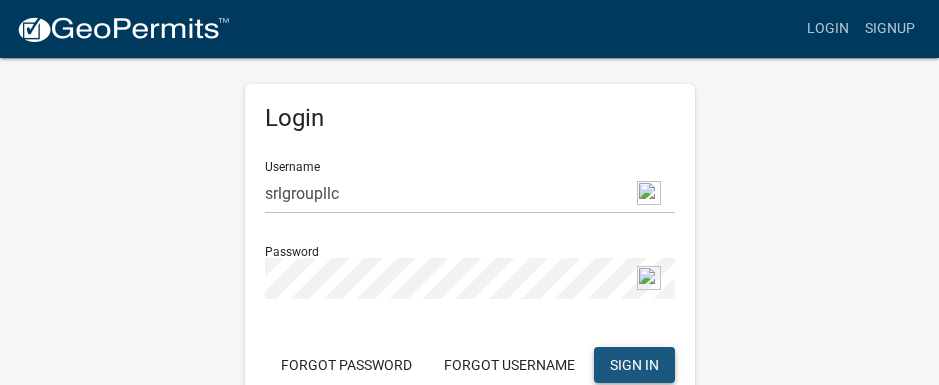 click on "SIGN IN" 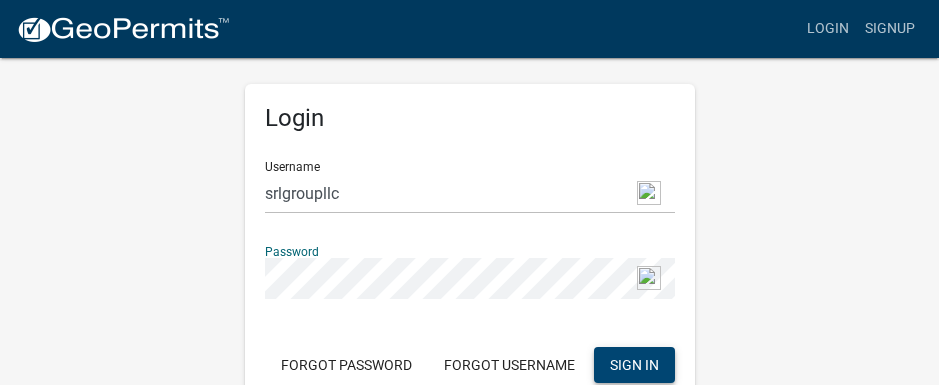 click on "SIGN IN" 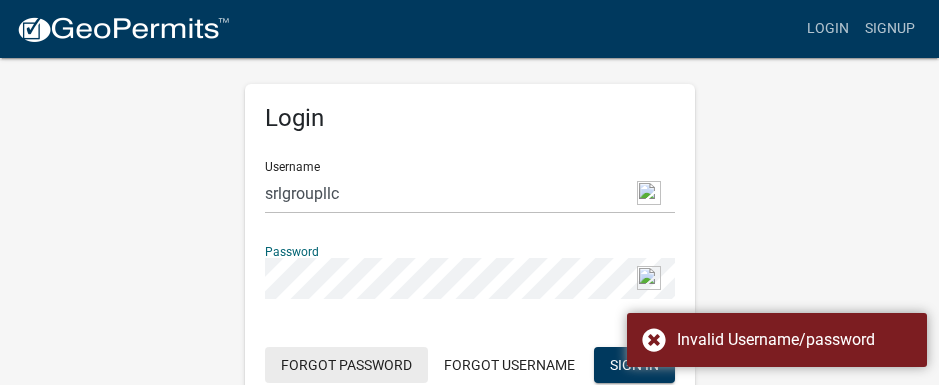 click on "Forgot Password" 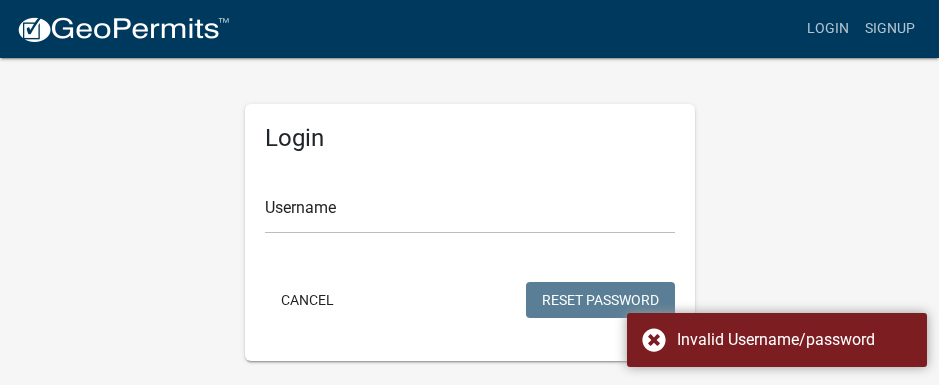 scroll, scrollTop: 0, scrollLeft: 0, axis: both 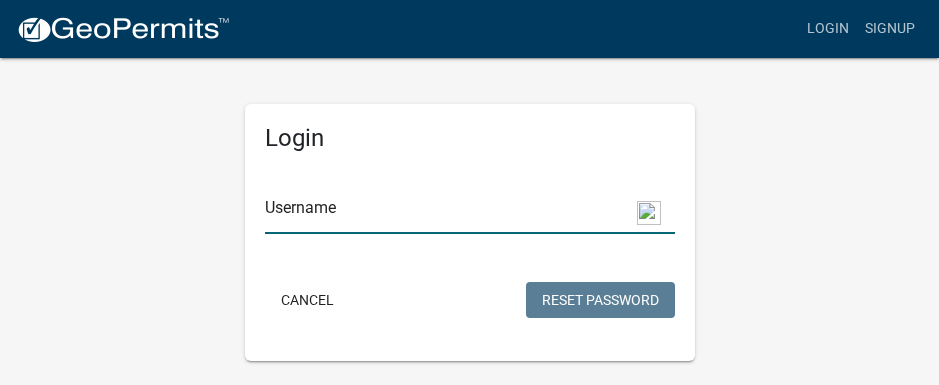 click on "Username" at bounding box center [470, 213] 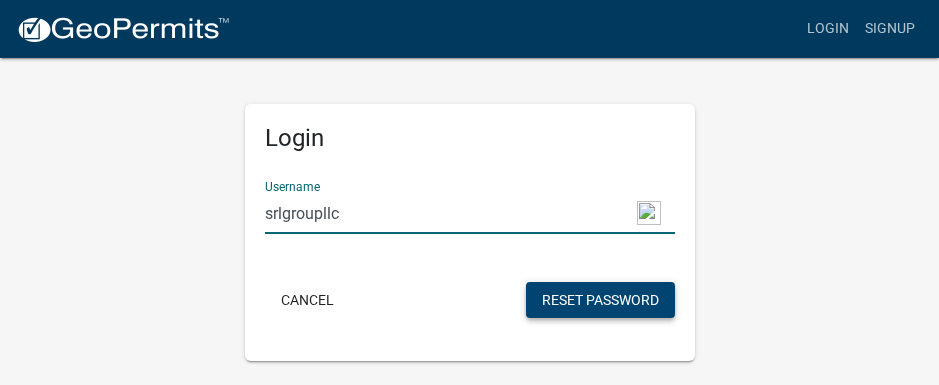 type on "srlgroupllc" 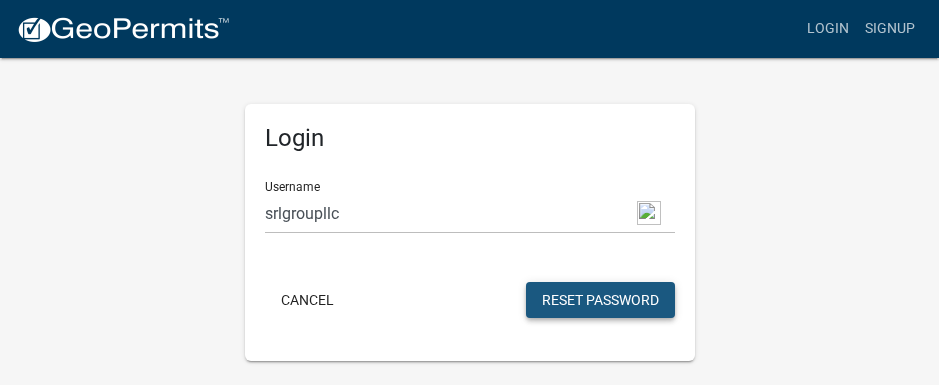 click on "Reset Password" 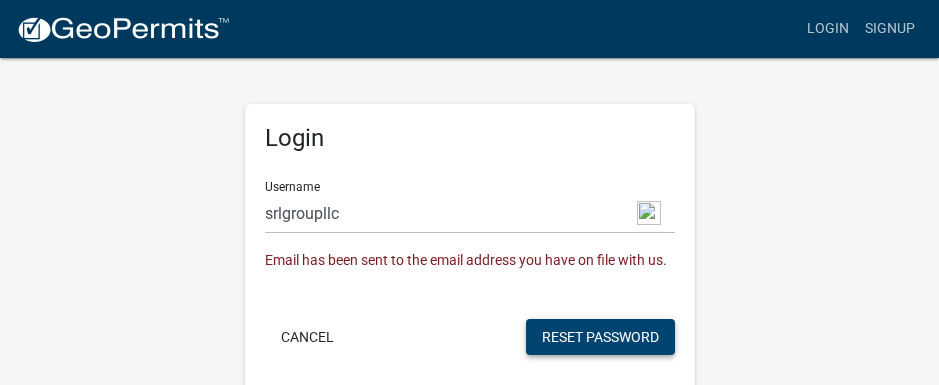 click on "Reset Password" 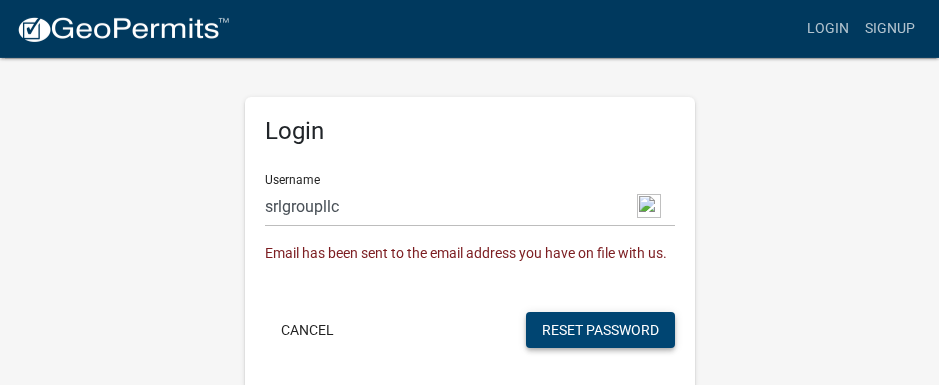 scroll, scrollTop: 13, scrollLeft: 0, axis: vertical 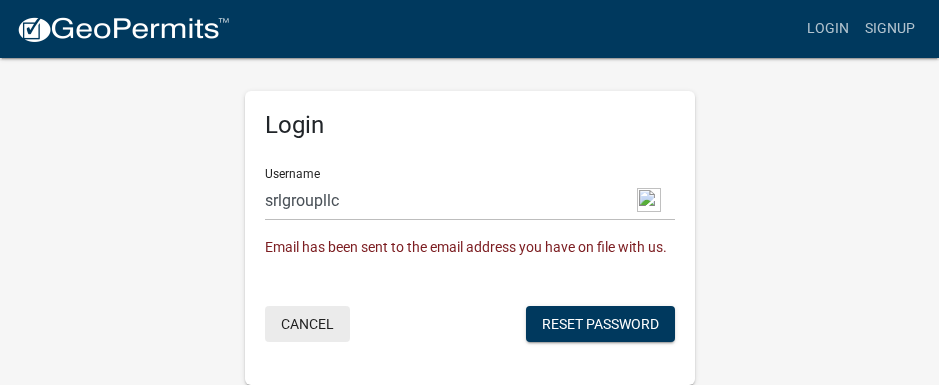 click on "Cancel" 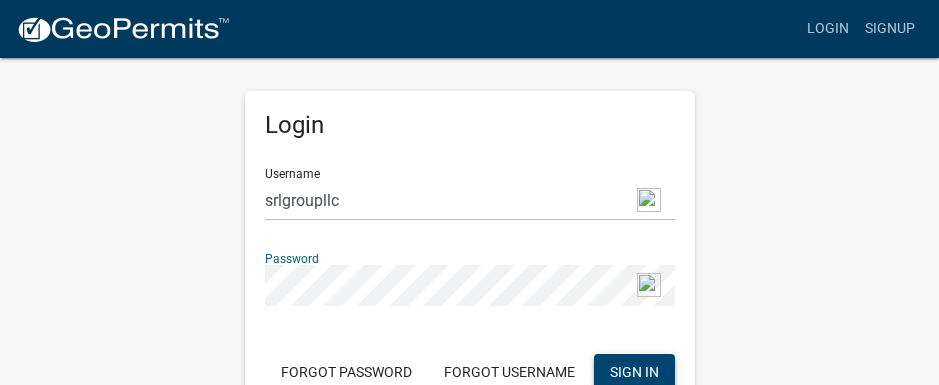 click on "SIGN IN" 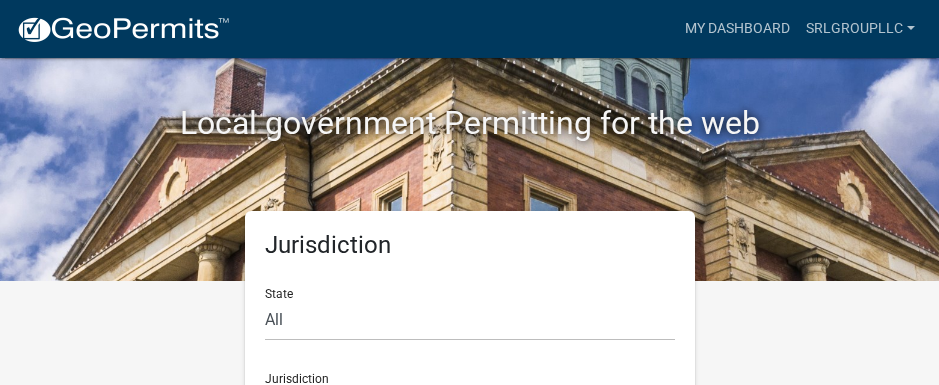 scroll, scrollTop: 182, scrollLeft: 0, axis: vertical 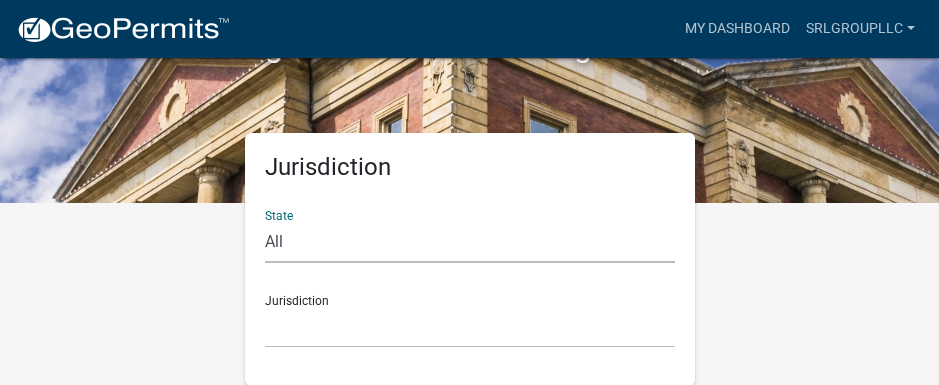 click on "All  [US_STATE]   [US_STATE]   [US_STATE]   [US_STATE]   [US_STATE]   [US_STATE]   [US_STATE]   [US_STATE]   [US_STATE]" 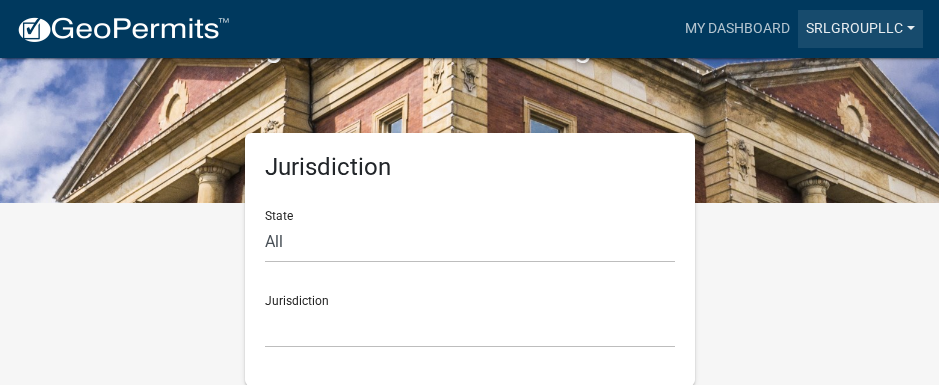 click on "srlgroupllc" at bounding box center [860, 29] 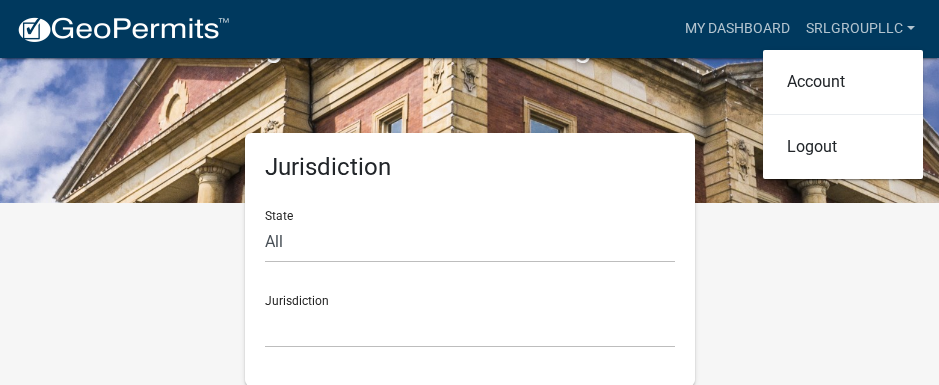 click on "Local government Permitting for the web" 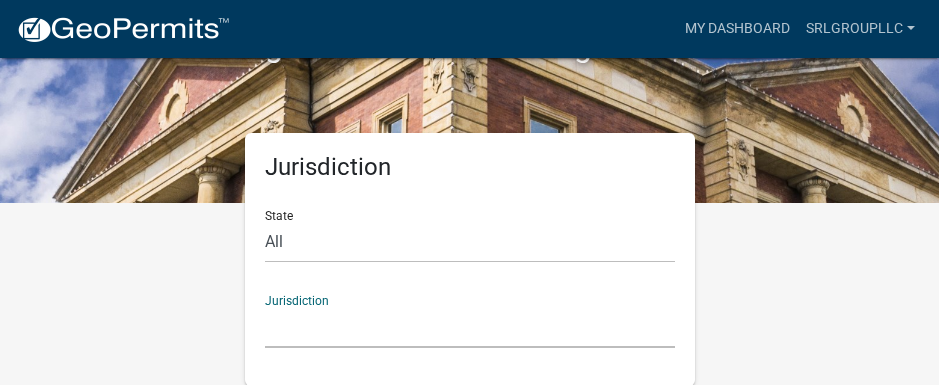 click on "City of [GEOGRAPHIC_DATA], [US_STATE] City of [GEOGRAPHIC_DATA], [US_STATE] City of [GEOGRAPHIC_DATA], [US_STATE] [GEOGRAPHIC_DATA], [US_STATE] [GEOGRAPHIC_DATA], [US_STATE] [GEOGRAPHIC_DATA], [US_STATE] [GEOGRAPHIC_DATA], [US_STATE] [GEOGRAPHIC_DATA], [US_STATE] [GEOGRAPHIC_DATA], [US_STATE] [GEOGRAPHIC_DATA], [US_STATE] [GEOGRAPHIC_DATA], [US_STATE] [GEOGRAPHIC_DATA], [US_STATE] [GEOGRAPHIC_DATA], [US_STATE] [GEOGRAPHIC_DATA], [US_STATE] [GEOGRAPHIC_DATA], [US_STATE] River Ridge Development Authority, [US_STATE] [GEOGRAPHIC_DATA], [US_STATE] [GEOGRAPHIC_DATA], [US_STATE][GEOGRAPHIC_DATA], [US_STATE] [GEOGRAPHIC_DATA], [US_STATE]" 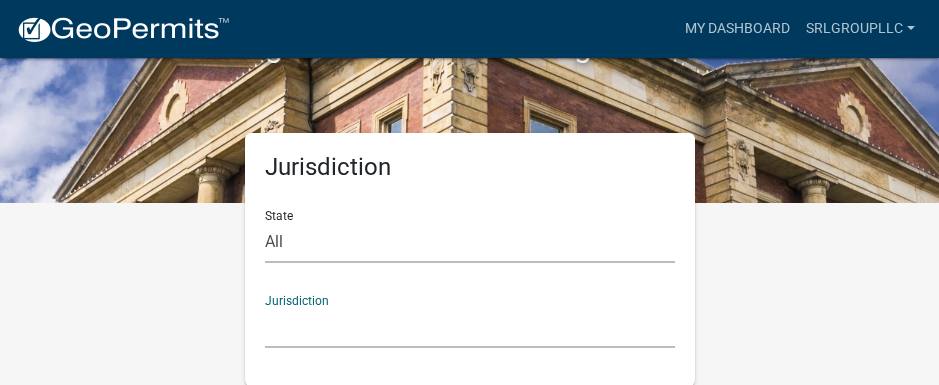 click on "All  [US_STATE]   [US_STATE]   [US_STATE]   [US_STATE]   [US_STATE]   [US_STATE]   [US_STATE]   [US_STATE]   [US_STATE]" 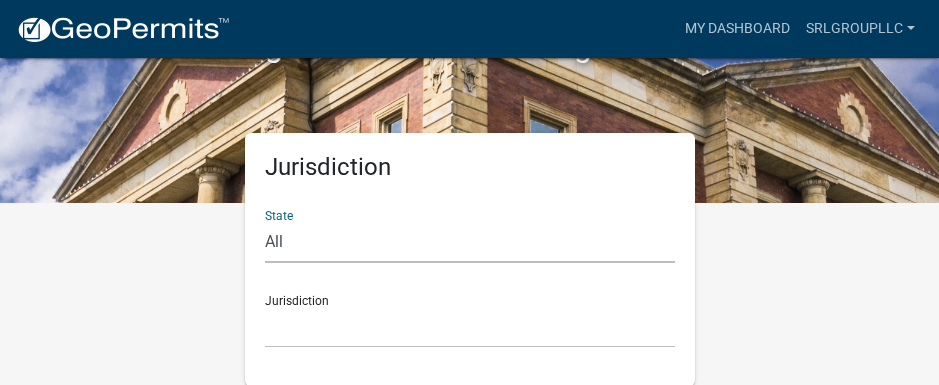 click on "[US_STATE]" 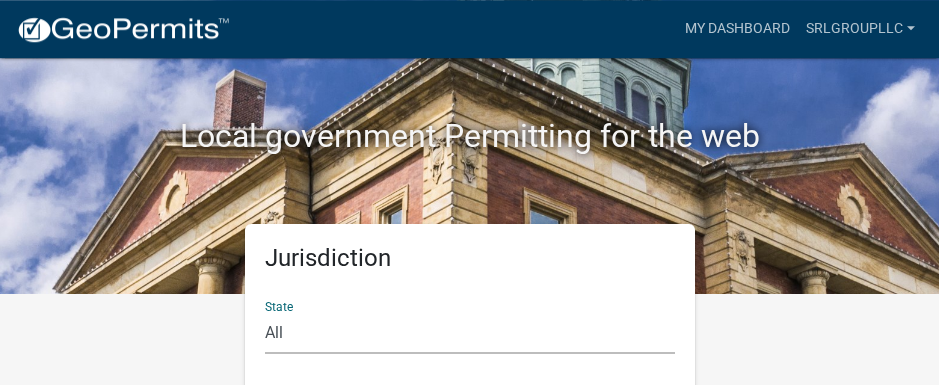 scroll, scrollTop: 182, scrollLeft: 0, axis: vertical 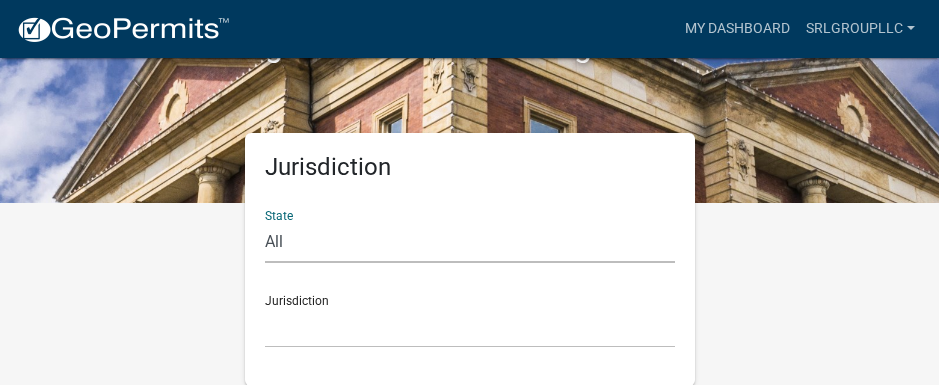 click on "Jurisdiction State All  [US_STATE]   [US_STATE]   [US_STATE]   [US_STATE]   [US_STATE]   [US_STATE]   [US_STATE]   [US_STATE]   [US_STATE]  Jurisdiction City of [GEOGRAPHIC_DATA], [US_STATE] City of [GEOGRAPHIC_DATA], [US_STATE] City of [GEOGRAPHIC_DATA], [US_STATE] [GEOGRAPHIC_DATA], [US_STATE] [GEOGRAPHIC_DATA], [US_STATE] [GEOGRAPHIC_DATA], [US_STATE] [GEOGRAPHIC_DATA], [US_STATE] [GEOGRAPHIC_DATA], [US_STATE] [GEOGRAPHIC_DATA], [US_STATE] [GEOGRAPHIC_DATA], [US_STATE] [GEOGRAPHIC_DATA], [US_STATE] [GEOGRAPHIC_DATA], [US_STATE] [GEOGRAPHIC_DATA], [US_STATE] [GEOGRAPHIC_DATA], [US_STATE] [GEOGRAPHIC_DATA], [US_STATE] River Ridge Development Authority, [US_STATE] [GEOGRAPHIC_DATA], [US_STATE] [GEOGRAPHIC_DATA], [US_STATE] [GEOGRAPHIC_DATA], [US_STATE] [GEOGRAPHIC_DATA], [US_STATE]" 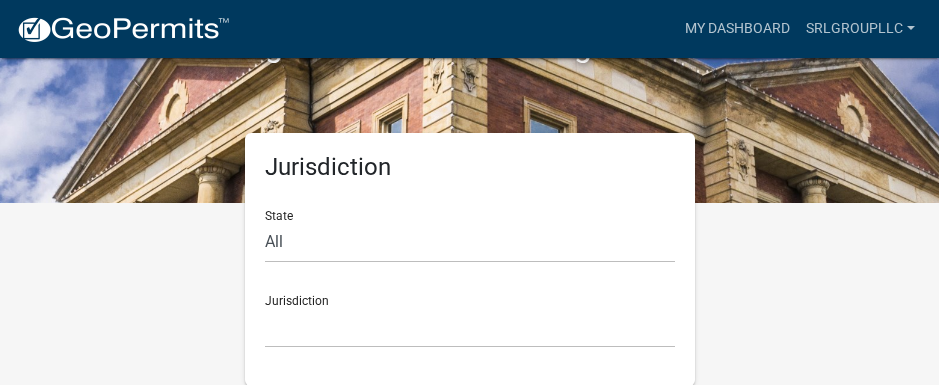click on "Local government Permitting for the web" 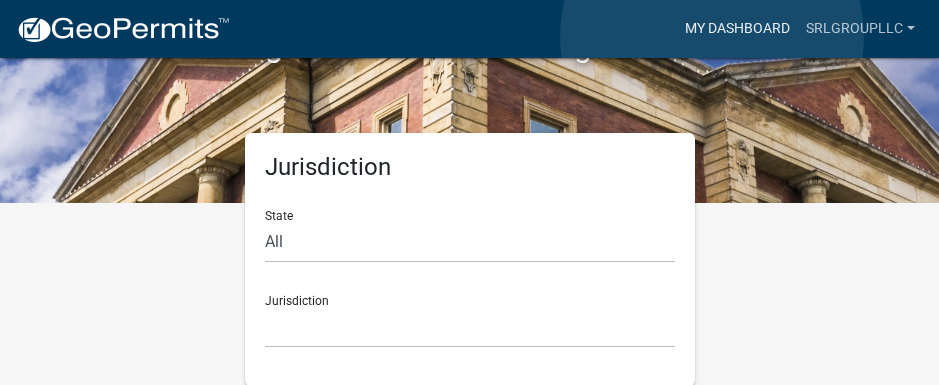 click on "My Dashboard" at bounding box center [737, 29] 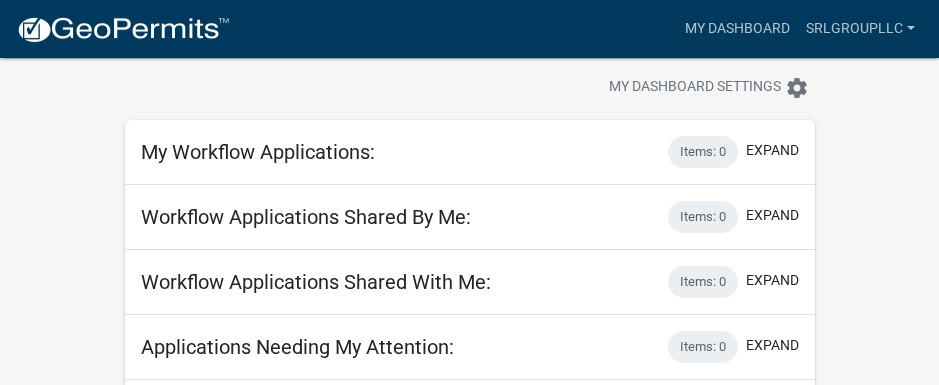scroll, scrollTop: 0, scrollLeft: 0, axis: both 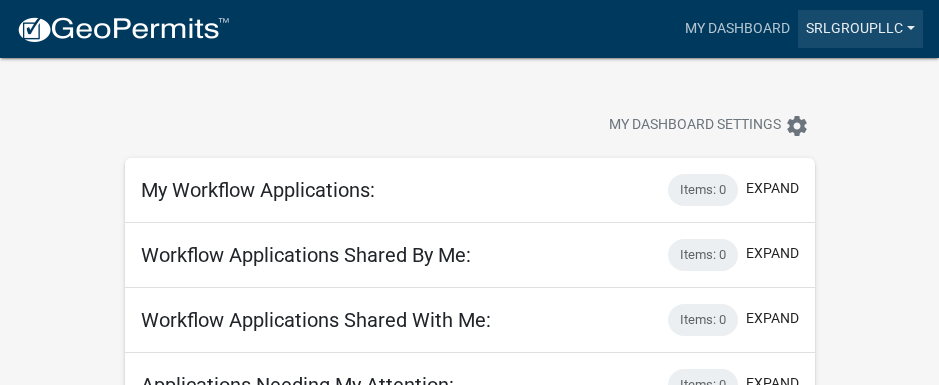 click on "srlgroupllc" at bounding box center (860, 29) 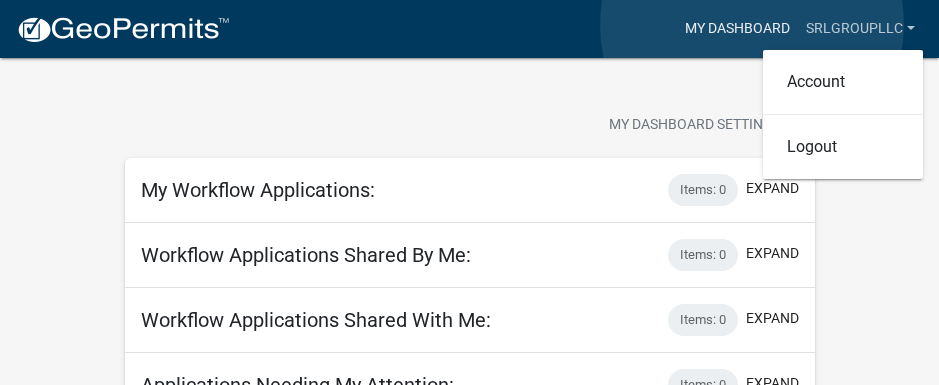 click on "My Dashboard" at bounding box center (737, 29) 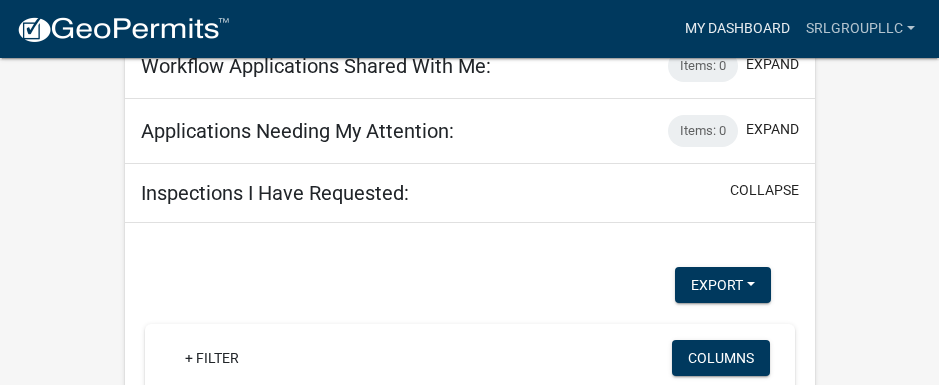 scroll, scrollTop: 0, scrollLeft: 0, axis: both 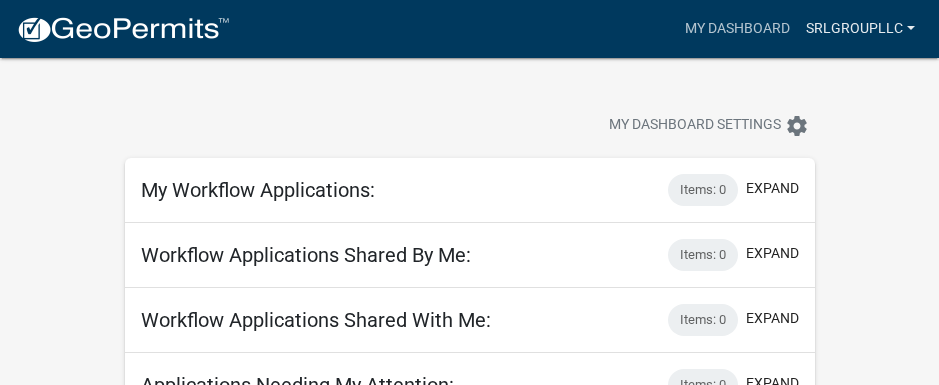 click on "srlgroupllc" at bounding box center [860, 29] 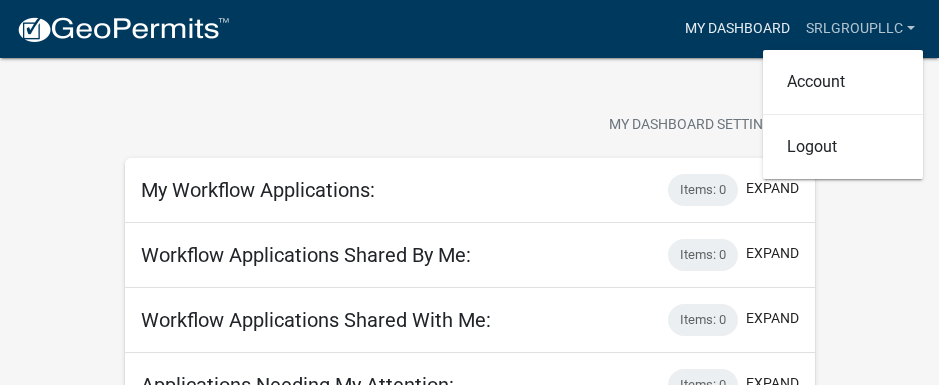 click on "My Dashboard" at bounding box center (737, 29) 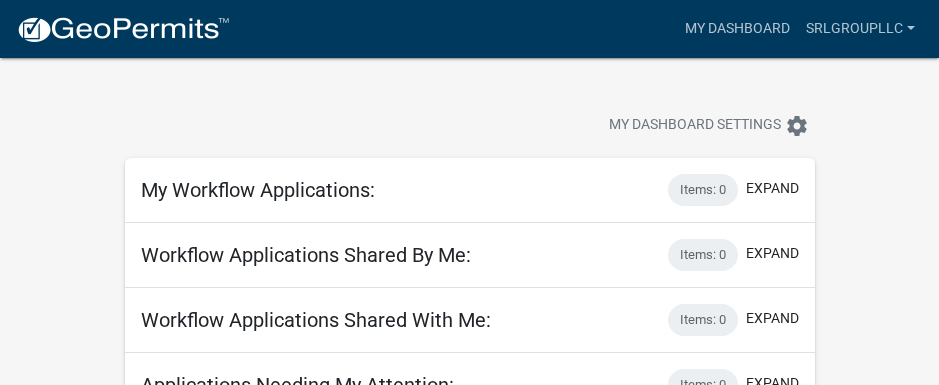 click on "My Dashboard Settings  settings" 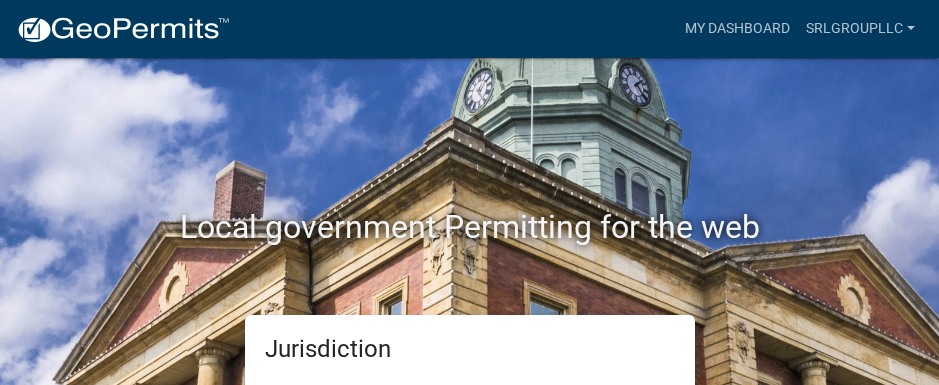 scroll, scrollTop: 182, scrollLeft: 0, axis: vertical 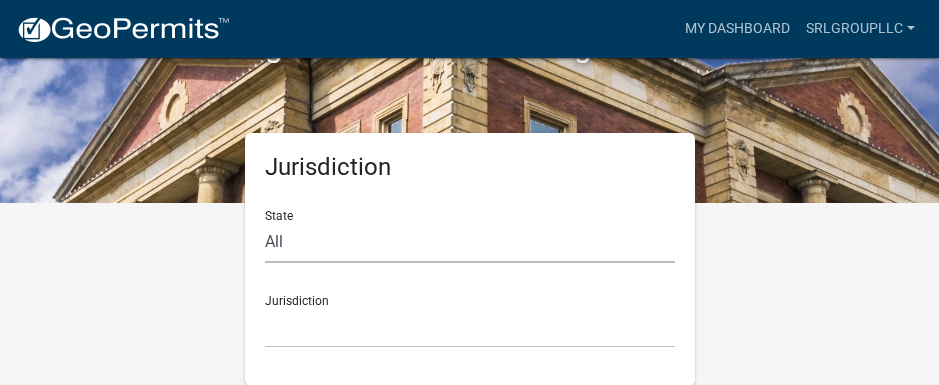 click on "All  [US_STATE]   [US_STATE]   [US_STATE]   [US_STATE]   [US_STATE]   [US_STATE]   [US_STATE]   [US_STATE]   [US_STATE]" 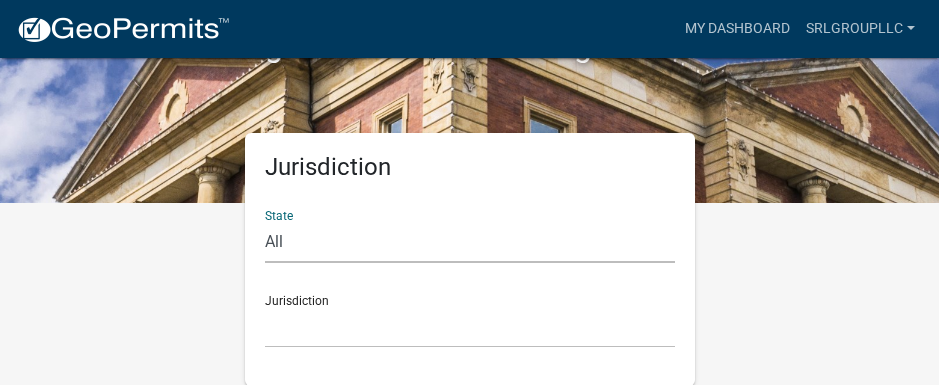 select on "[US_STATE]" 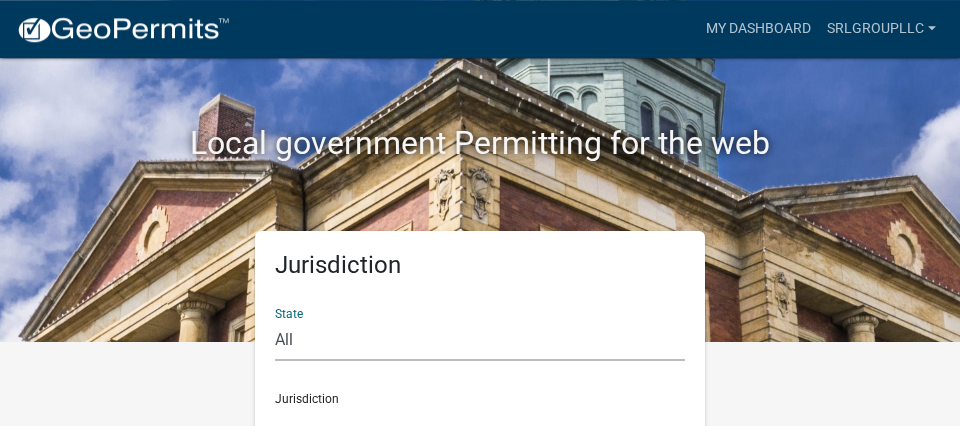 scroll, scrollTop: 142, scrollLeft: 0, axis: vertical 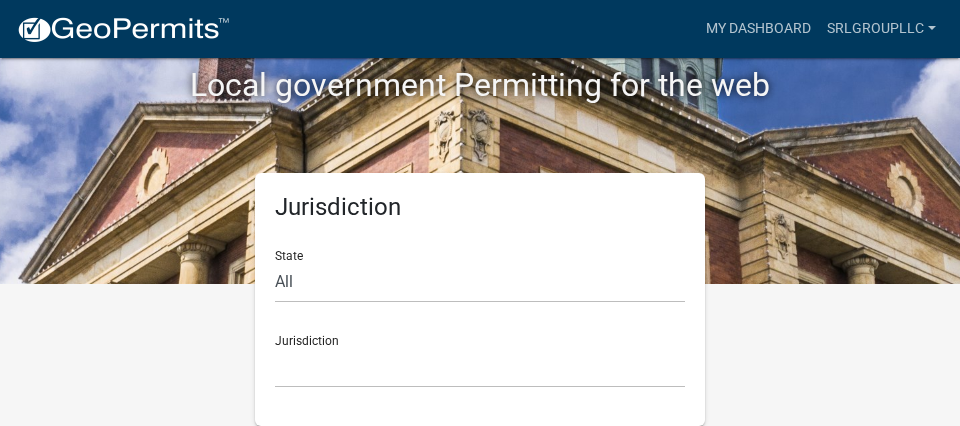 click on "Jurisdiction City of [GEOGRAPHIC_DATA], [US_STATE] City of [GEOGRAPHIC_DATA], [US_STATE] City of [GEOGRAPHIC_DATA], [US_STATE] [GEOGRAPHIC_DATA], [US_STATE] [GEOGRAPHIC_DATA], [US_STATE] [GEOGRAPHIC_DATA], [US_STATE] [GEOGRAPHIC_DATA], [US_STATE] [GEOGRAPHIC_DATA], [US_STATE] [GEOGRAPHIC_DATA], [US_STATE] [GEOGRAPHIC_DATA], [US_STATE] [GEOGRAPHIC_DATA], [US_STATE] [GEOGRAPHIC_DATA], [US_STATE] [GEOGRAPHIC_DATA], [US_STATE] [GEOGRAPHIC_DATA], [US_STATE] [GEOGRAPHIC_DATA], [US_STATE] River Ridge Development Authority, [US_STATE] [GEOGRAPHIC_DATA], [US_STATE] [GEOGRAPHIC_DATA], [US_STATE][GEOGRAPHIC_DATA], [US_STATE] [GEOGRAPHIC_DATA], [US_STATE]" 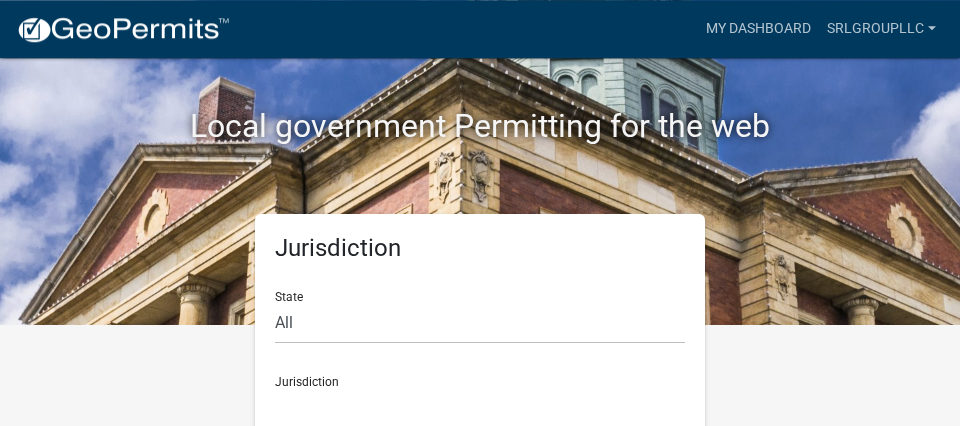 scroll, scrollTop: 142, scrollLeft: 0, axis: vertical 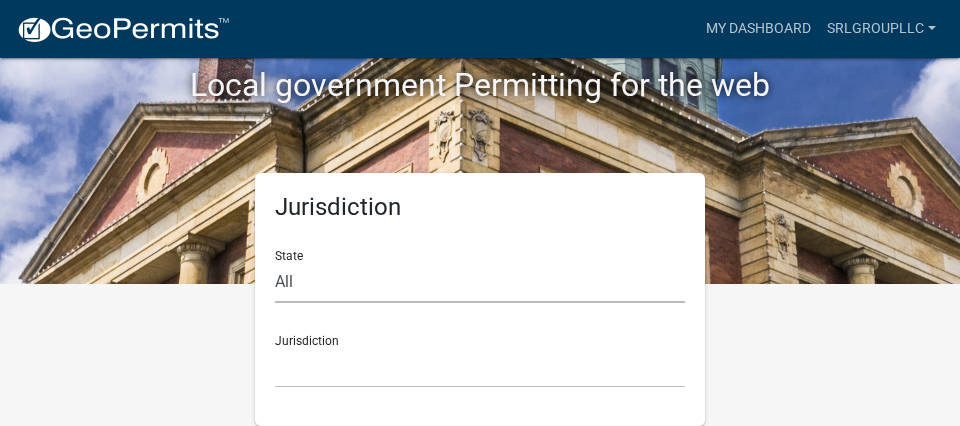 click on "All  [US_STATE]   [US_STATE]   [US_STATE]   [US_STATE]   [US_STATE]   [US_STATE]   [US_STATE]   [US_STATE]   [US_STATE]" 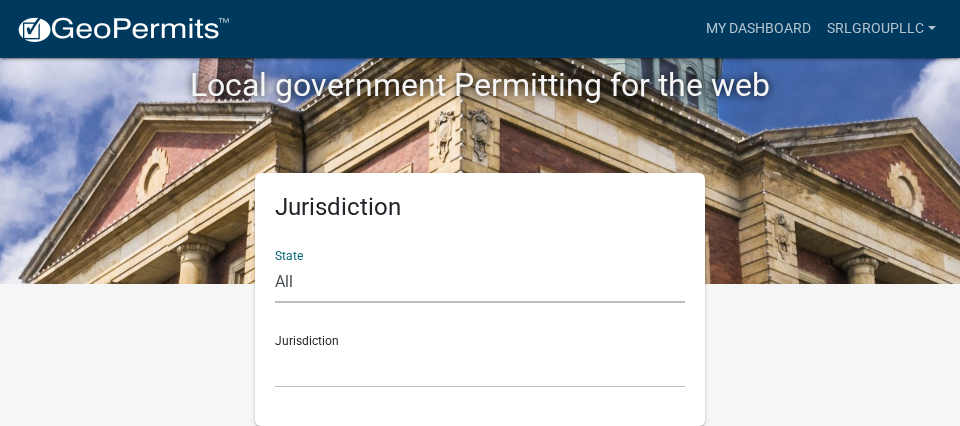 click on "[US_STATE]" 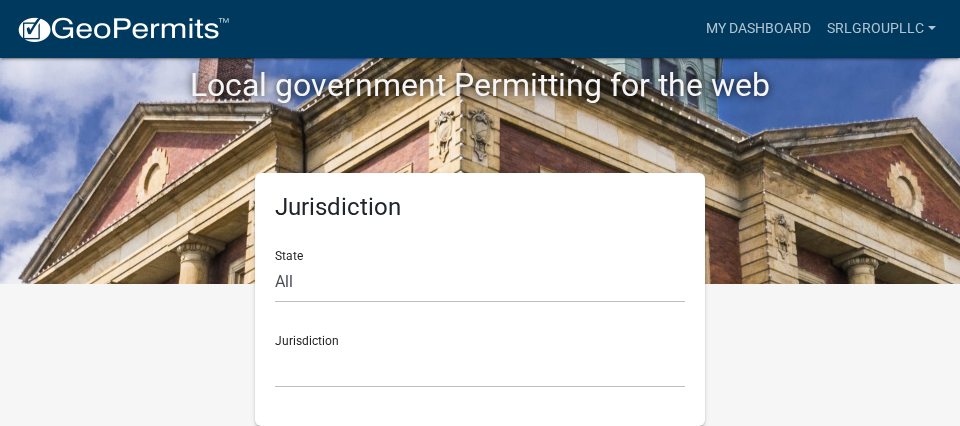 click on "Jurisdiction City of [GEOGRAPHIC_DATA], [US_STATE] City of [GEOGRAPHIC_DATA], [US_STATE] City of [GEOGRAPHIC_DATA], [US_STATE] [GEOGRAPHIC_DATA], [US_STATE] [GEOGRAPHIC_DATA], [US_STATE] [GEOGRAPHIC_DATA], [US_STATE] [GEOGRAPHIC_DATA], [US_STATE] [GEOGRAPHIC_DATA], [US_STATE] [GEOGRAPHIC_DATA], [US_STATE] [GEOGRAPHIC_DATA], [US_STATE] [GEOGRAPHIC_DATA], [US_STATE] [GEOGRAPHIC_DATA], [US_STATE] [GEOGRAPHIC_DATA], [US_STATE] [GEOGRAPHIC_DATA], [US_STATE] [GEOGRAPHIC_DATA], [US_STATE] River Ridge Development Authority, [US_STATE] [GEOGRAPHIC_DATA], [US_STATE] [GEOGRAPHIC_DATA], [US_STATE][GEOGRAPHIC_DATA], [US_STATE] [GEOGRAPHIC_DATA], [US_STATE]" 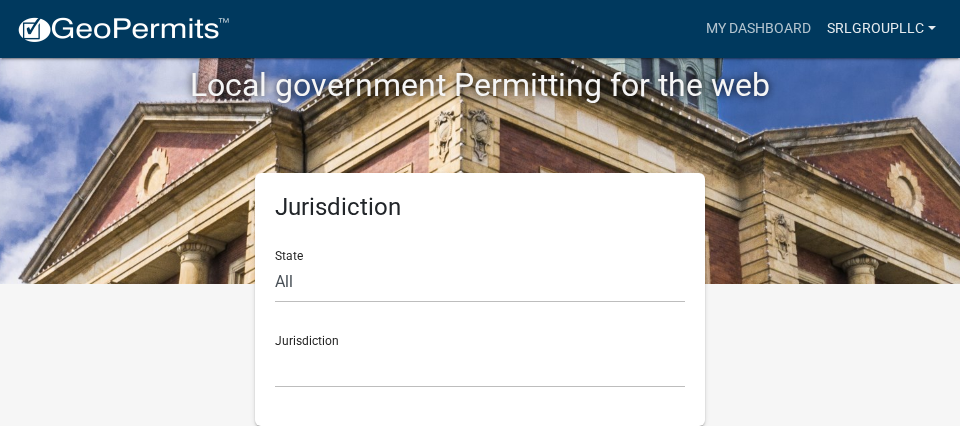 click on "srlgroupllc" at bounding box center (881, 29) 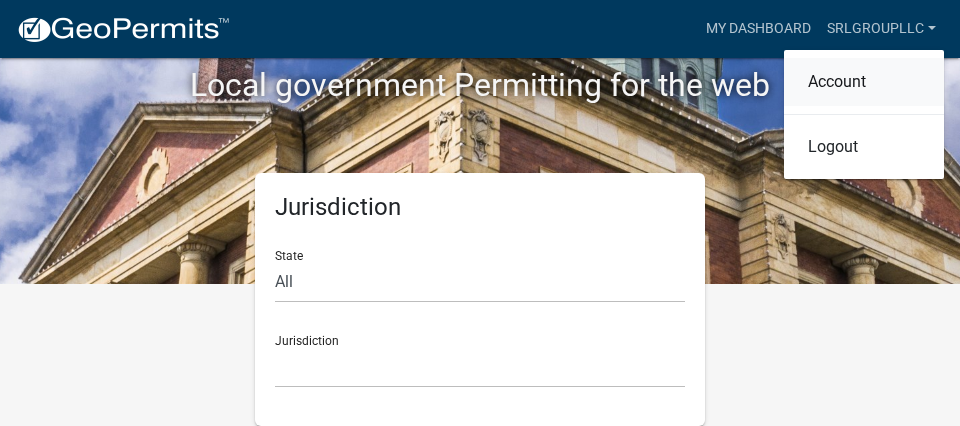 click on "Account" at bounding box center [864, 82] 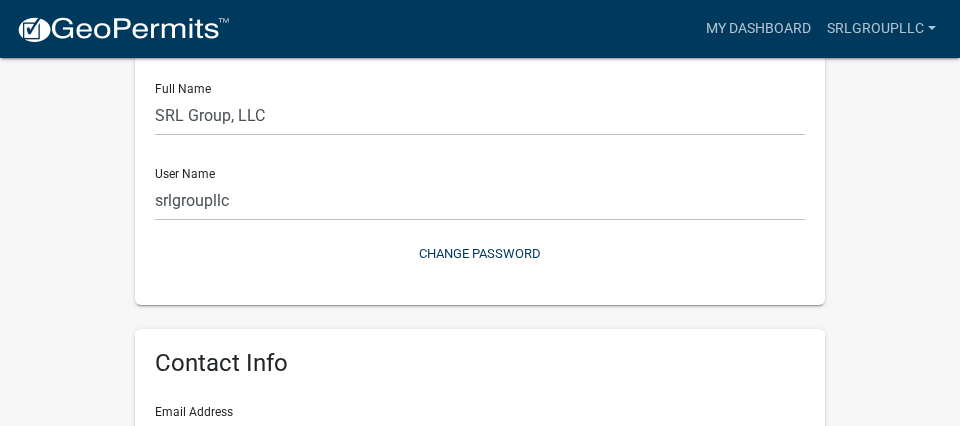 scroll, scrollTop: 24, scrollLeft: 0, axis: vertical 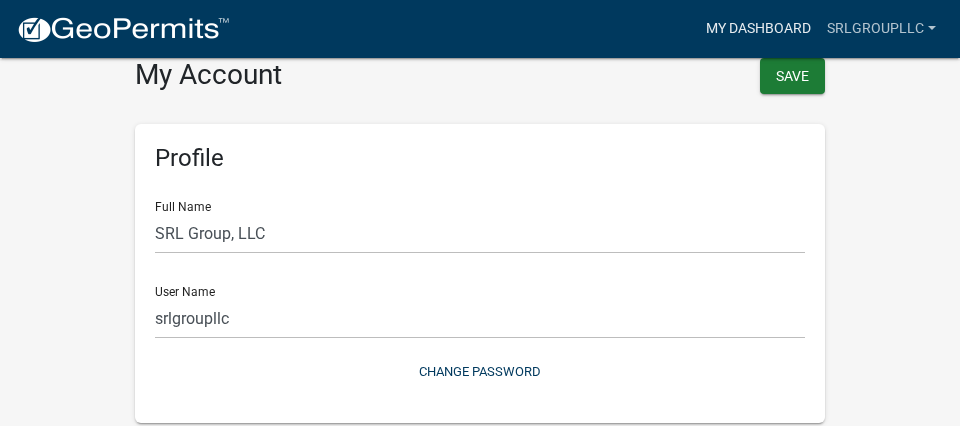 click on "My Dashboard" at bounding box center [758, 29] 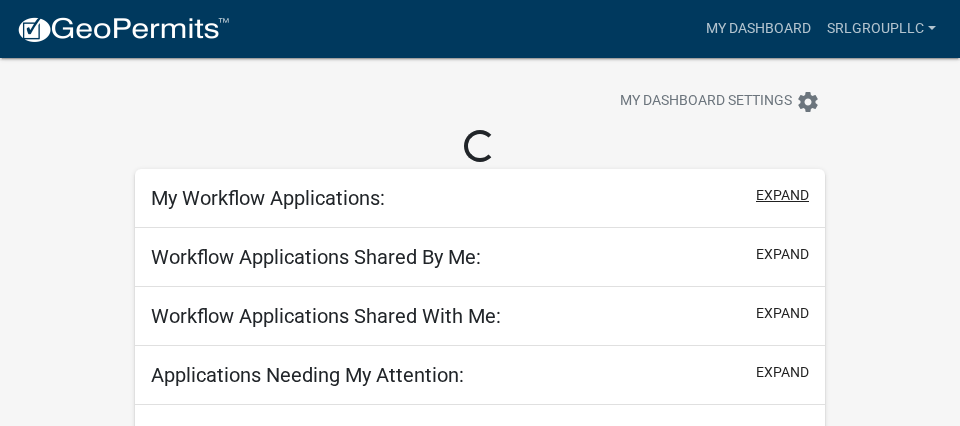 click on "expand" at bounding box center [782, 195] 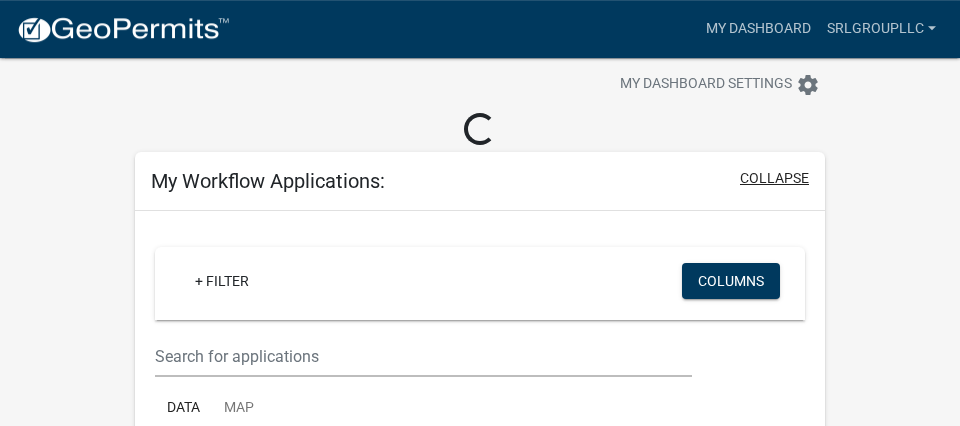 scroll, scrollTop: 24, scrollLeft: 0, axis: vertical 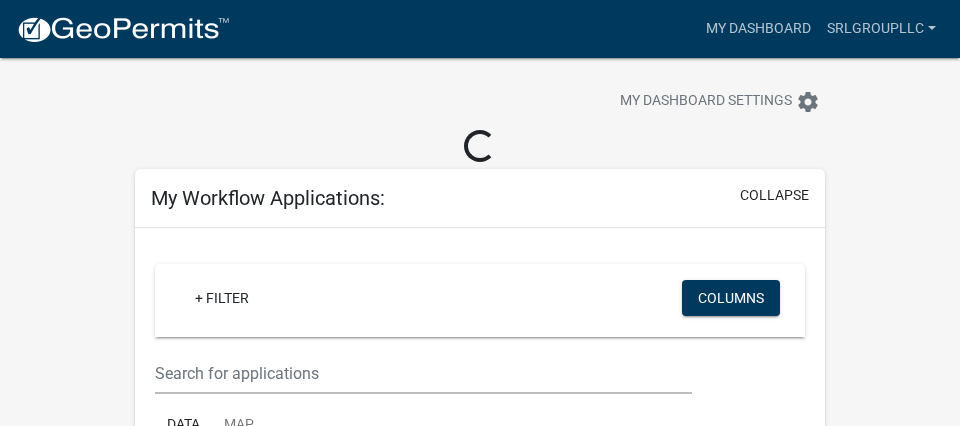 click 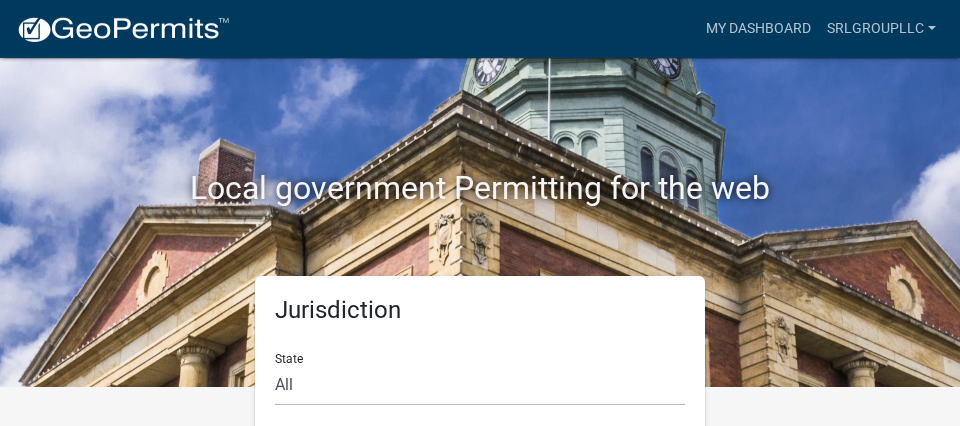 scroll, scrollTop: 142, scrollLeft: 0, axis: vertical 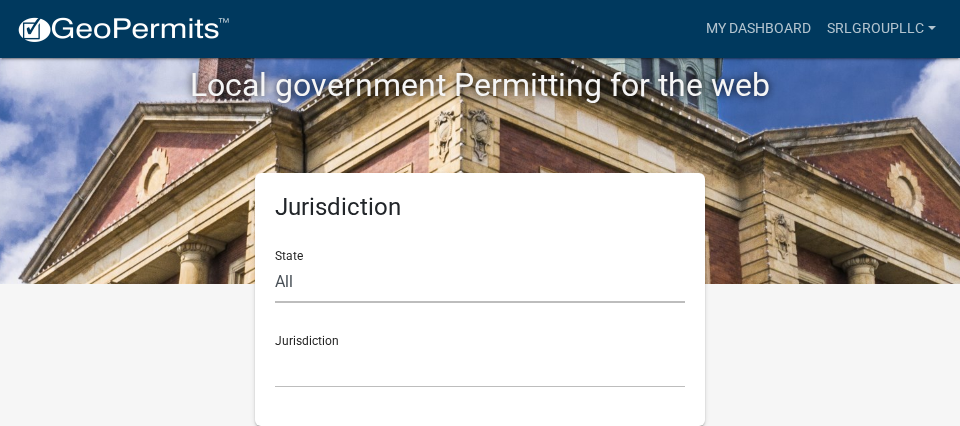 click on "All  [US_STATE]   [US_STATE]   [US_STATE]   [US_STATE]   [US_STATE]   [US_STATE]   [US_STATE]   [US_STATE]   [US_STATE]" 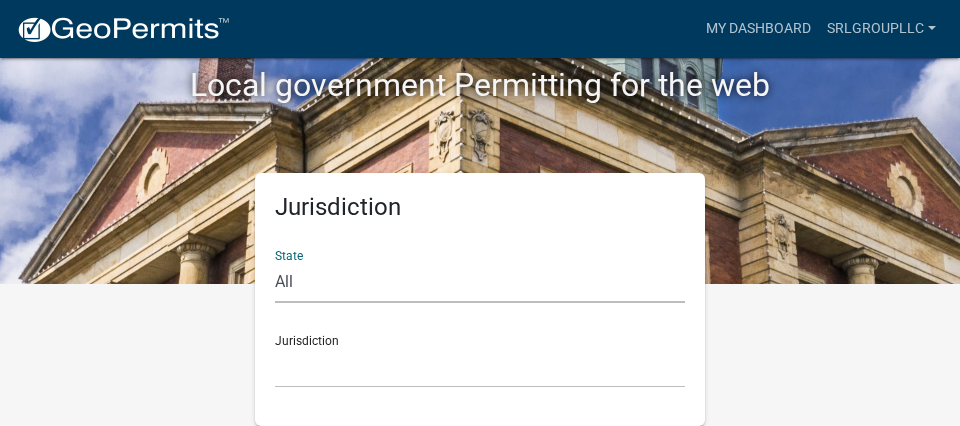 select on "[US_STATE]" 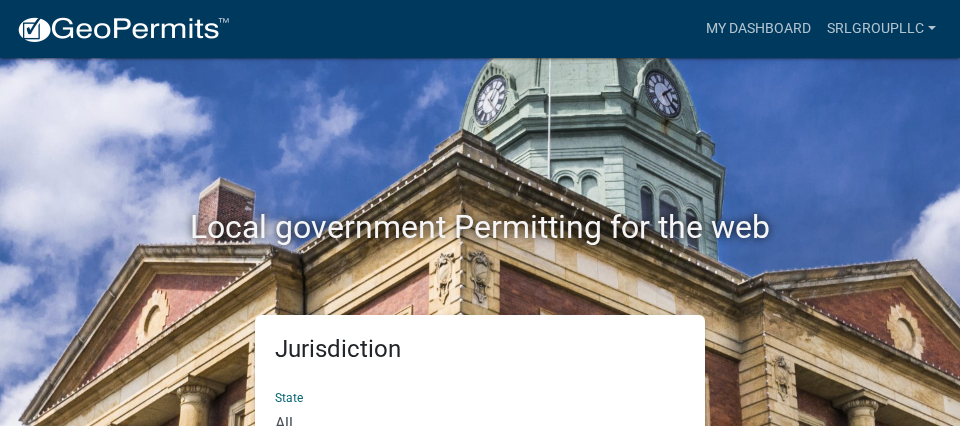 scroll, scrollTop: 142, scrollLeft: 0, axis: vertical 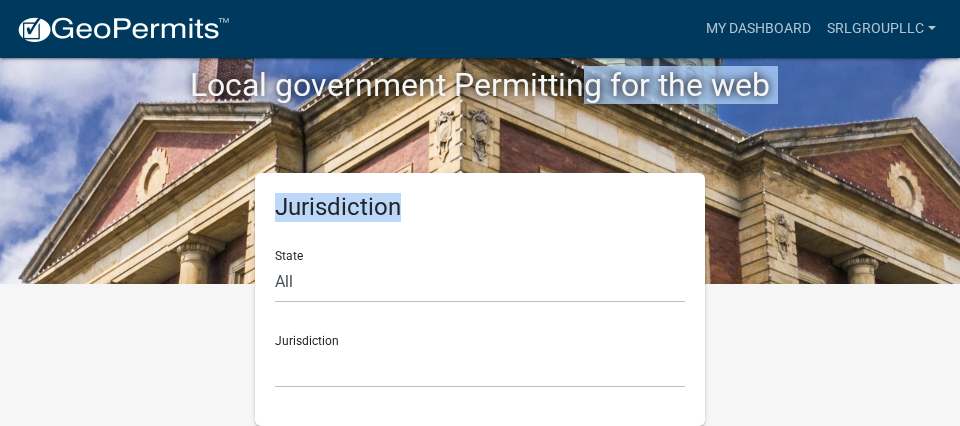 drag, startPoint x: 531, startPoint y: 225, endPoint x: 575, endPoint y: 77, distance: 154.40207 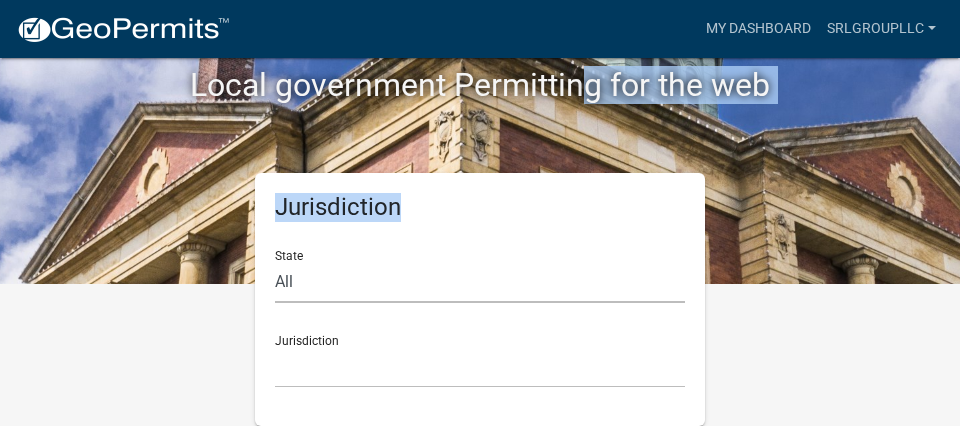 click on "All  [US_STATE]   [US_STATE]   [US_STATE]   [US_STATE]   [US_STATE]   [US_STATE]   [US_STATE]   [US_STATE]   [US_STATE]" 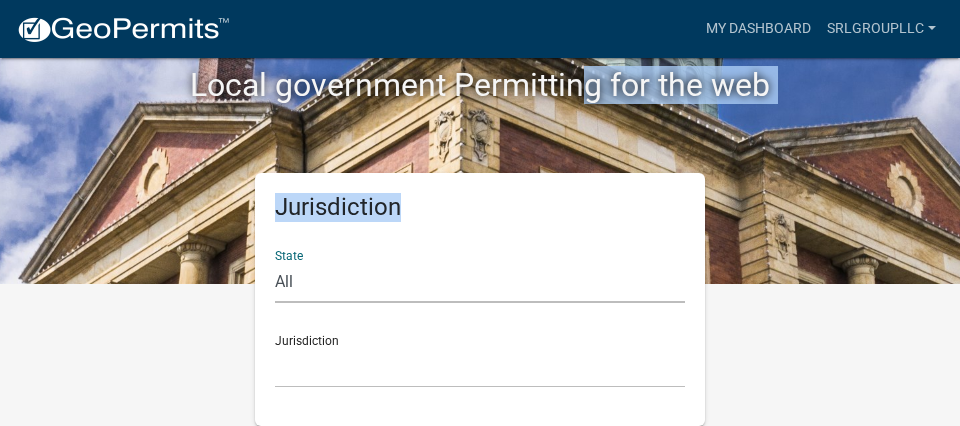 click on "[US_STATE]" 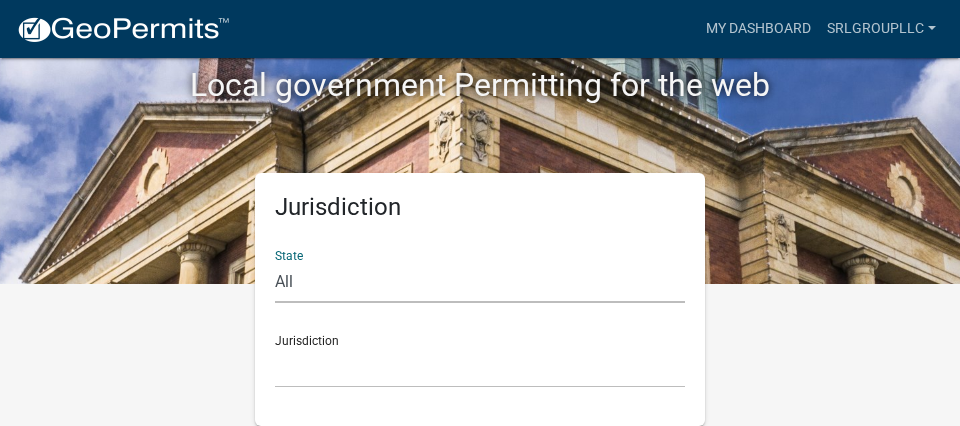 click on "Local government Permitting for the web" 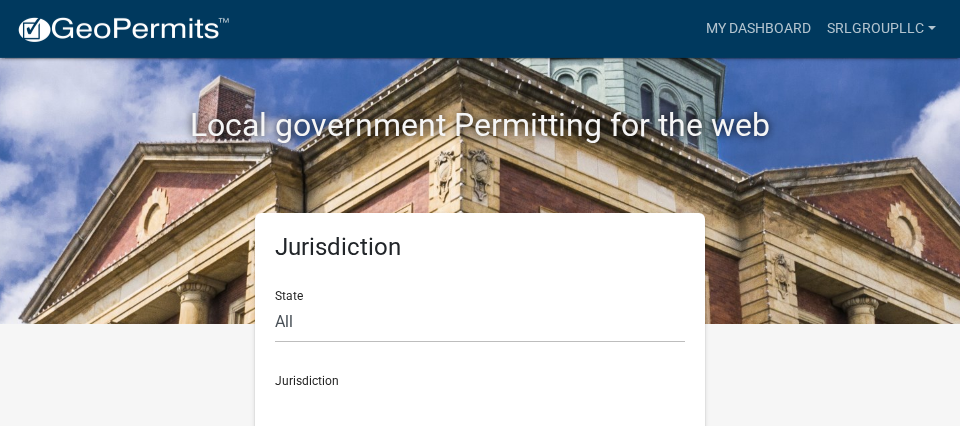 scroll, scrollTop: 142, scrollLeft: 0, axis: vertical 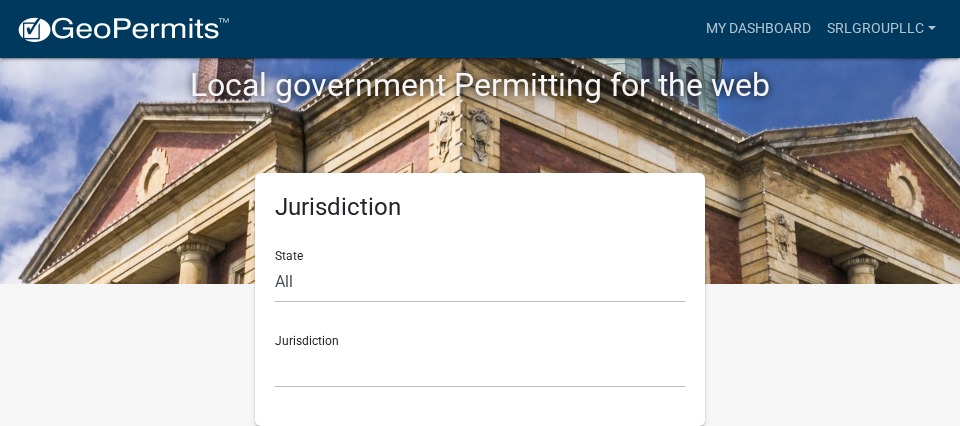 click 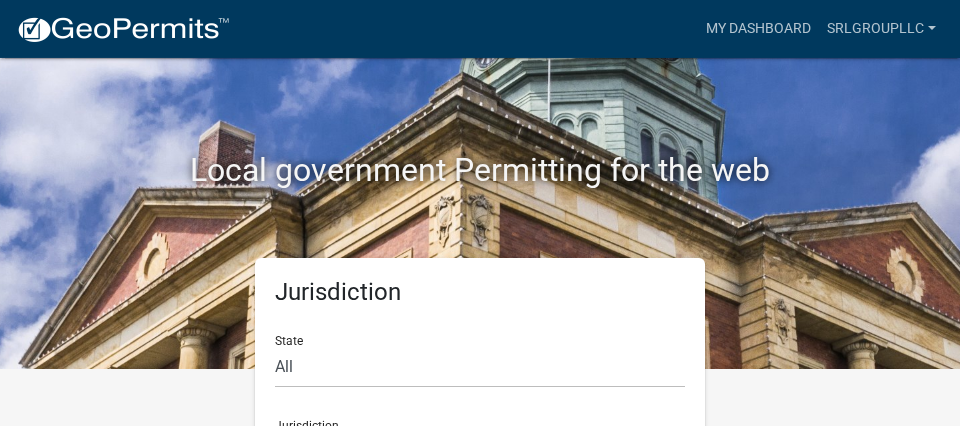 scroll, scrollTop: 0, scrollLeft: 0, axis: both 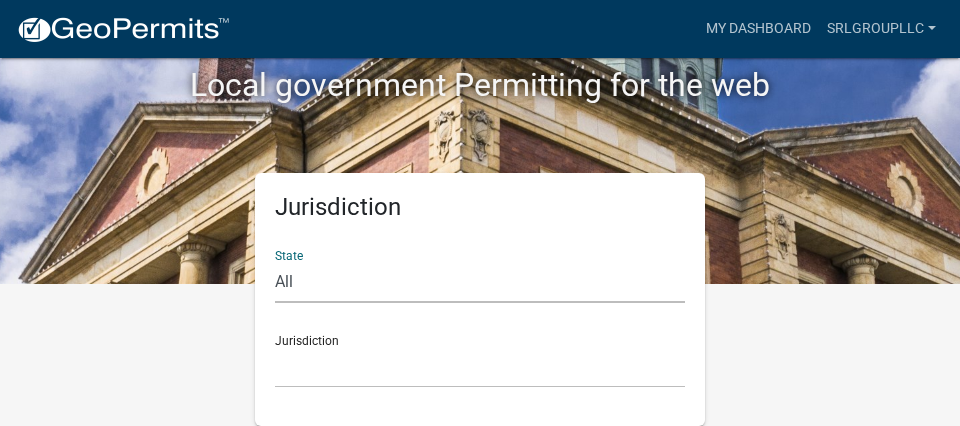 click on "[US_STATE]" 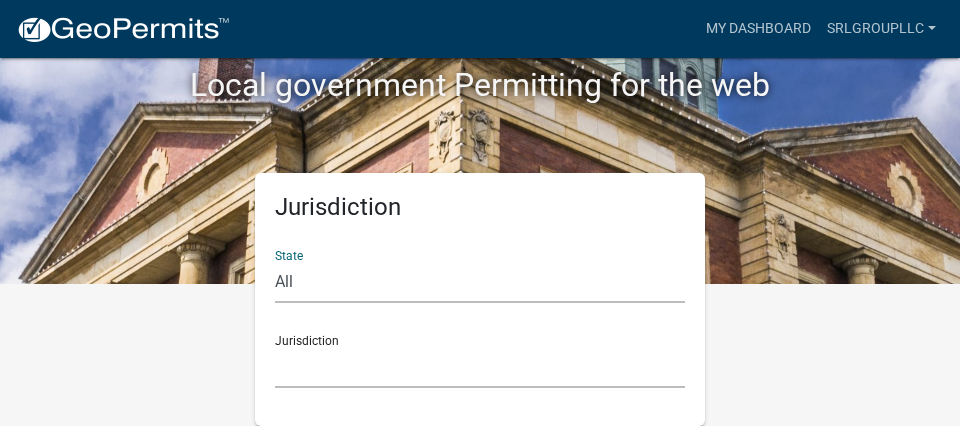 click on "City of [GEOGRAPHIC_DATA], [US_STATE] City of [GEOGRAPHIC_DATA], [US_STATE] City of [GEOGRAPHIC_DATA], [US_STATE] [GEOGRAPHIC_DATA], [US_STATE] [GEOGRAPHIC_DATA], [US_STATE] [GEOGRAPHIC_DATA], [US_STATE] [GEOGRAPHIC_DATA], [US_STATE] [GEOGRAPHIC_DATA], [US_STATE] [GEOGRAPHIC_DATA], [US_STATE] [GEOGRAPHIC_DATA], [US_STATE] [GEOGRAPHIC_DATA], [US_STATE] [GEOGRAPHIC_DATA], [US_STATE] [GEOGRAPHIC_DATA], [US_STATE] [GEOGRAPHIC_DATA], [US_STATE] [GEOGRAPHIC_DATA], [US_STATE] River Ridge Development Authority, [US_STATE] [GEOGRAPHIC_DATA], [US_STATE] [GEOGRAPHIC_DATA], [US_STATE][GEOGRAPHIC_DATA], [US_STATE] [GEOGRAPHIC_DATA], [US_STATE]" 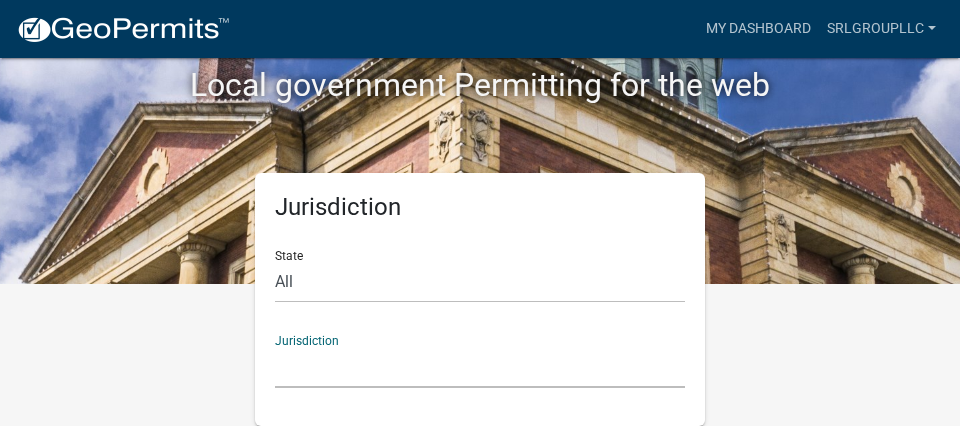 click on "City of [GEOGRAPHIC_DATA], [US_STATE] City of [GEOGRAPHIC_DATA], [US_STATE] City of [GEOGRAPHIC_DATA], [US_STATE] [GEOGRAPHIC_DATA], [US_STATE] [GEOGRAPHIC_DATA], [US_STATE] [GEOGRAPHIC_DATA], [US_STATE] [GEOGRAPHIC_DATA], [US_STATE] [GEOGRAPHIC_DATA], [US_STATE] [GEOGRAPHIC_DATA], [US_STATE] [GEOGRAPHIC_DATA], [US_STATE] [GEOGRAPHIC_DATA], [US_STATE] [GEOGRAPHIC_DATA], [US_STATE] [GEOGRAPHIC_DATA], [US_STATE] [GEOGRAPHIC_DATA], [US_STATE] [GEOGRAPHIC_DATA], [US_STATE] River Ridge Development Authority, [US_STATE] [GEOGRAPHIC_DATA], [US_STATE] [GEOGRAPHIC_DATA], [US_STATE][GEOGRAPHIC_DATA], [US_STATE] [GEOGRAPHIC_DATA], [US_STATE]" 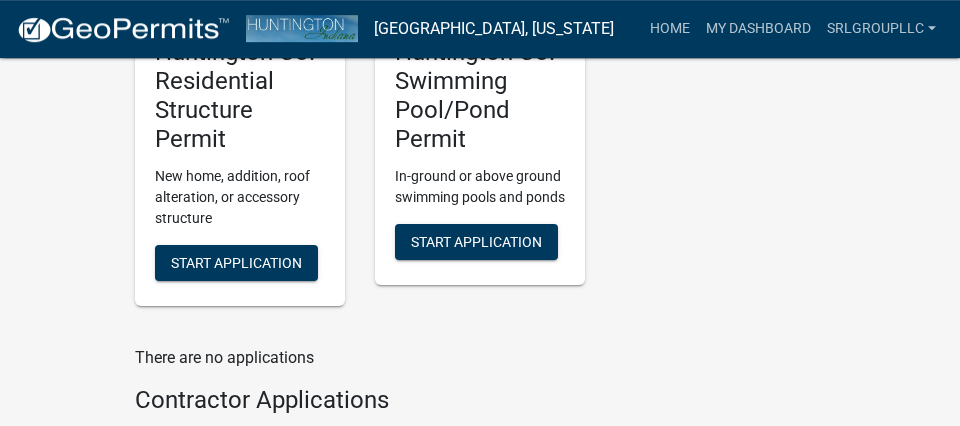 scroll, scrollTop: 1056, scrollLeft: 0, axis: vertical 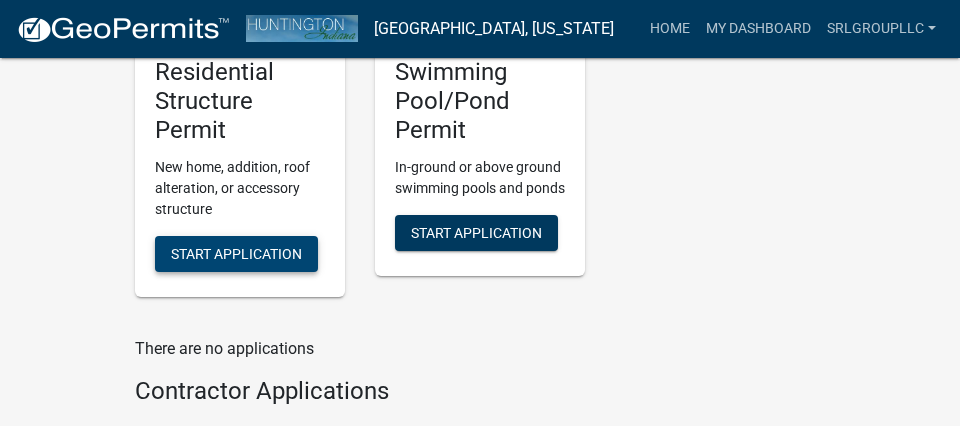click on "Start Application" 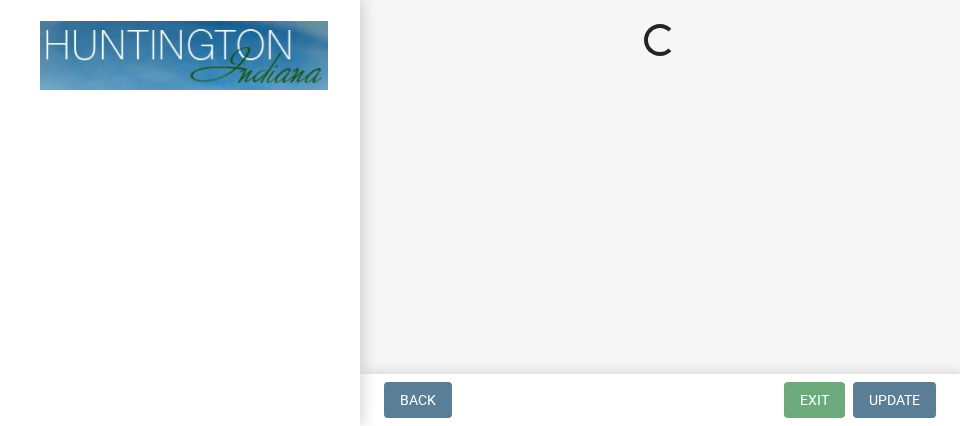 scroll, scrollTop: 0, scrollLeft: 0, axis: both 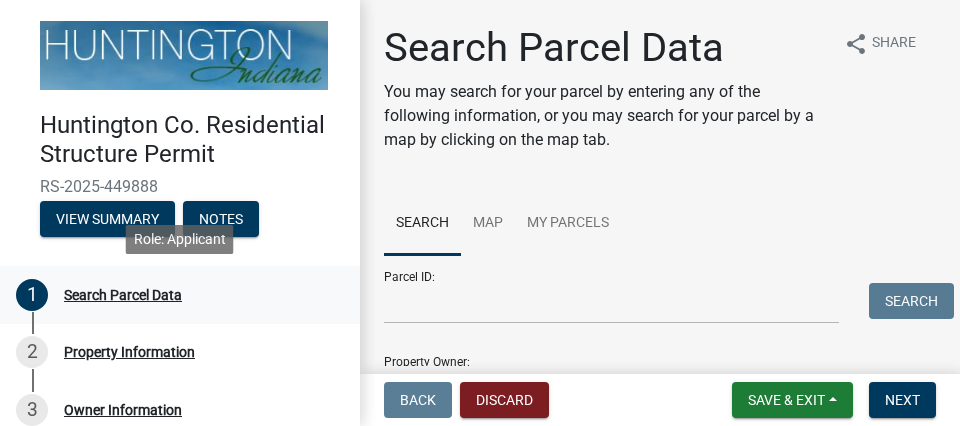 click on "Search Parcel Data" at bounding box center (123, 295) 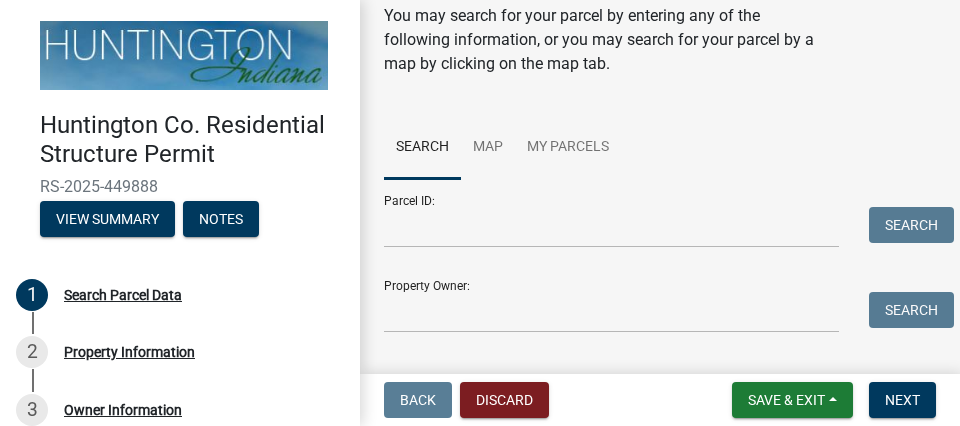 scroll, scrollTop: 114, scrollLeft: 0, axis: vertical 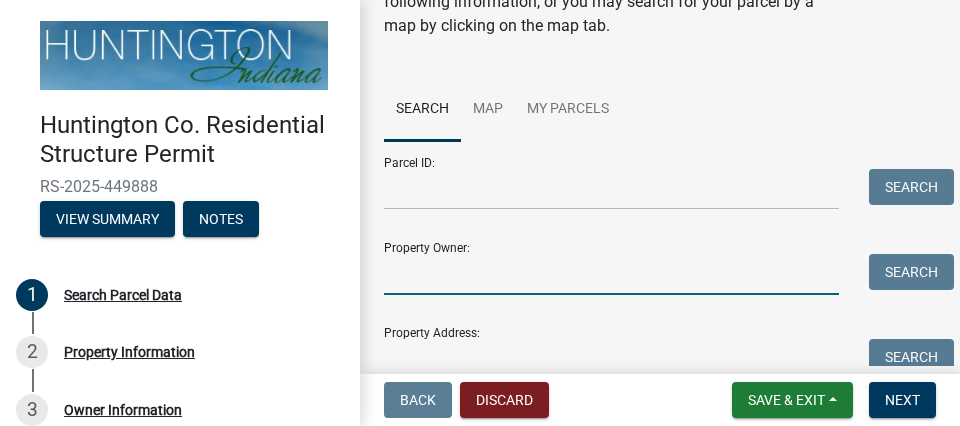 click on "Property Owner:" at bounding box center (611, 274) 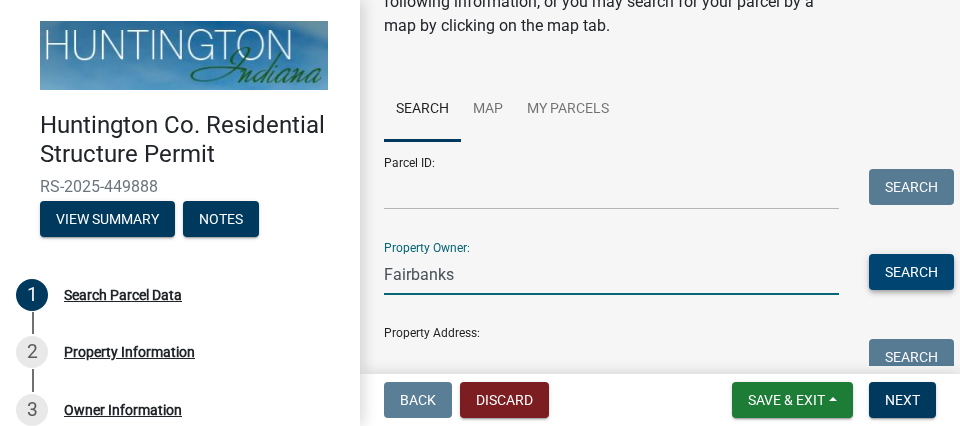 type on "Fairbanks" 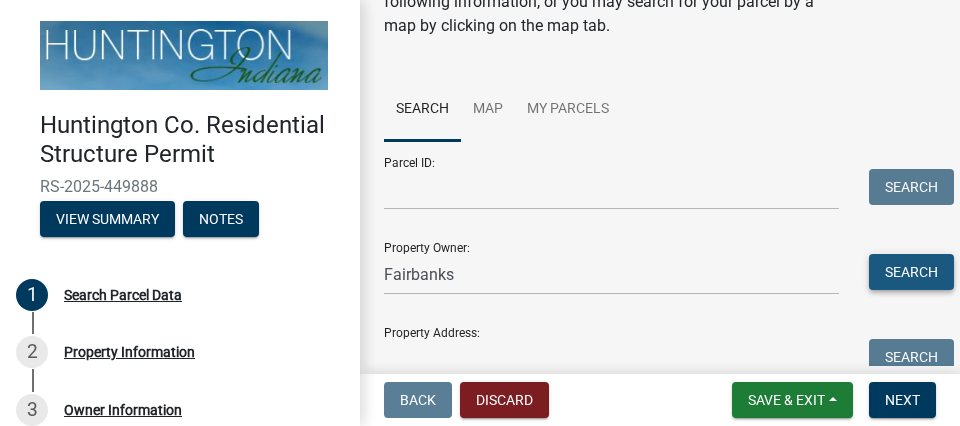 click on "Search" at bounding box center (911, 272) 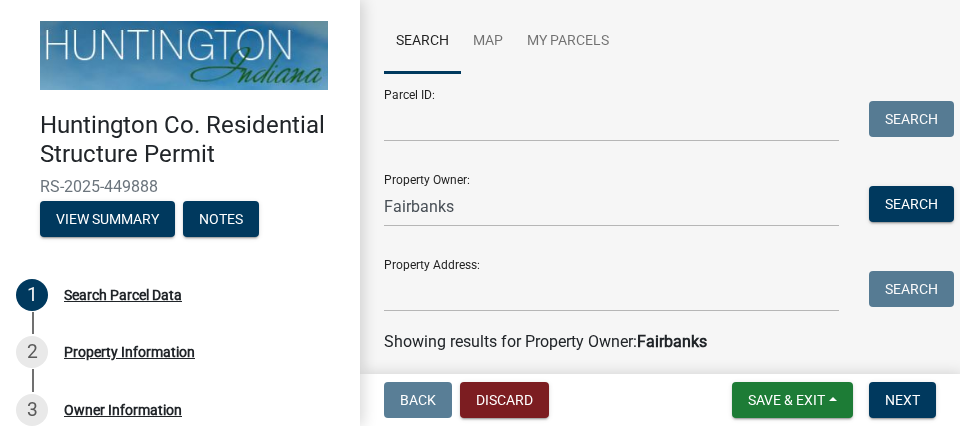 scroll, scrollTop: 228, scrollLeft: 0, axis: vertical 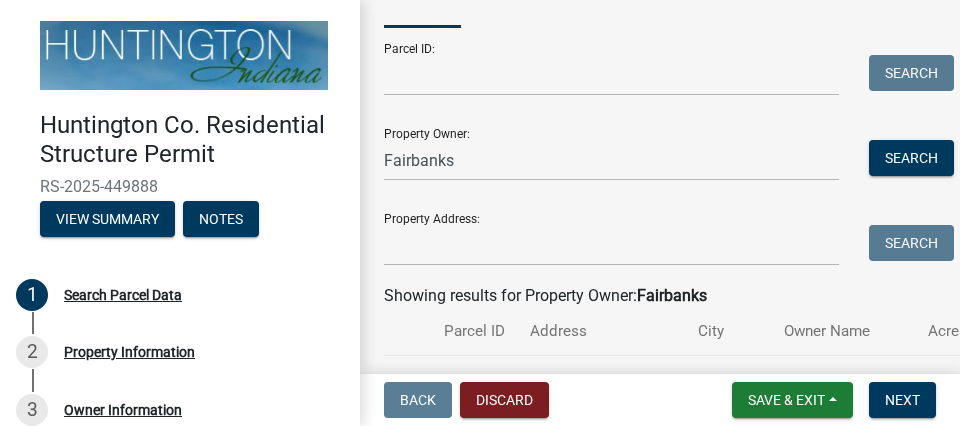 click on "Huntington Co. Residential Structure Permit  RS-2025-449888   View Summary   Notes" at bounding box center [180, 129] 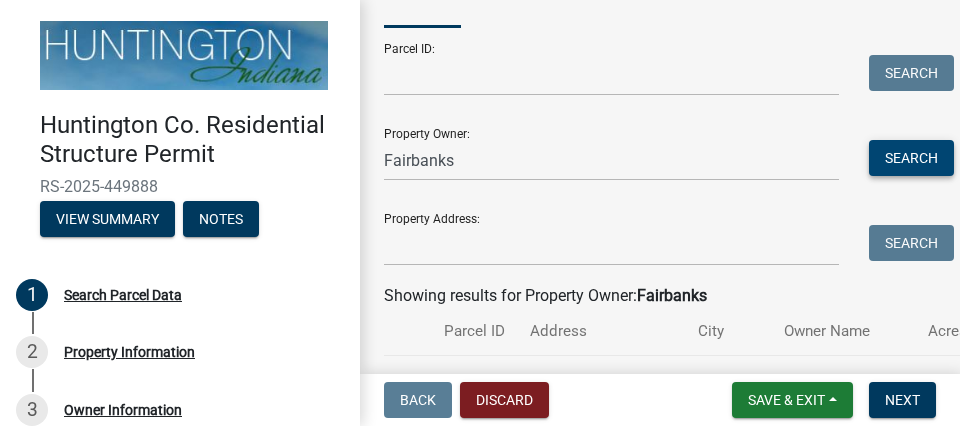 click on "Search" at bounding box center [911, 158] 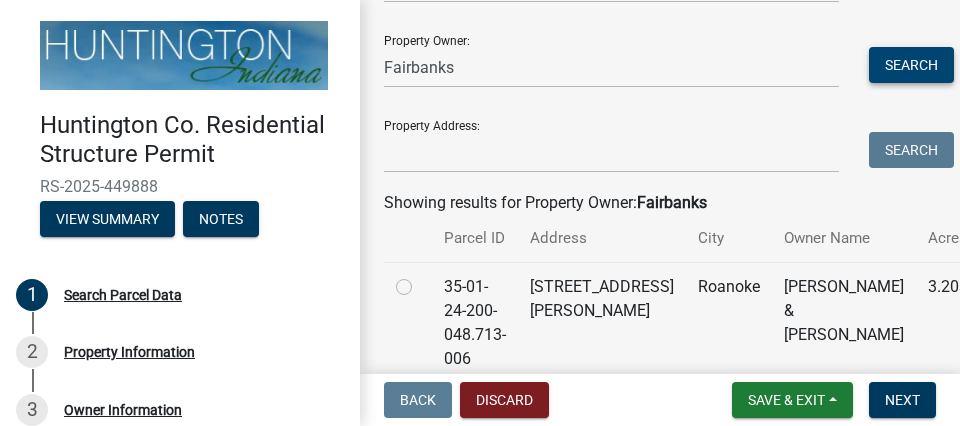 scroll, scrollTop: 435, scrollLeft: 0, axis: vertical 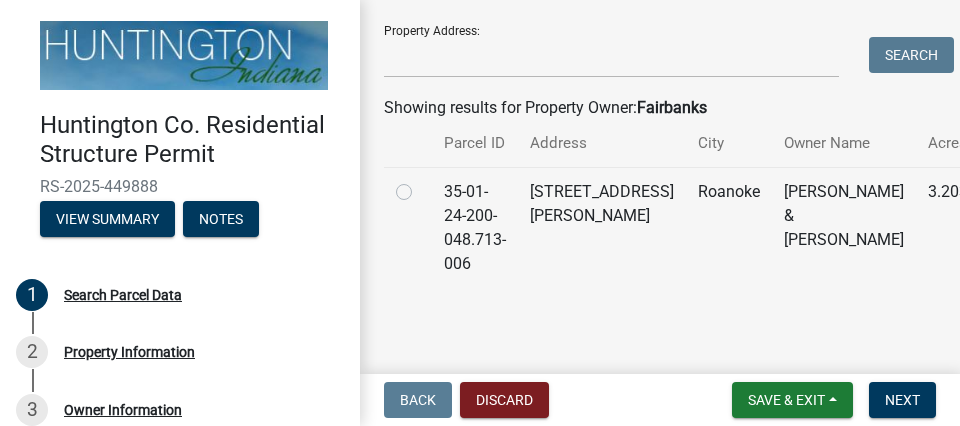 click 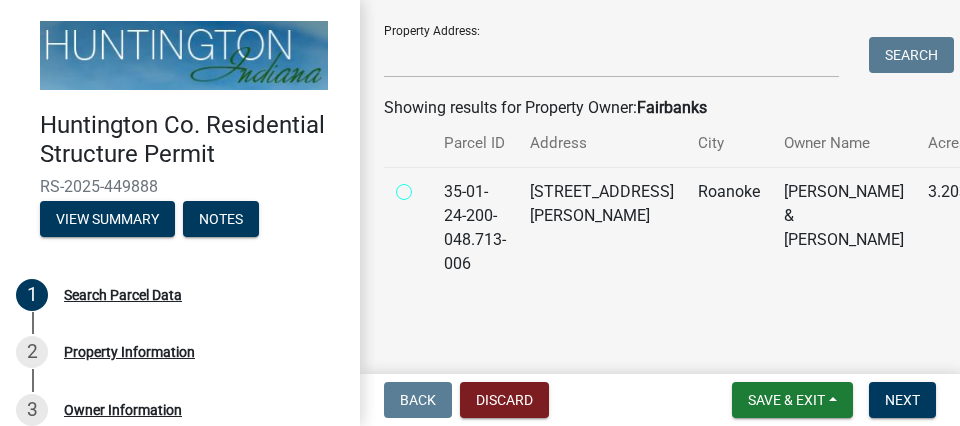 click at bounding box center (426, 186) 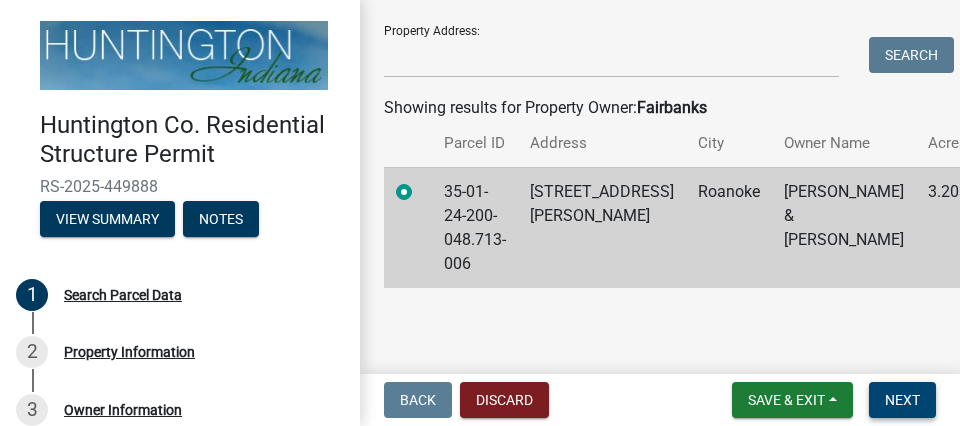 click on "Next" at bounding box center [902, 400] 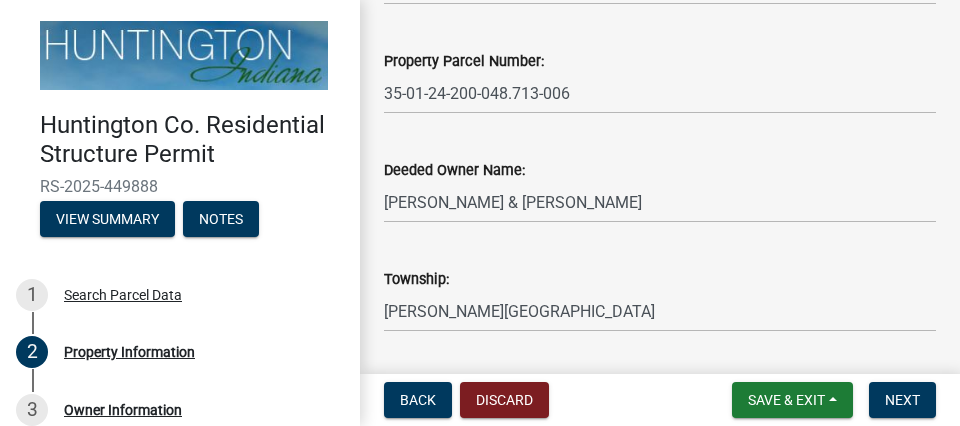 scroll, scrollTop: 517, scrollLeft: 0, axis: vertical 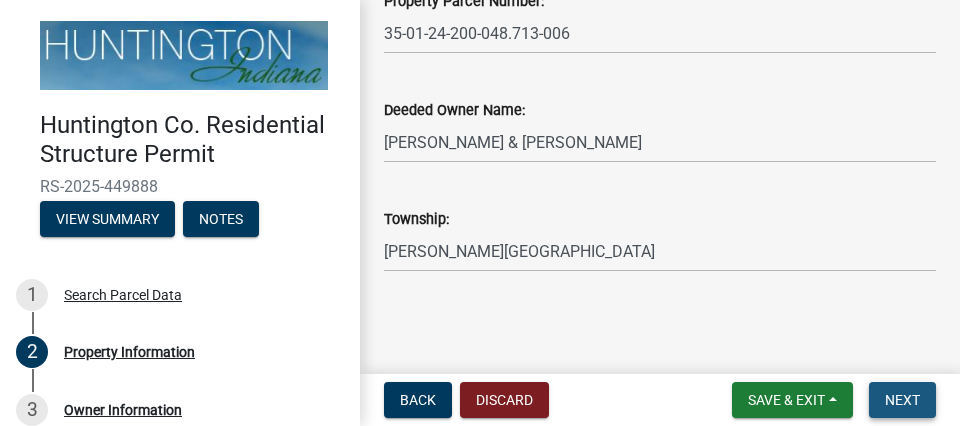 click on "Next" at bounding box center (902, 400) 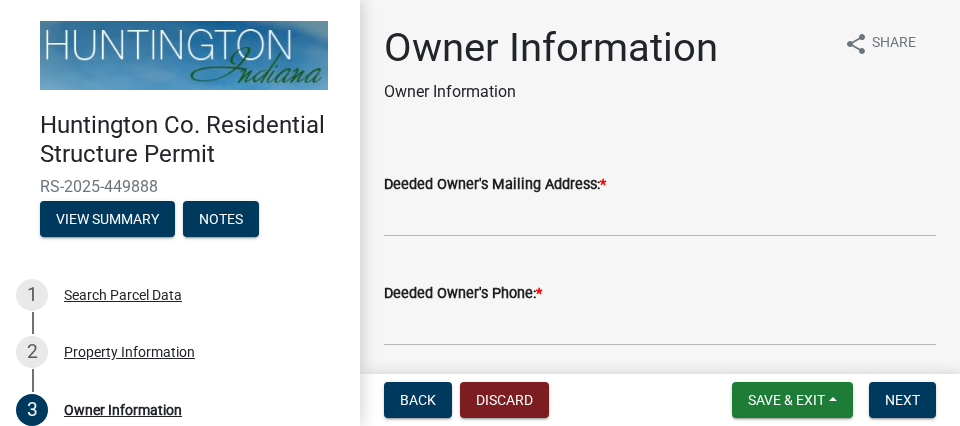 scroll, scrollTop: 75, scrollLeft: 0, axis: vertical 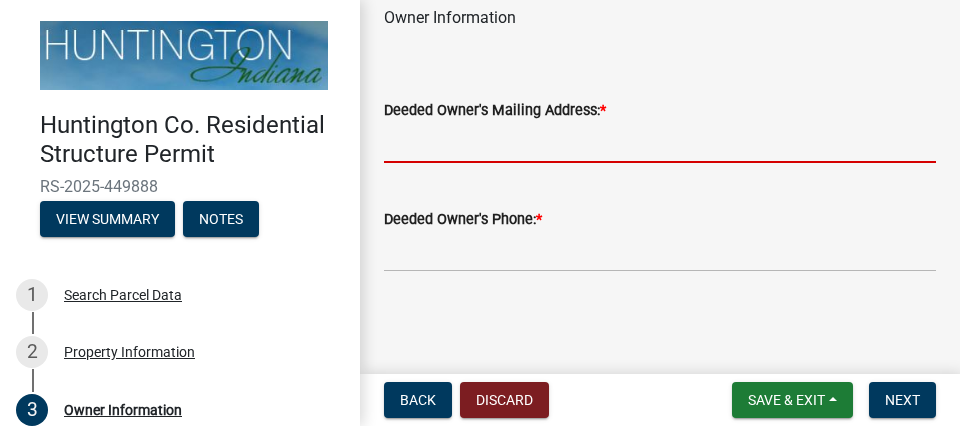 click on "Deeded Owner's Mailing Address:  *" at bounding box center [660, 142] 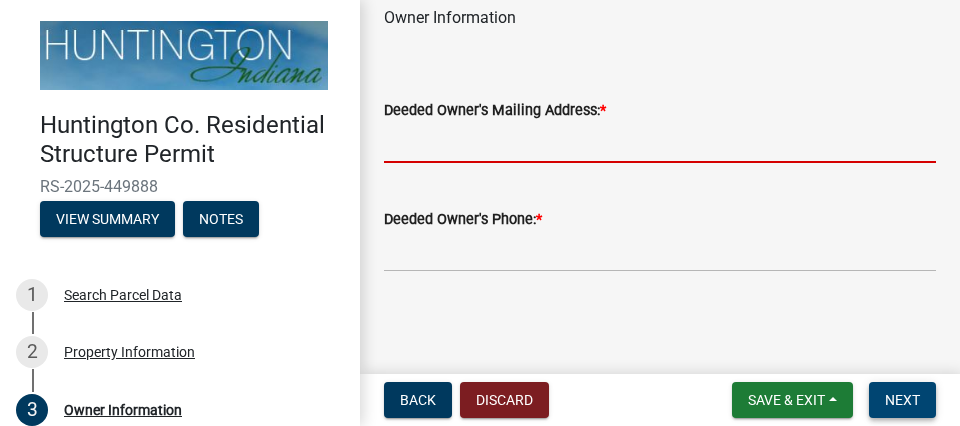 click on "Next" at bounding box center (902, 400) 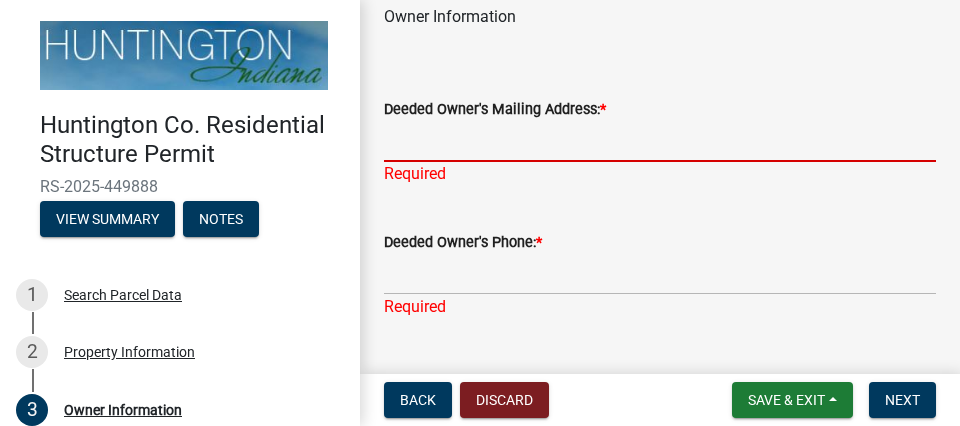 click on "Deeded Owner's Mailing Address:  *" at bounding box center [660, 141] 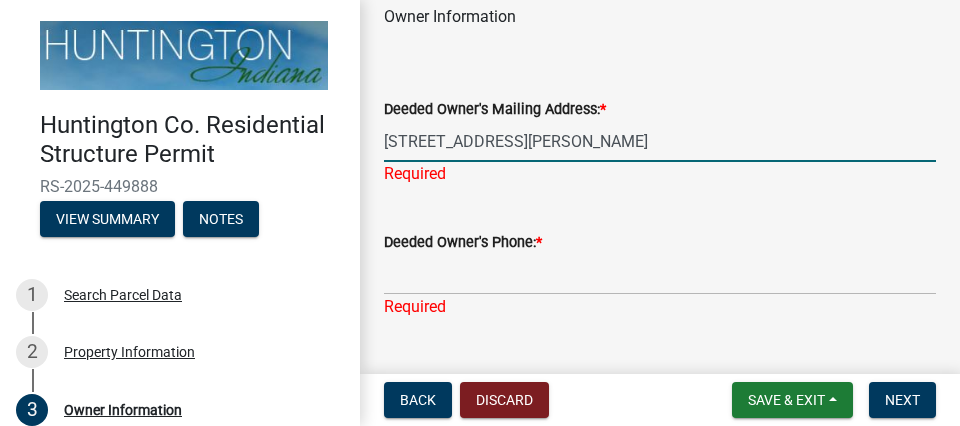 type on "[STREET_ADDRESS][PERSON_NAME]" 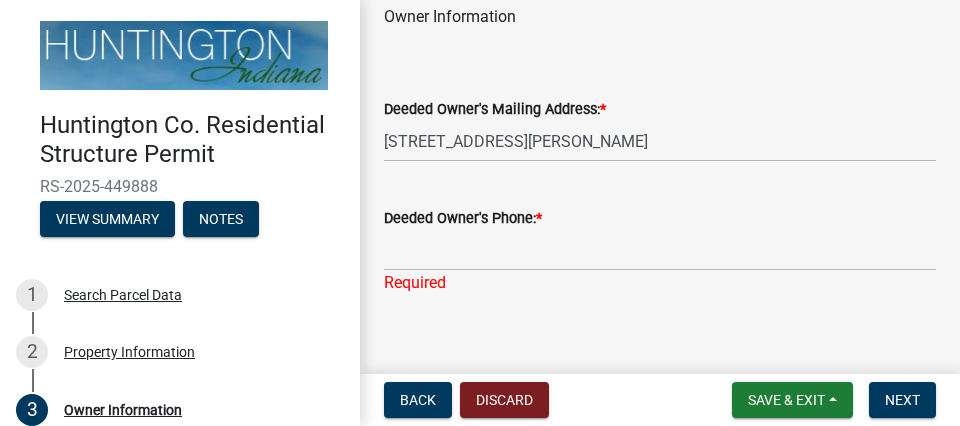 click on "Deeded Owner's Phone:  *" 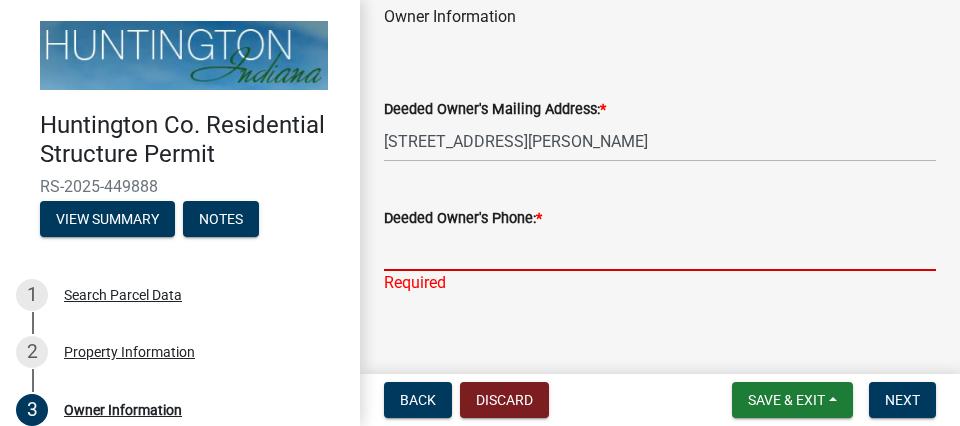click on "Deeded Owner's Phone:  *" at bounding box center (660, 250) 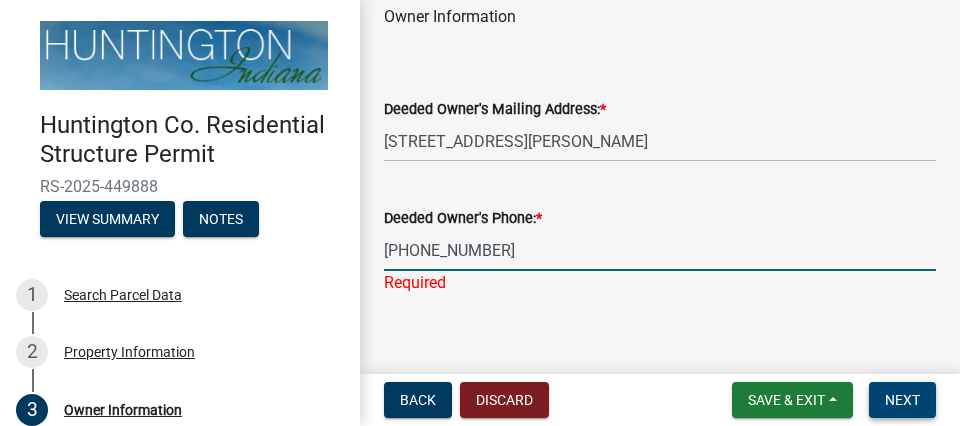 type on "[PHONE_NUMBER]" 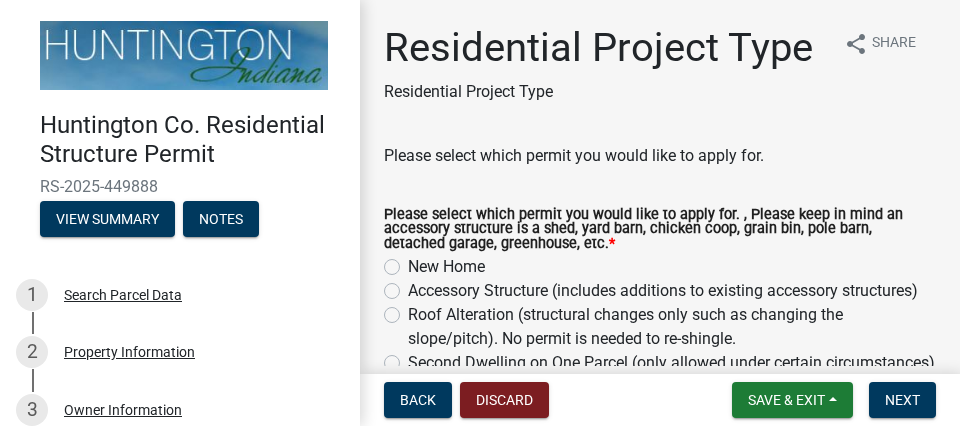 scroll, scrollTop: 114, scrollLeft: 0, axis: vertical 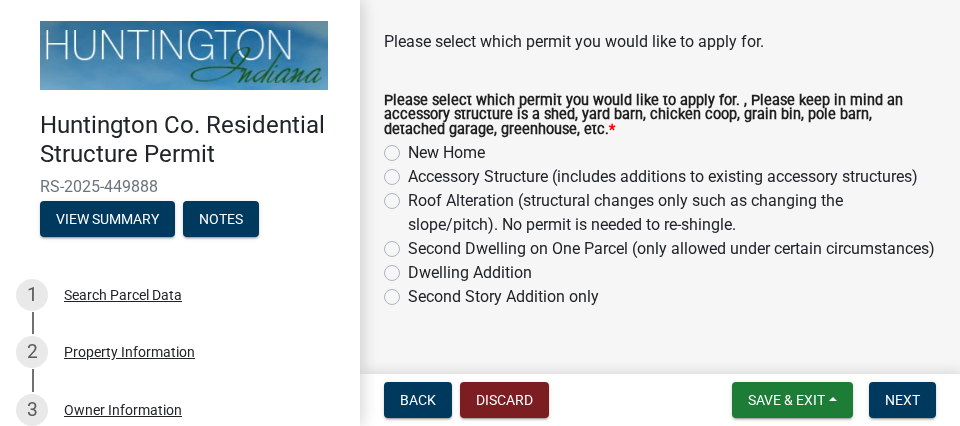 click on "Accessory Structure (includes additions to existing accessory structures)" 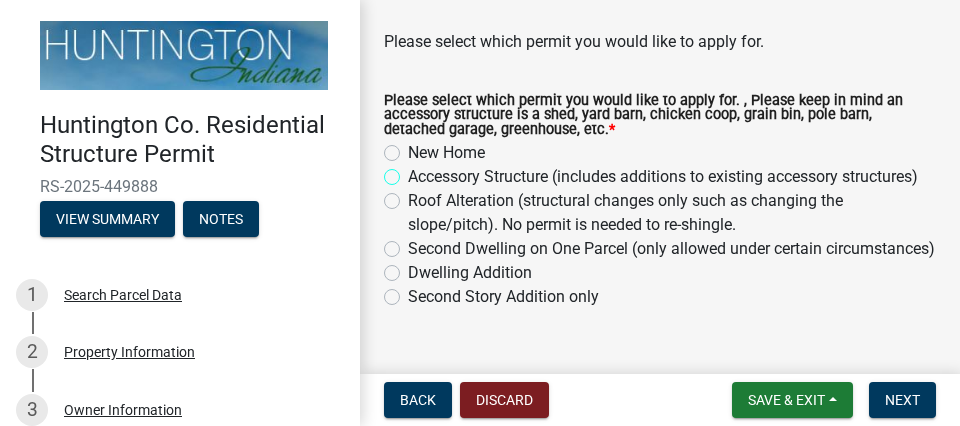 click on "Accessory Structure (includes additions to existing accessory structures)" at bounding box center [414, 171] 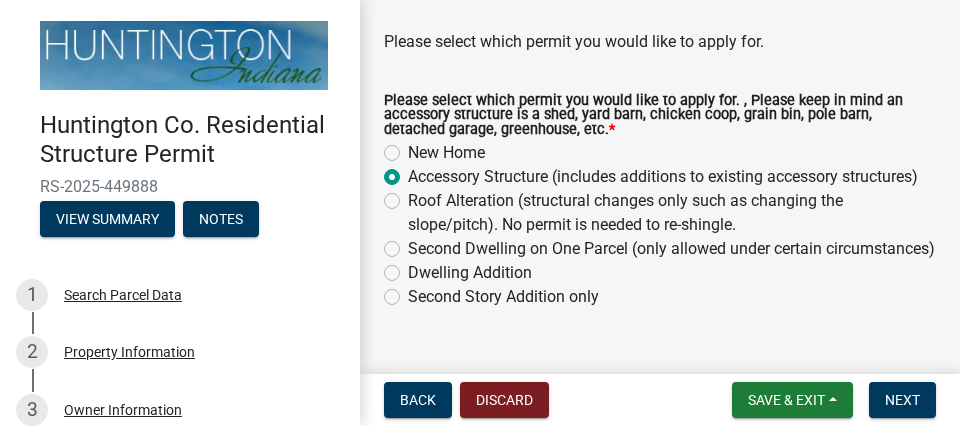 radio on "true" 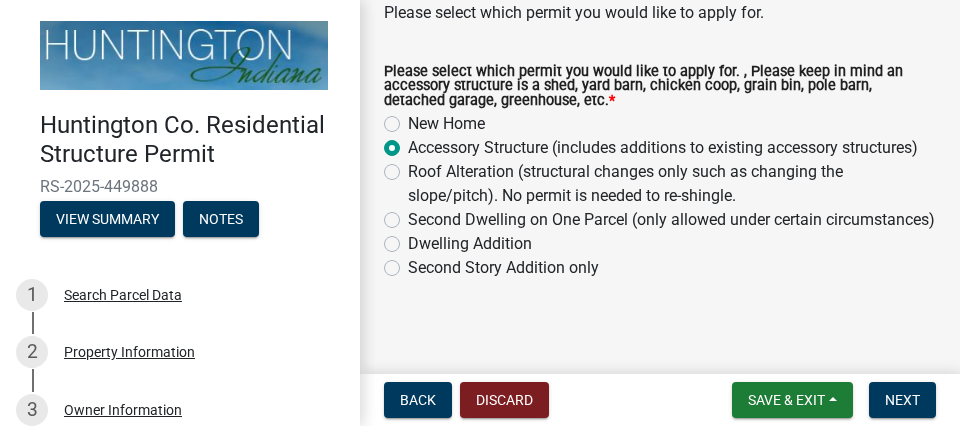 scroll, scrollTop: 178, scrollLeft: 0, axis: vertical 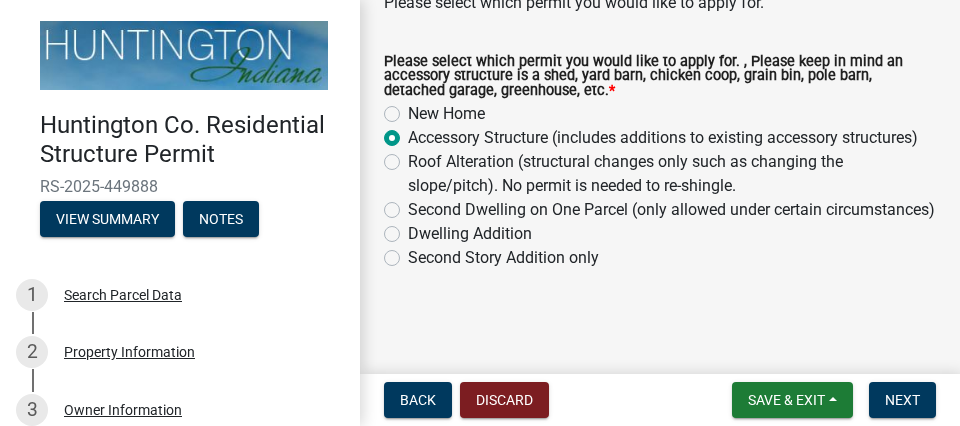 click on "Dwelling Addition" 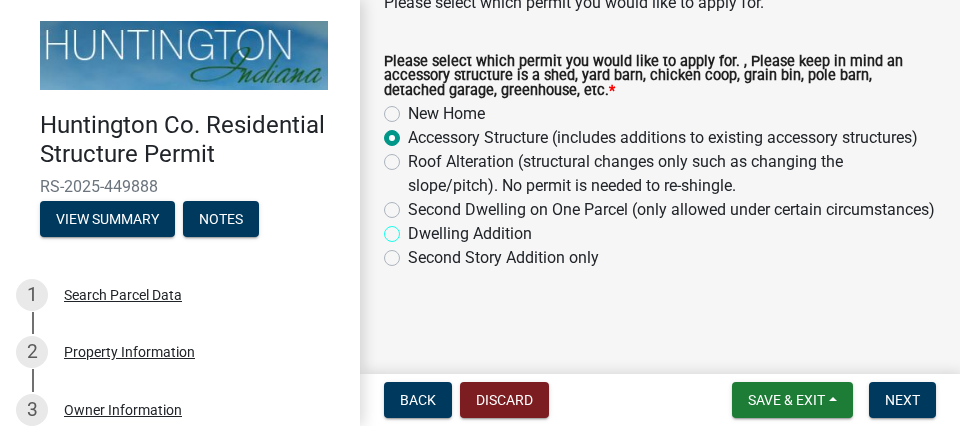 click on "Dwelling Addition" at bounding box center (414, 228) 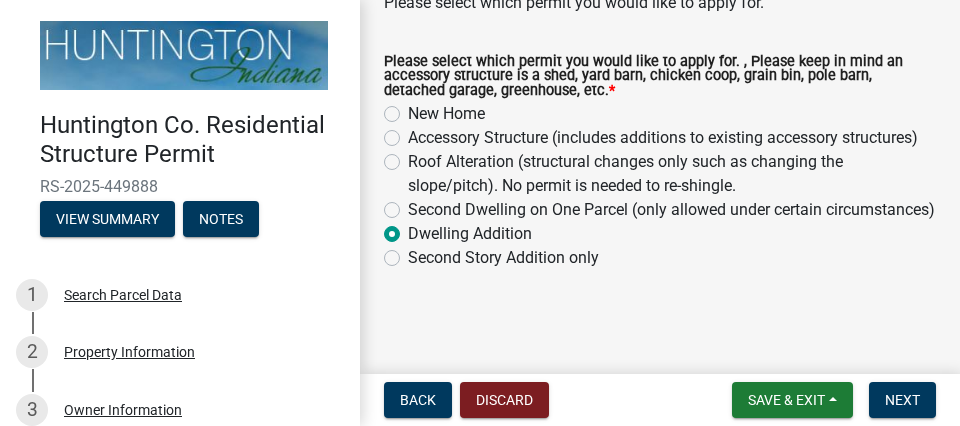 radio on "true" 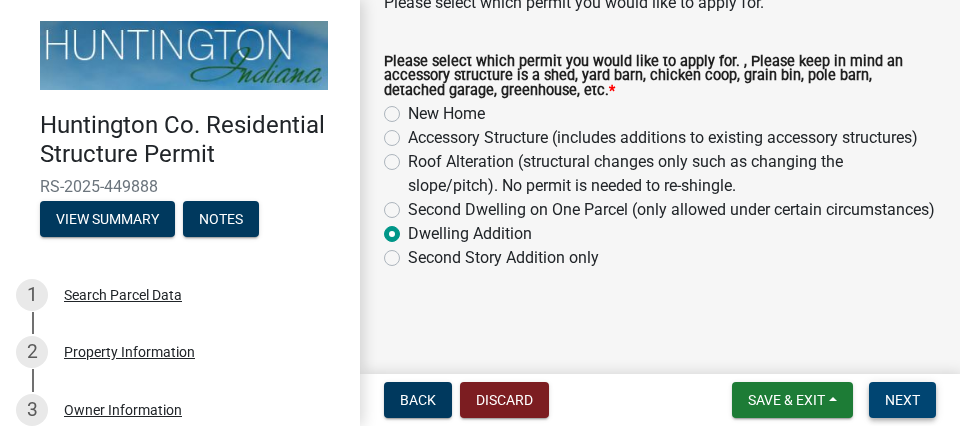 click on "Next" at bounding box center [902, 400] 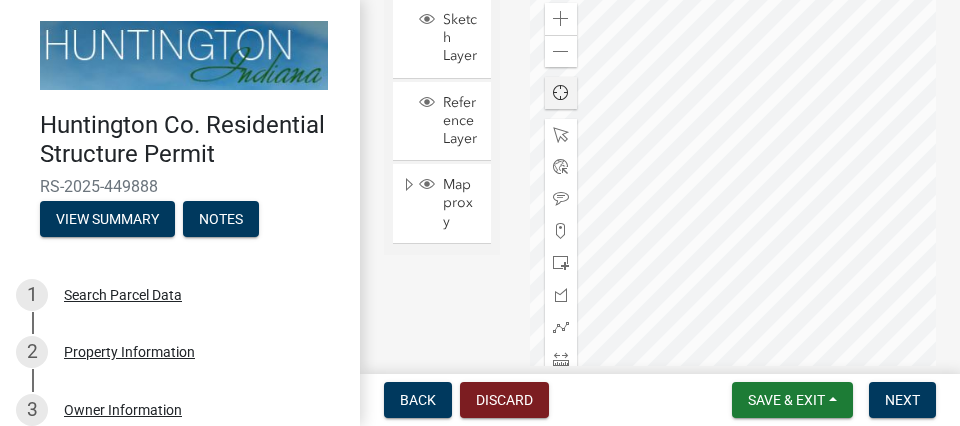 scroll, scrollTop: 456, scrollLeft: 0, axis: vertical 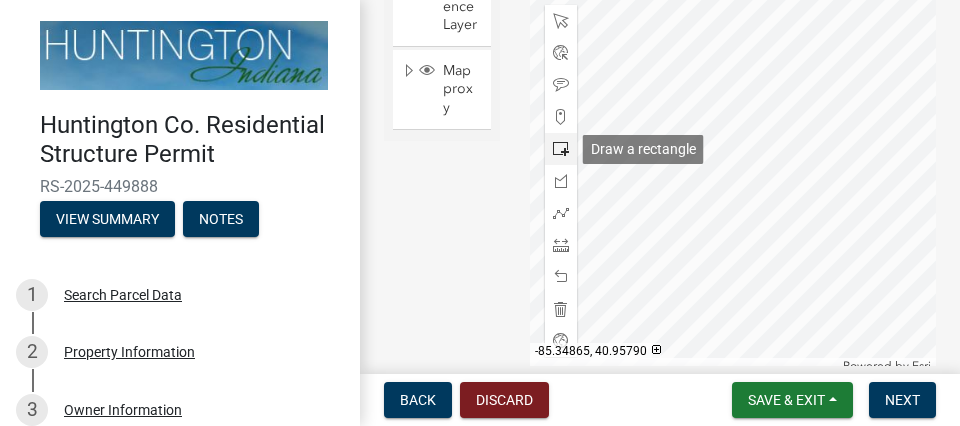 click 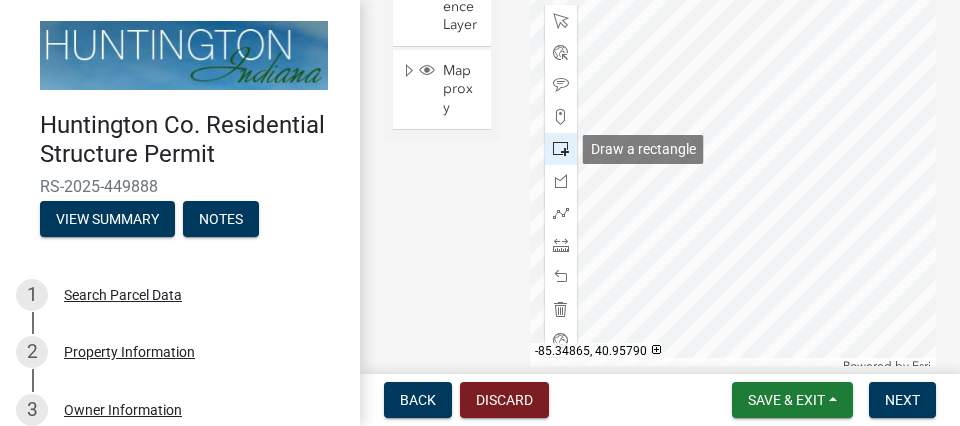 click 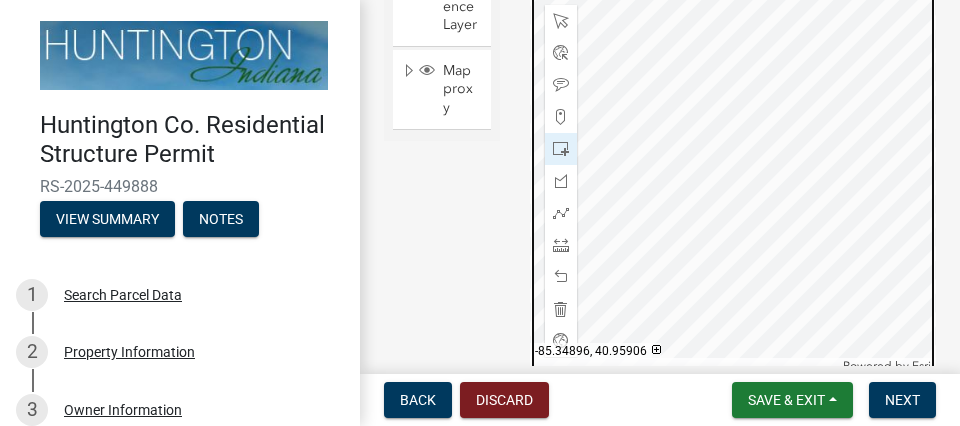 scroll, scrollTop: 342, scrollLeft: 0, axis: vertical 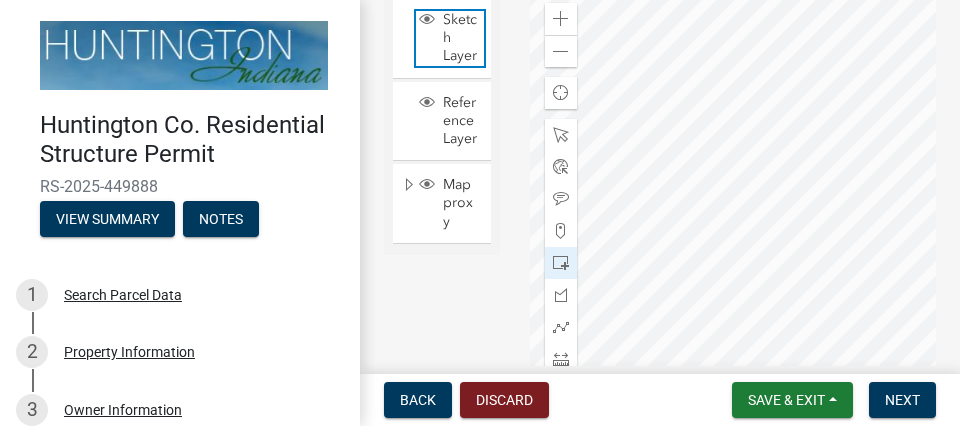 click on "Sketch Layer" at bounding box center (461, 38) 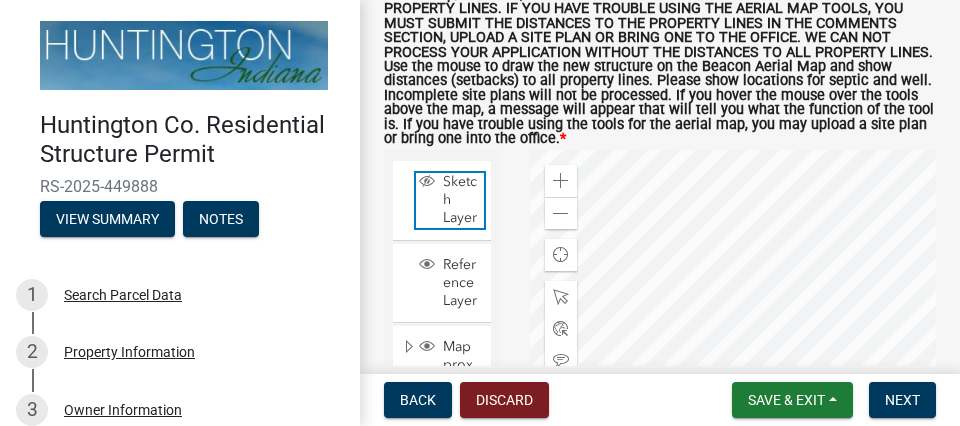scroll, scrollTop: 219, scrollLeft: 0, axis: vertical 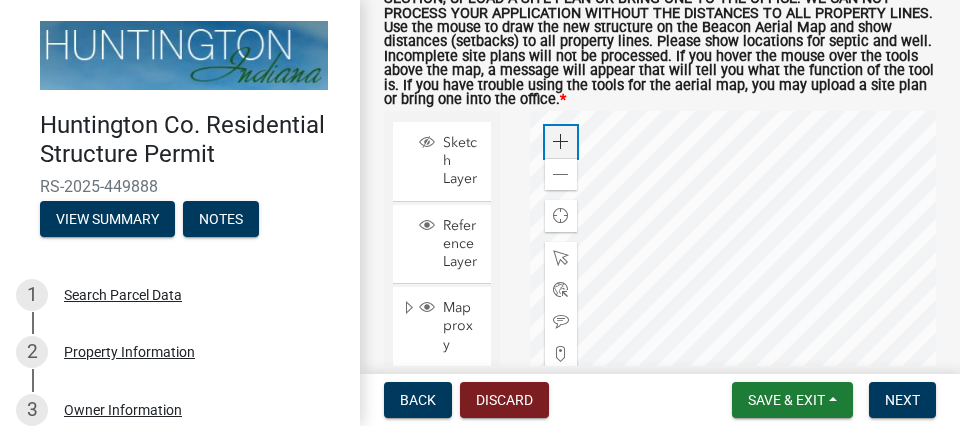 click on "Zoom in" 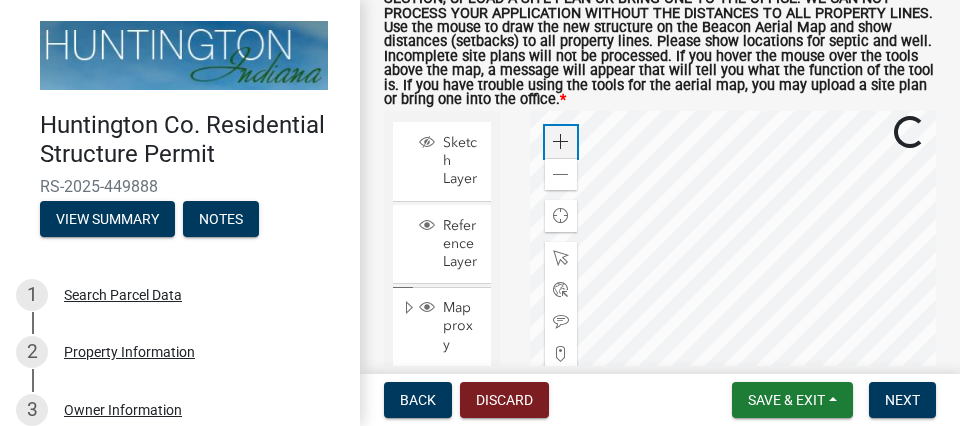 click on "Zoom in" 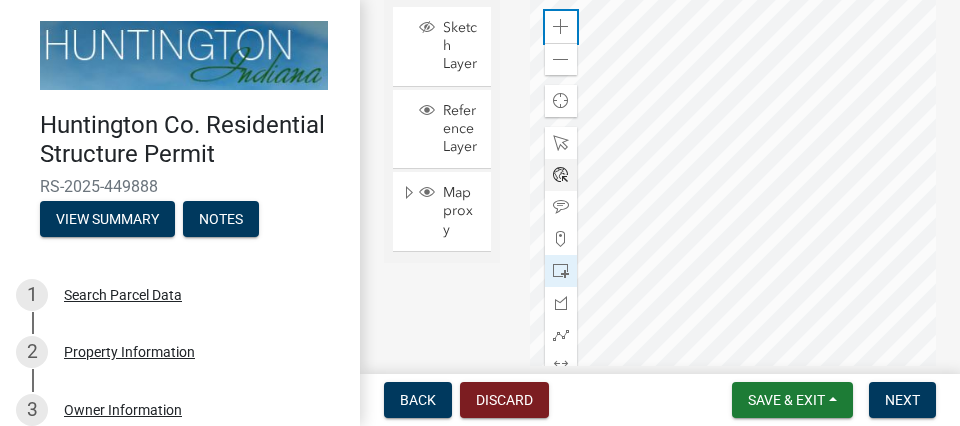 scroll, scrollTop: 333, scrollLeft: 0, axis: vertical 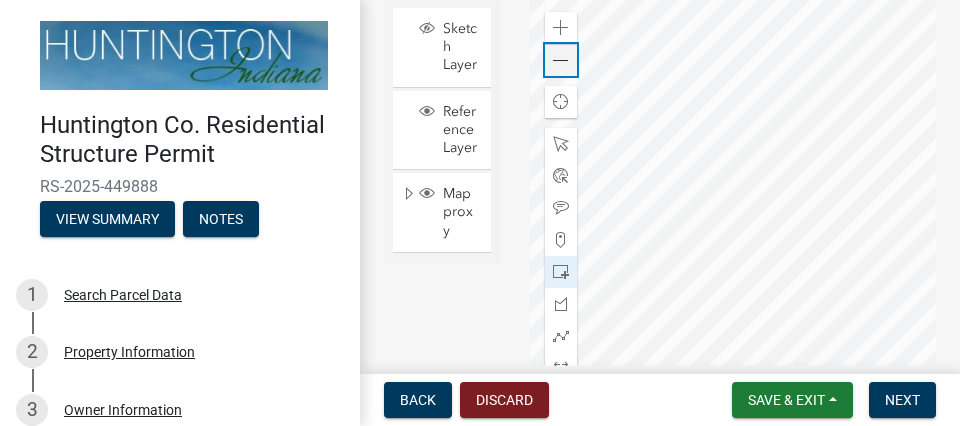 click 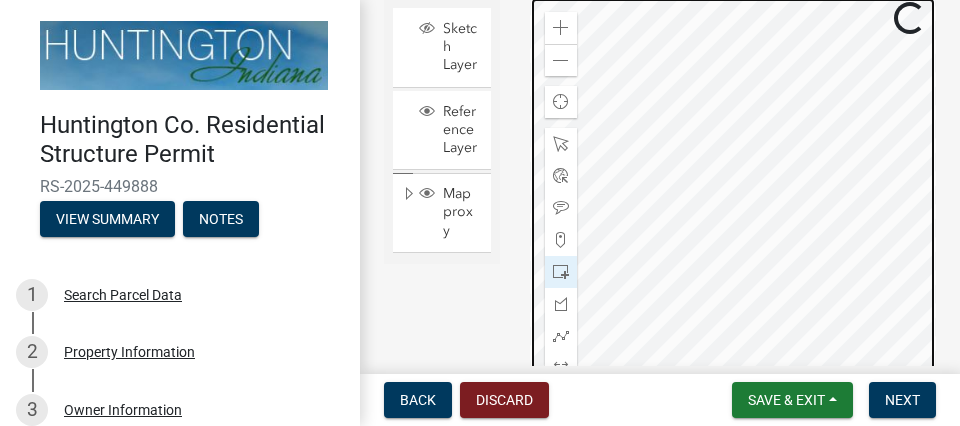 click 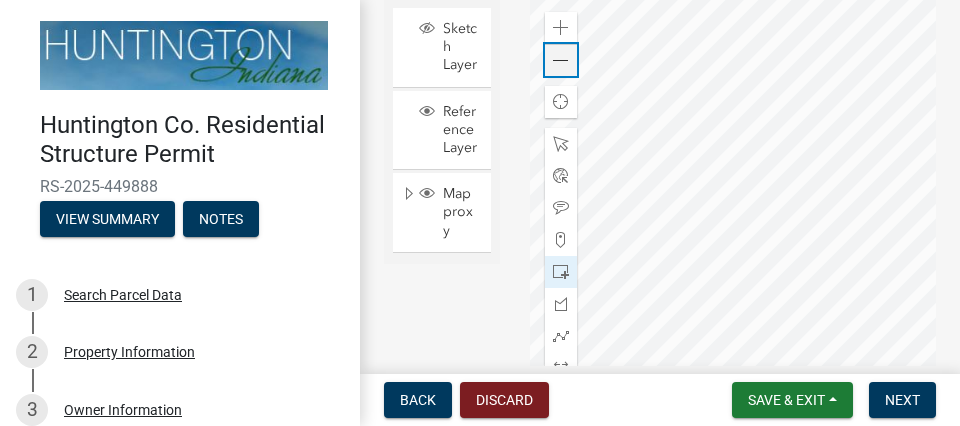 click 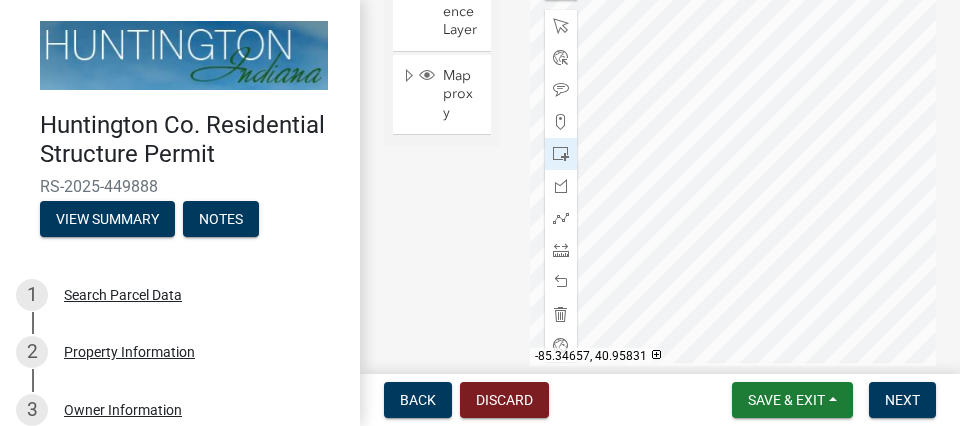 scroll, scrollTop: 461, scrollLeft: 0, axis: vertical 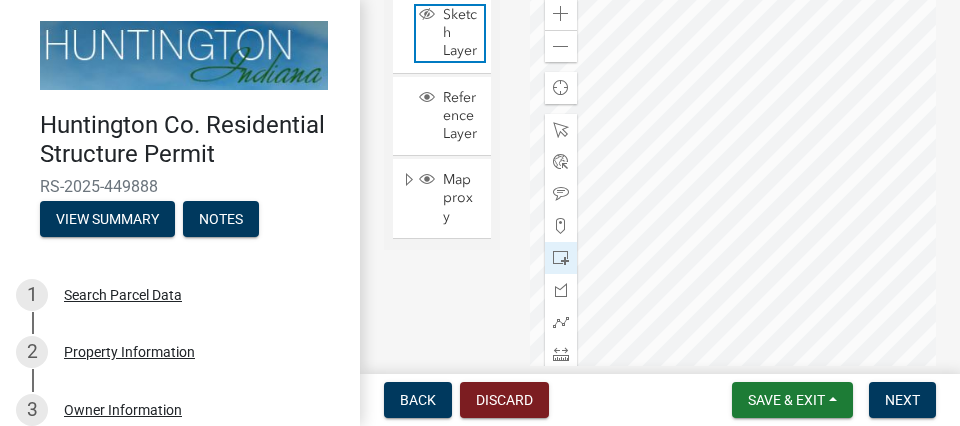 click on "Sketch Layer" at bounding box center [461, 33] 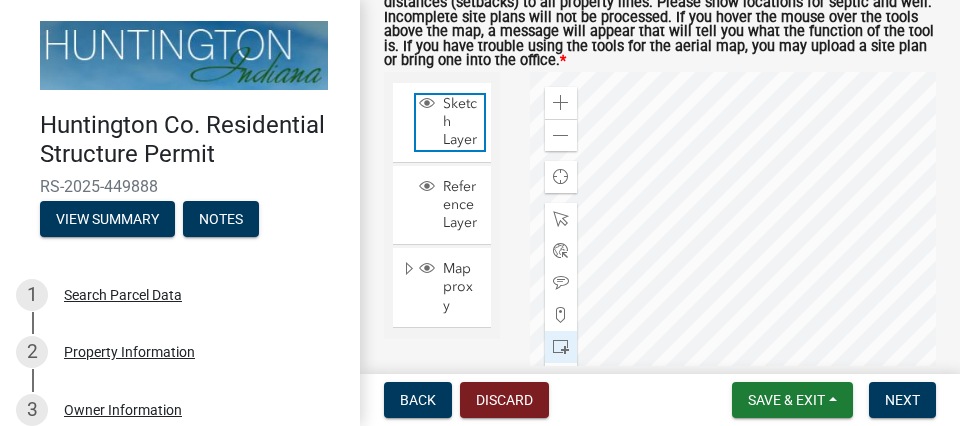 scroll, scrollTop: 233, scrollLeft: 0, axis: vertical 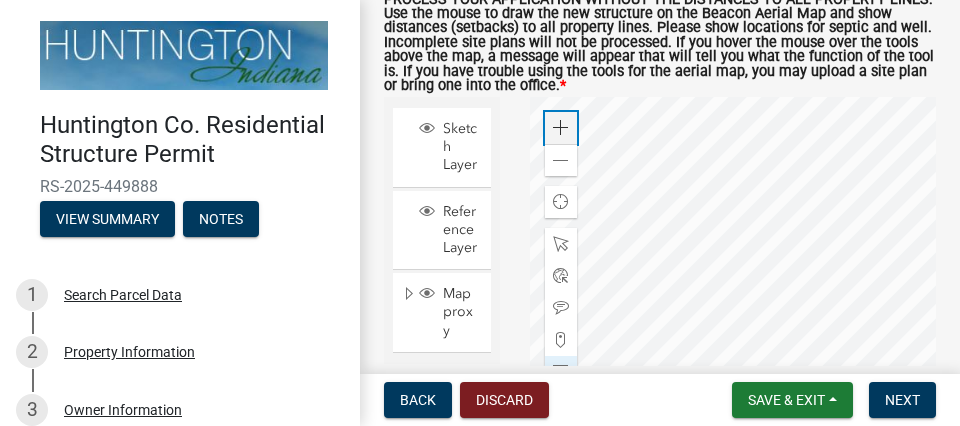 click 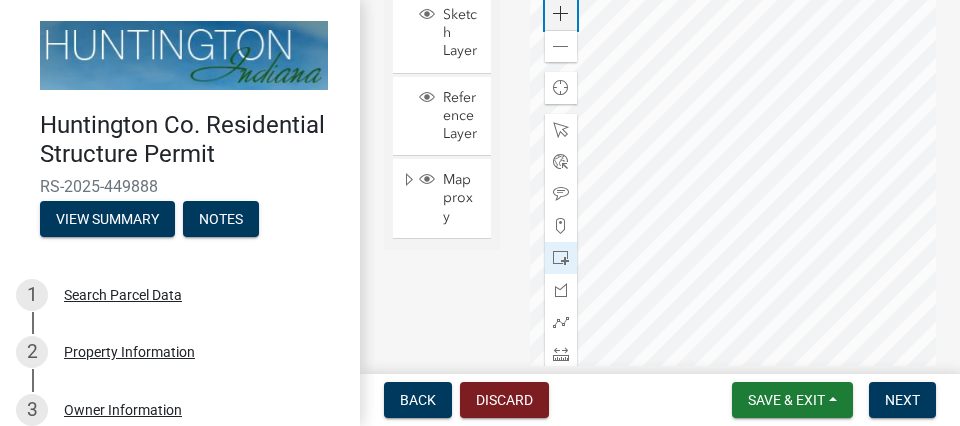 scroll, scrollTop: 461, scrollLeft: 0, axis: vertical 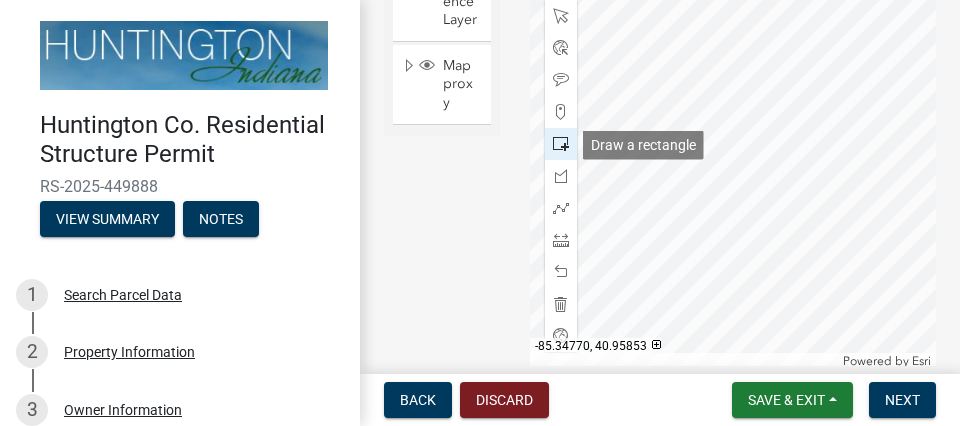 click 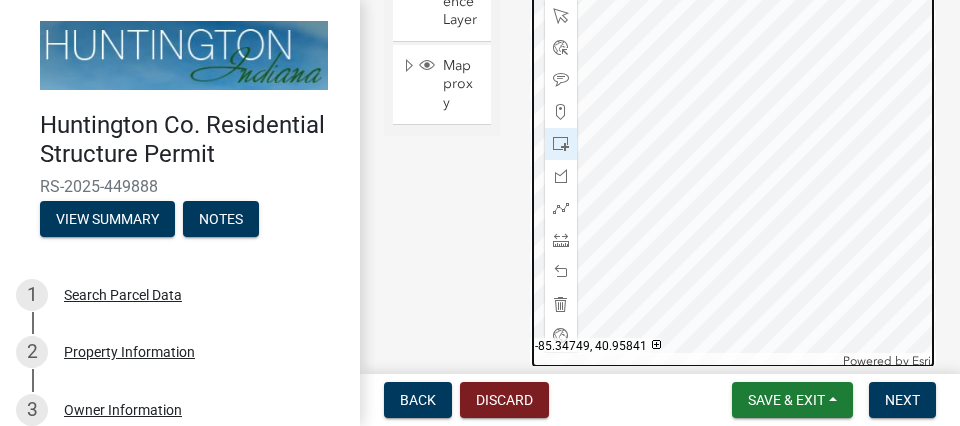 click 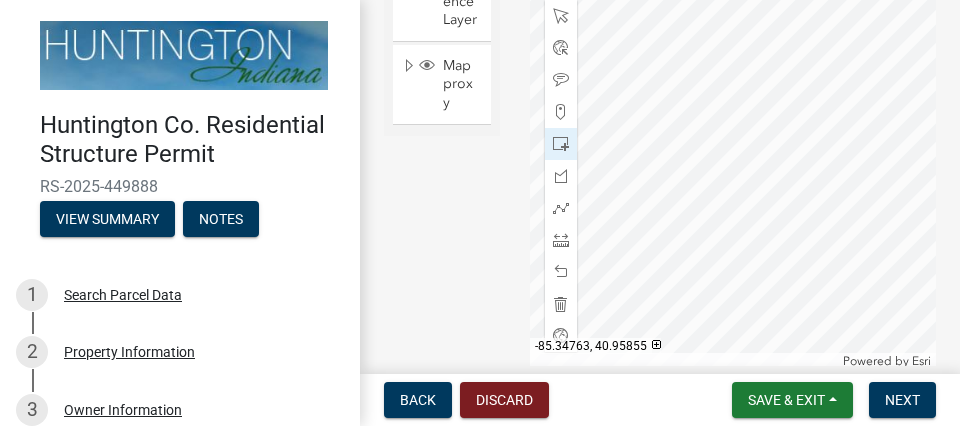 click on "Sketch Layer Reference Layer Mapproxy City/Town Limits Townships Parcels Roads USGS 10 ft Contours Rights of Way Floodway Zoning County Regulated Drains Flood Zones 2023" 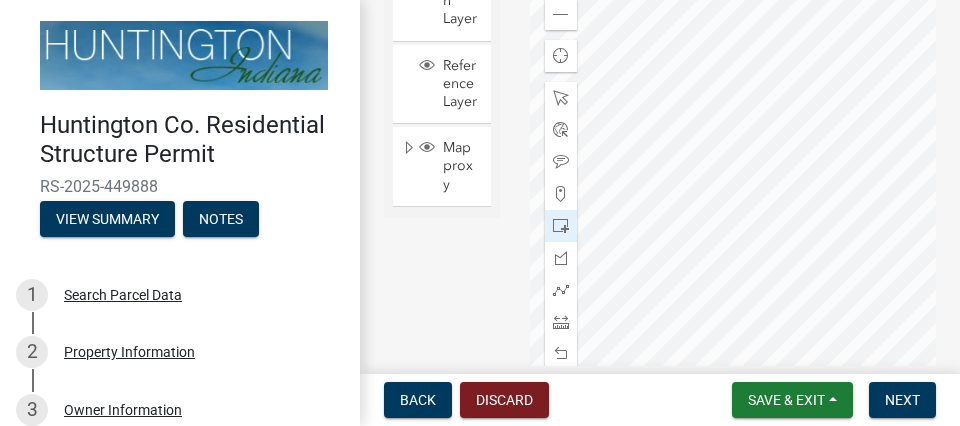 scroll, scrollTop: 347, scrollLeft: 0, axis: vertical 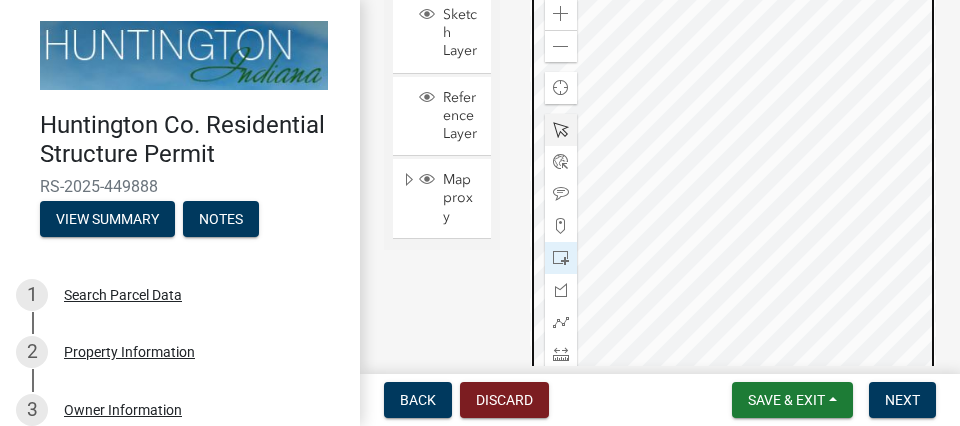 click 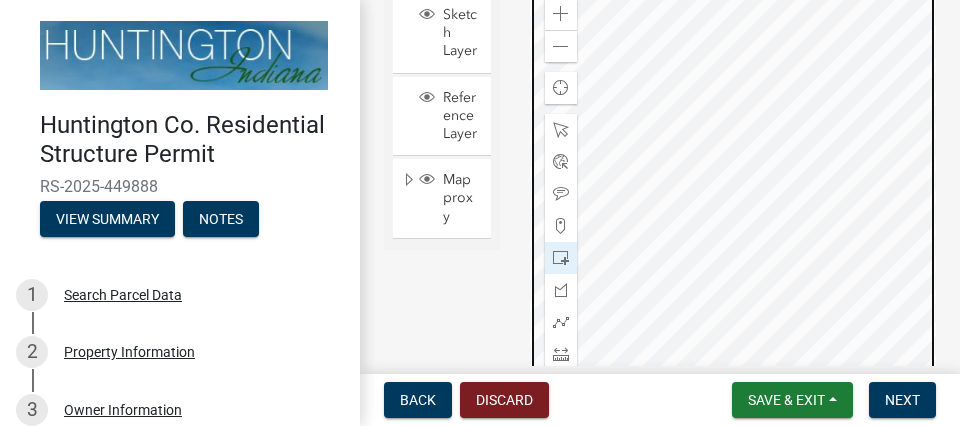 click 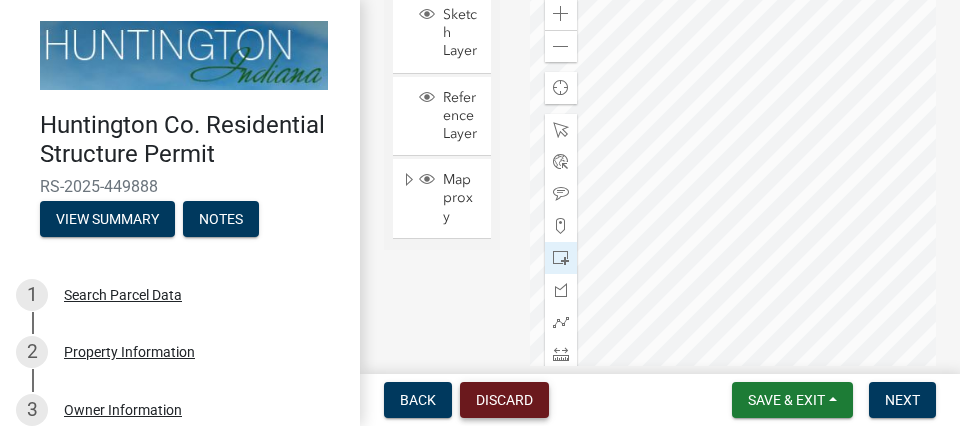 click on "Discard" at bounding box center (504, 400) 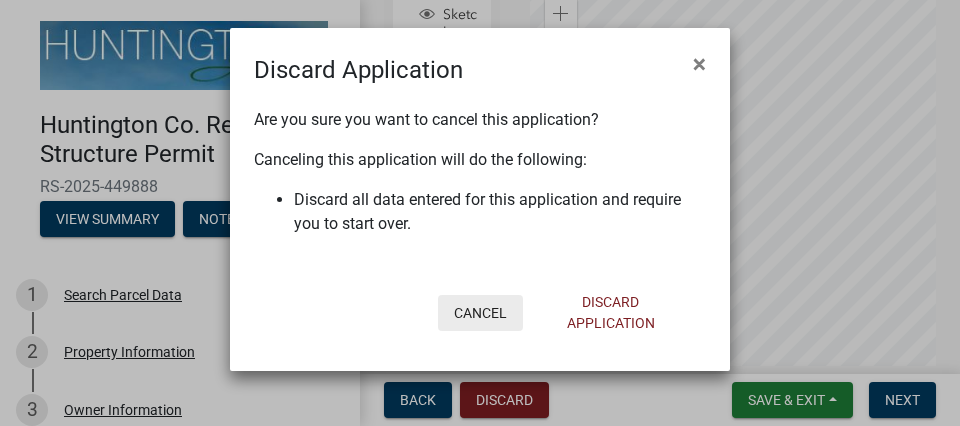 click on "Cancel" 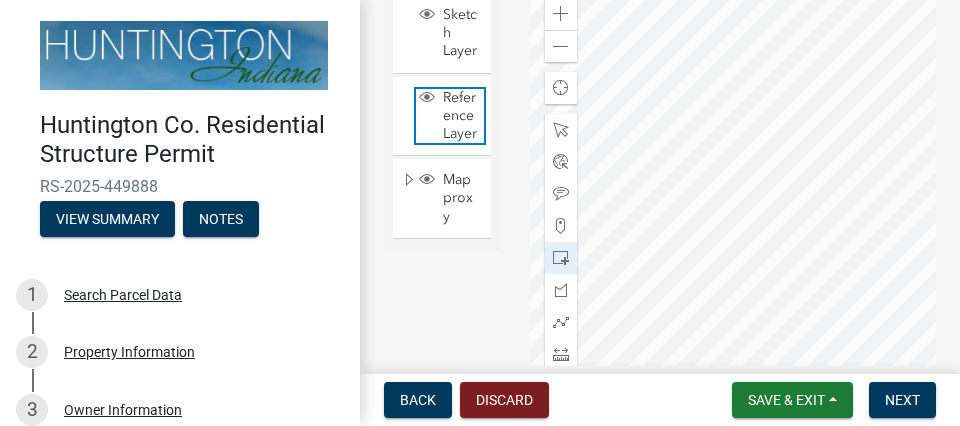 click on "Reference Layer" at bounding box center [461, 116] 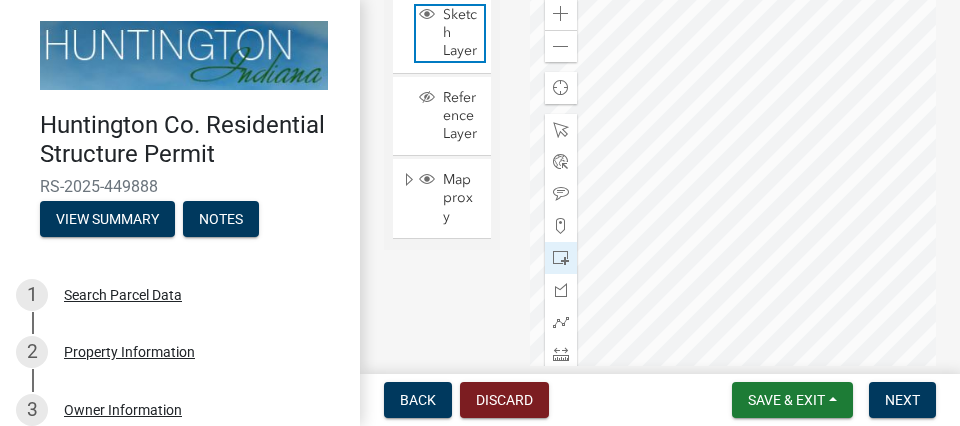 click on "Sketch Layer" at bounding box center [461, 33] 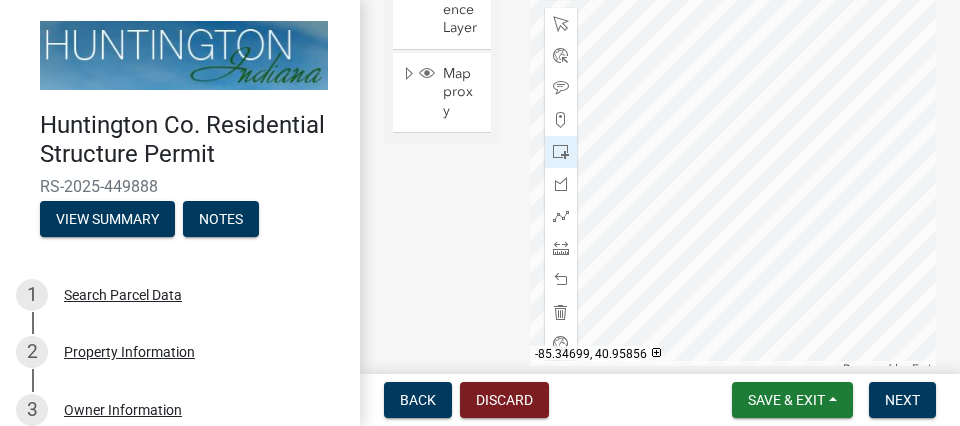 scroll, scrollTop: 464, scrollLeft: 0, axis: vertical 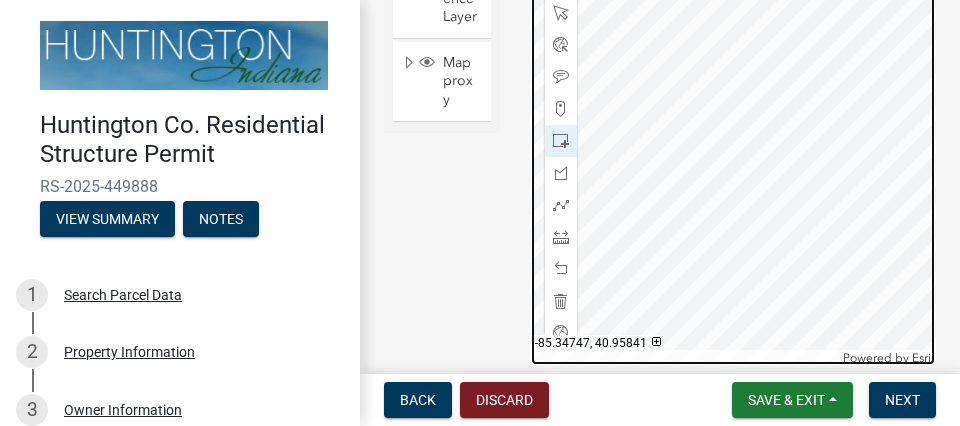 click 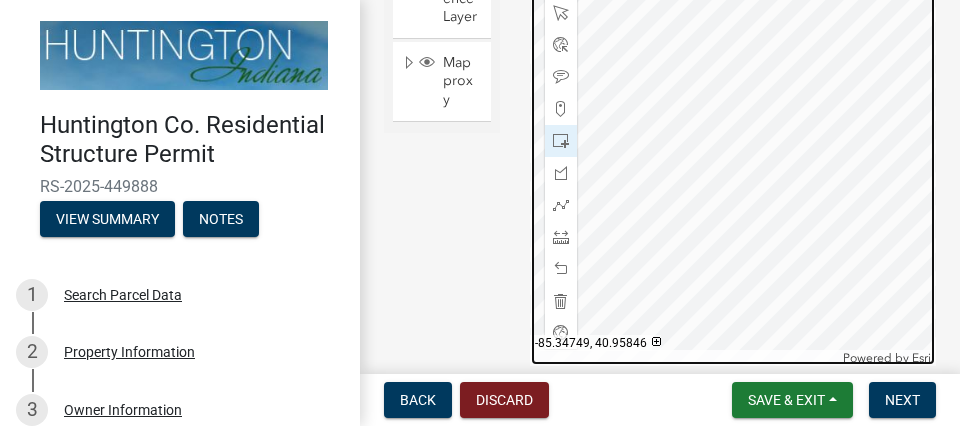 click 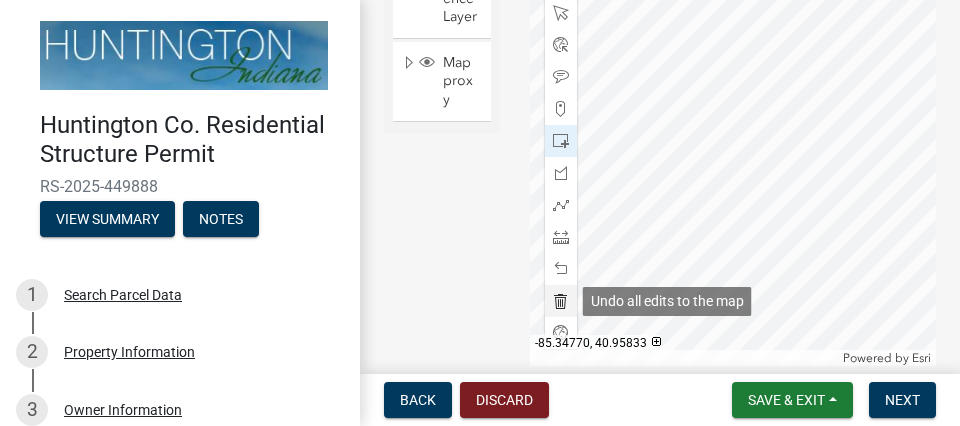 click 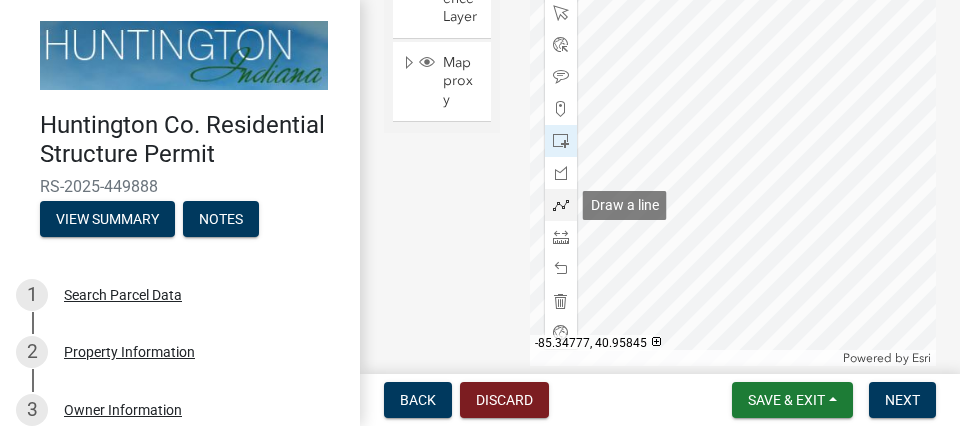 click 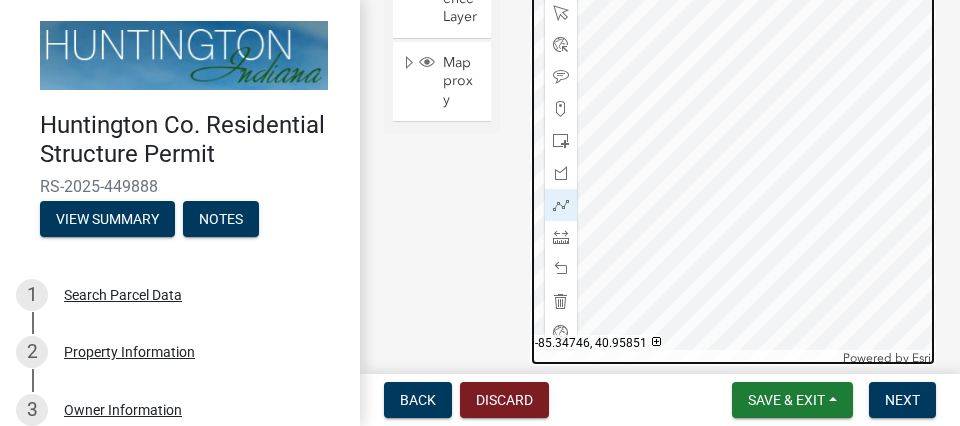 click 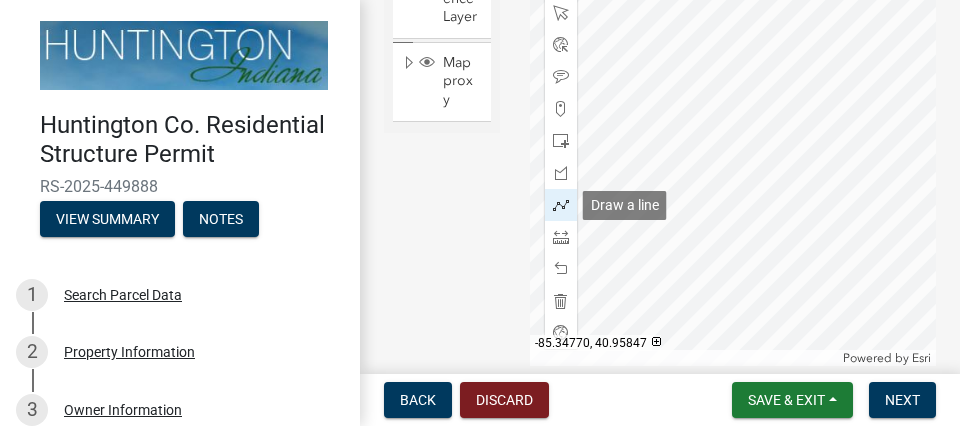click 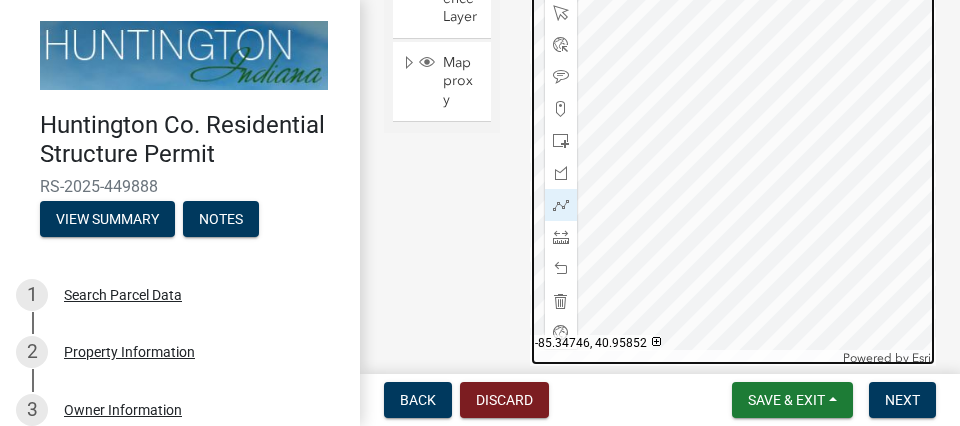 click 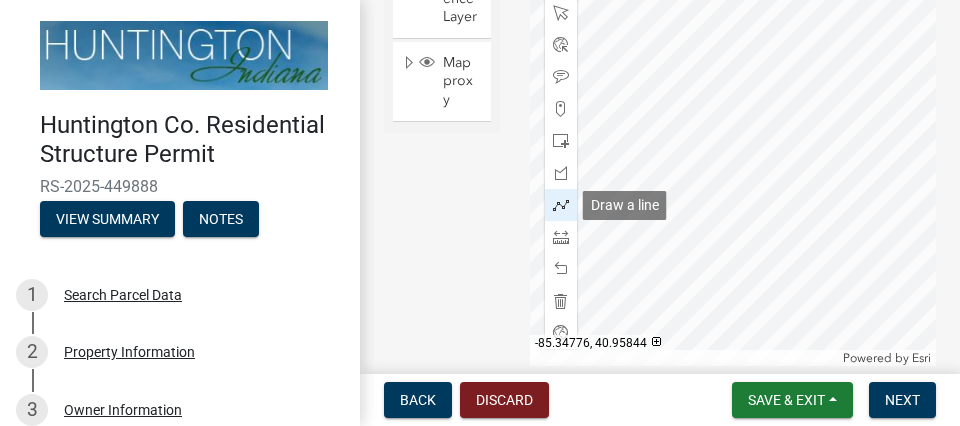 click 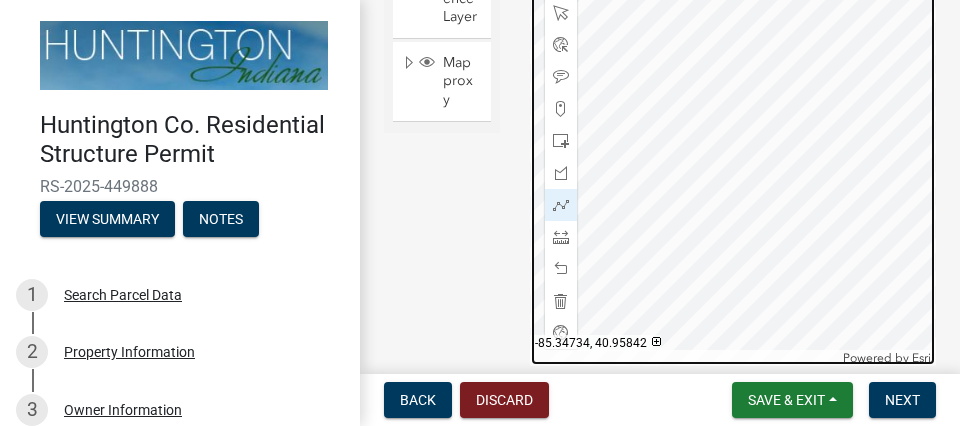 click 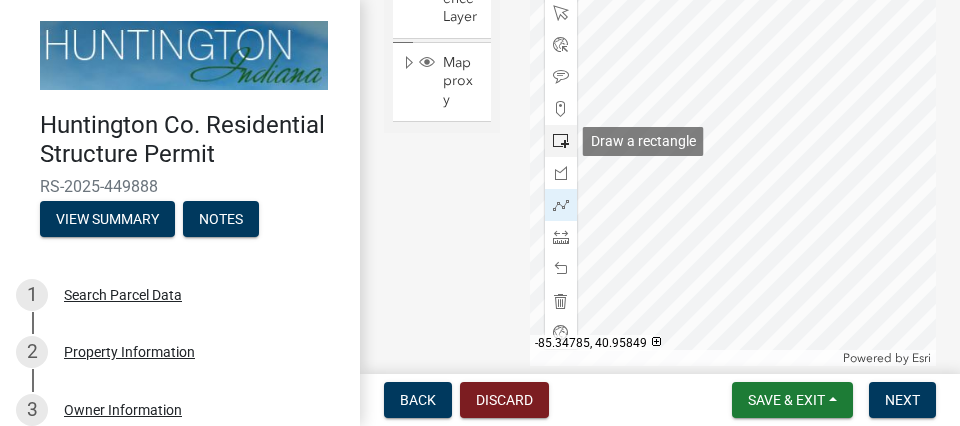 click 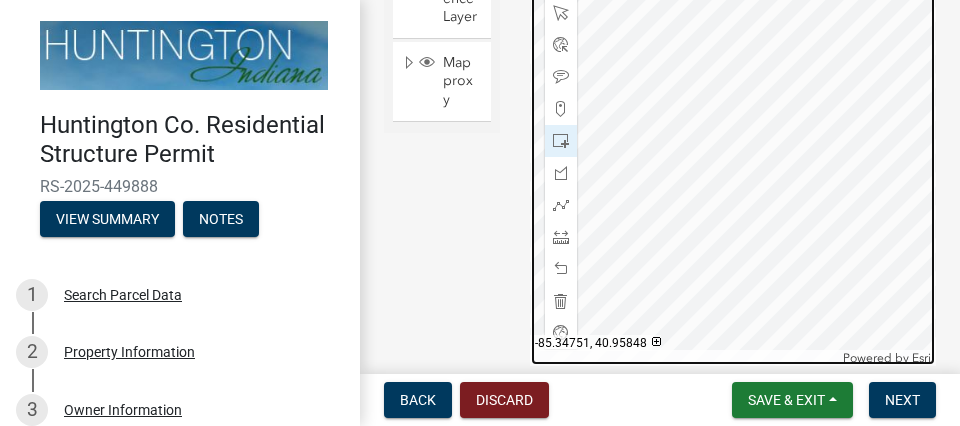 click 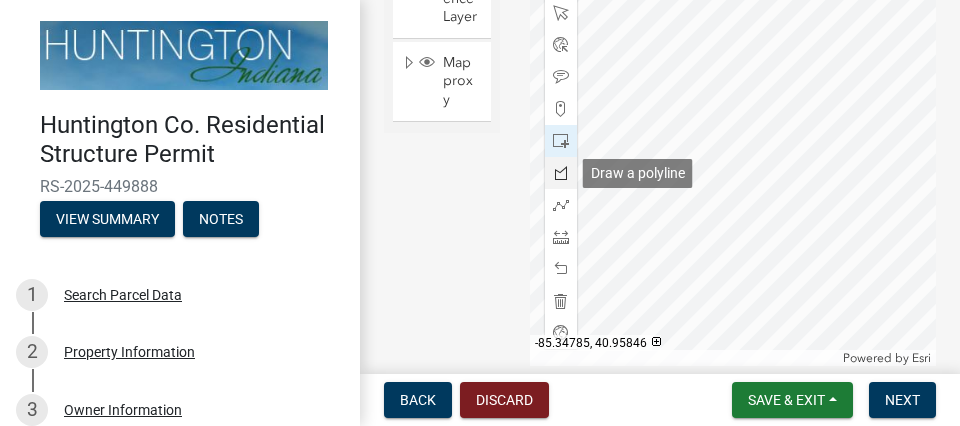 click 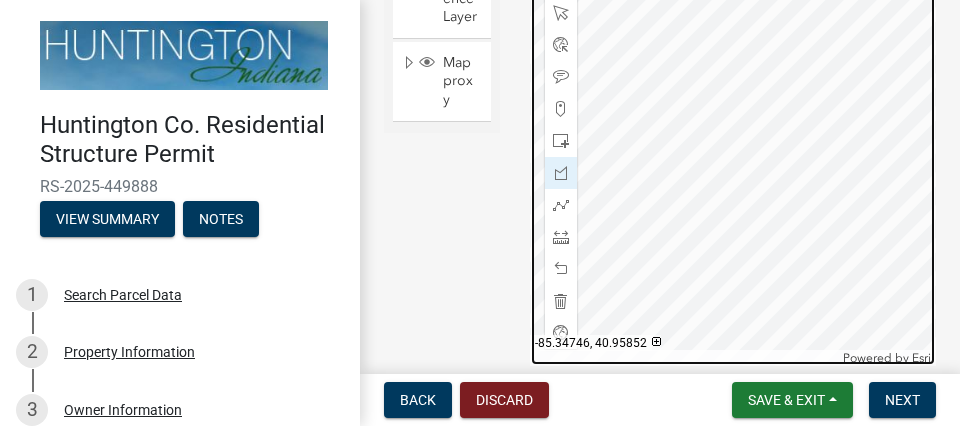 click 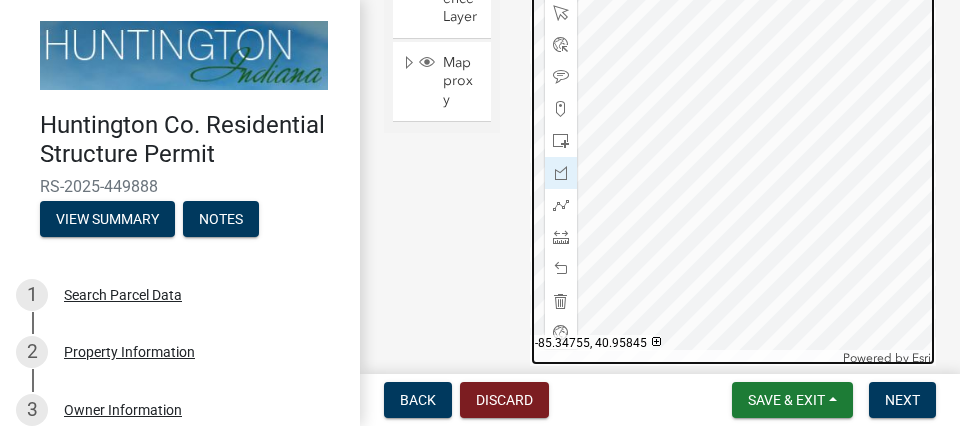 click 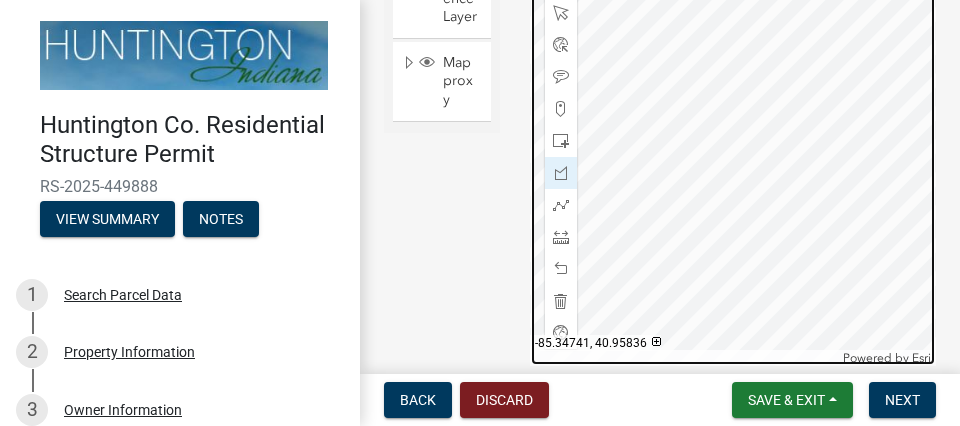 click 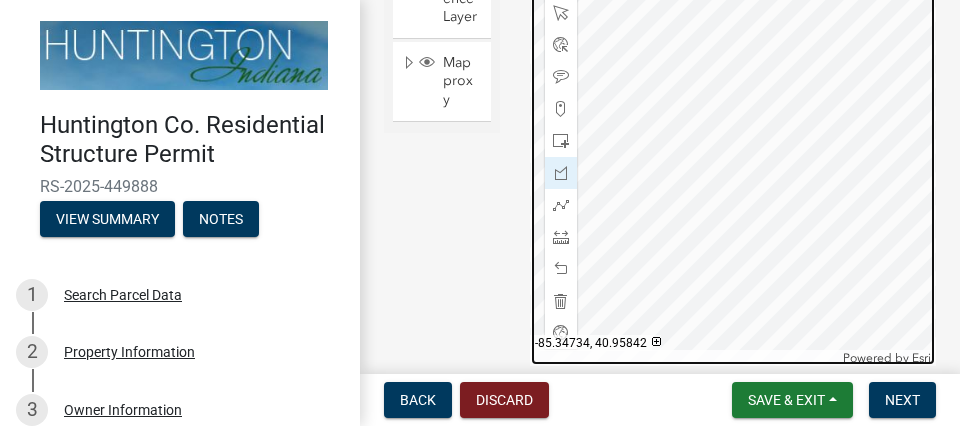 click 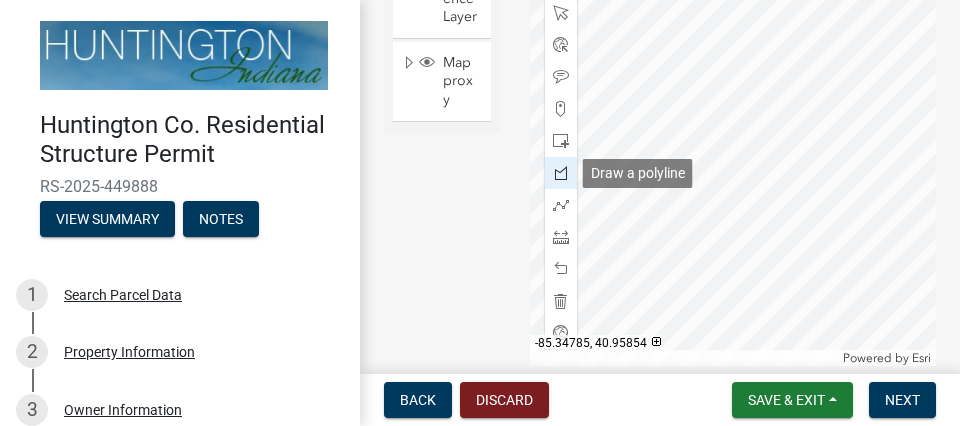 click 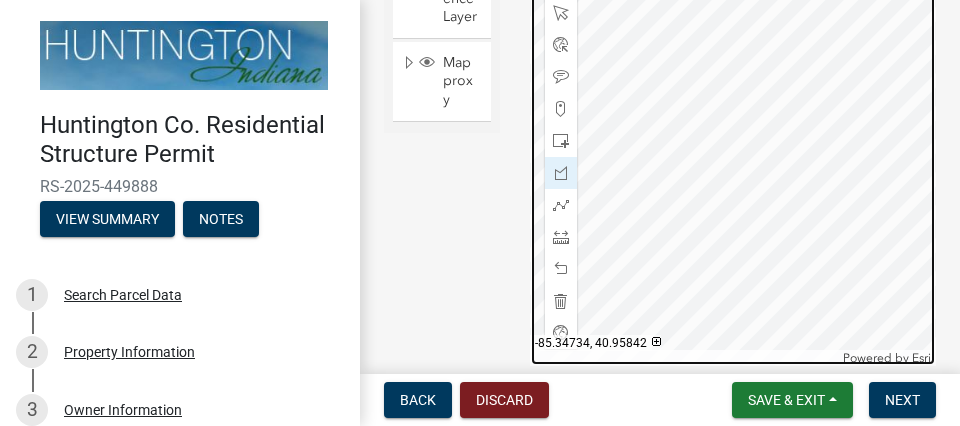 click 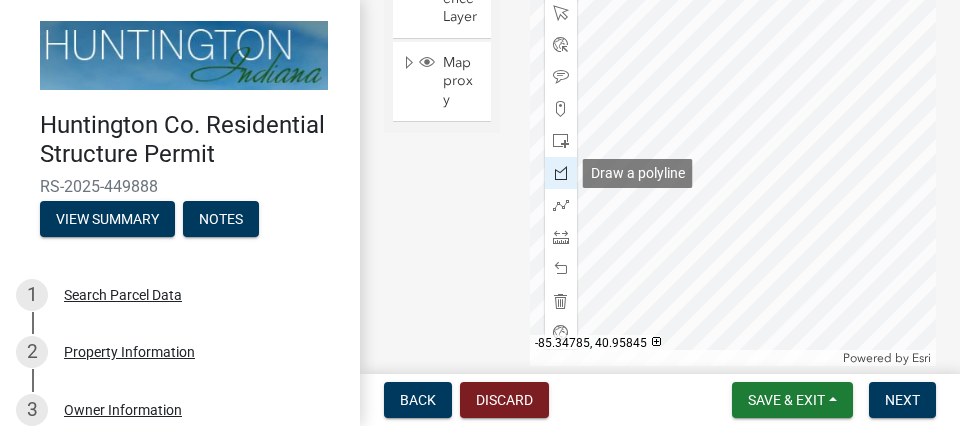 click 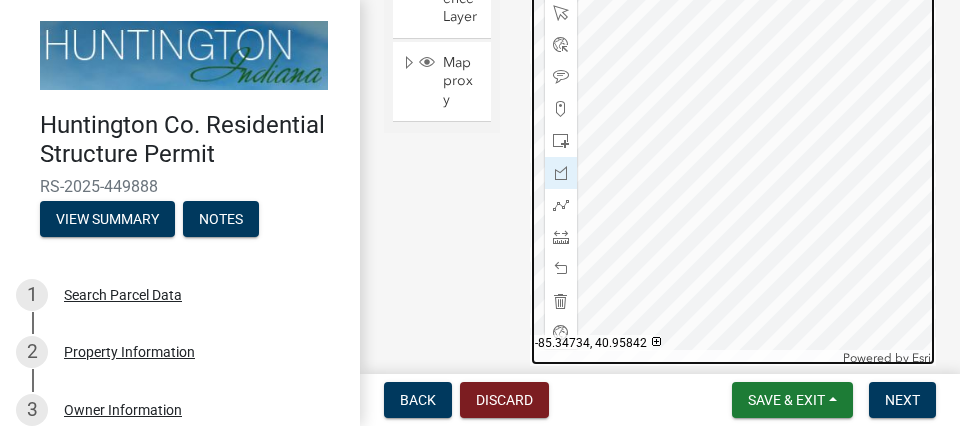 click 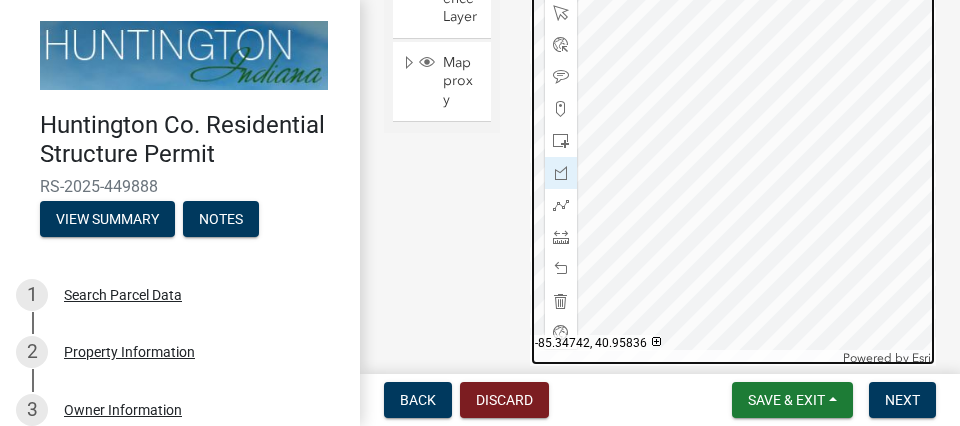 click 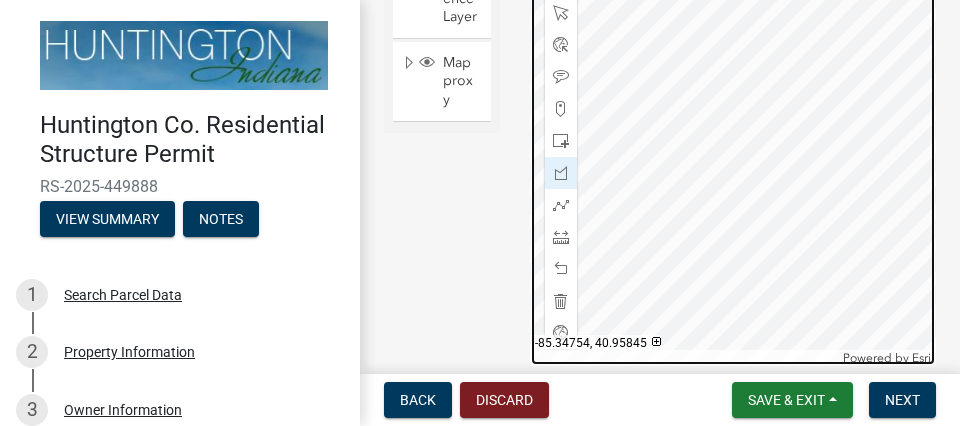 click 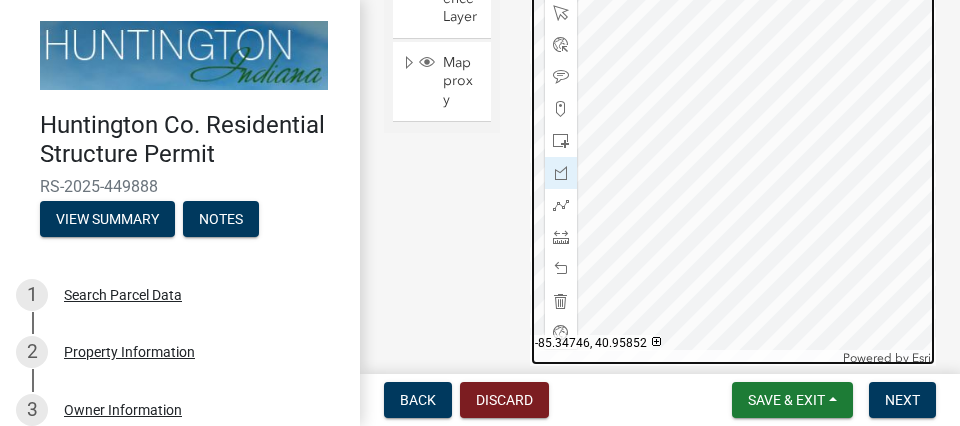 click 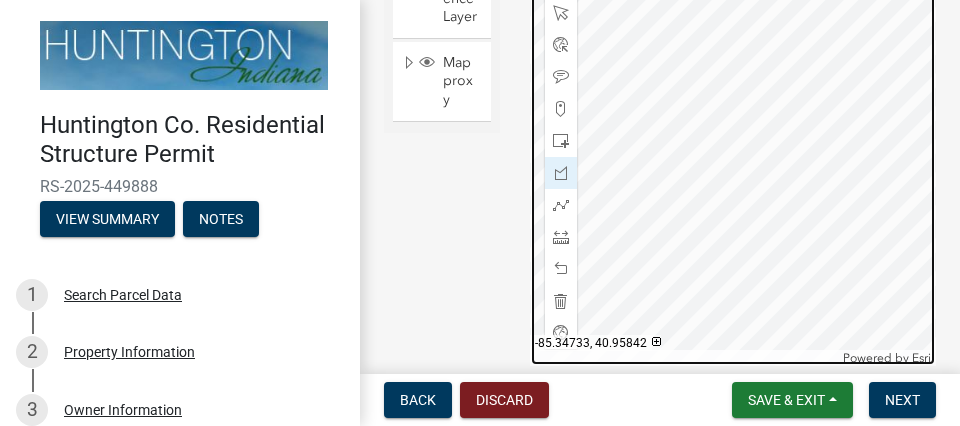 click 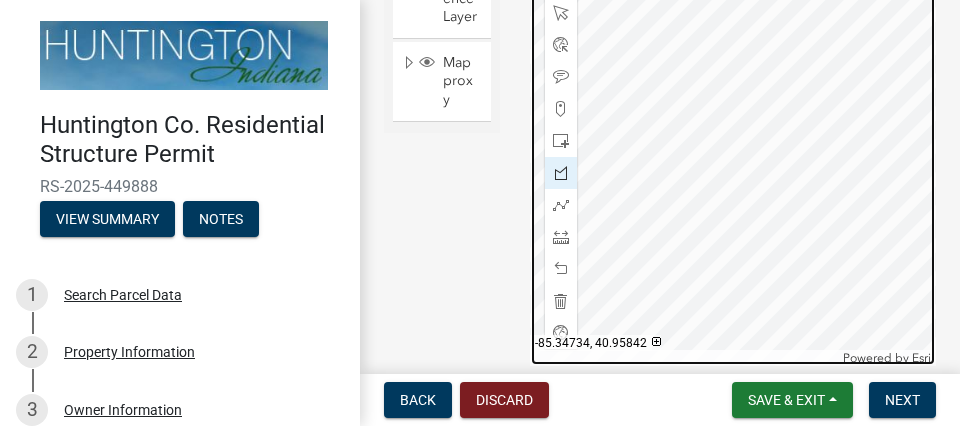 click 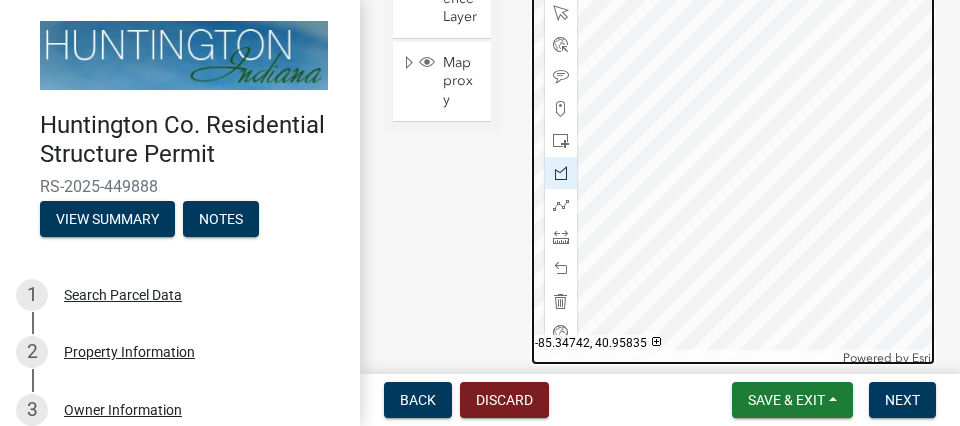 click 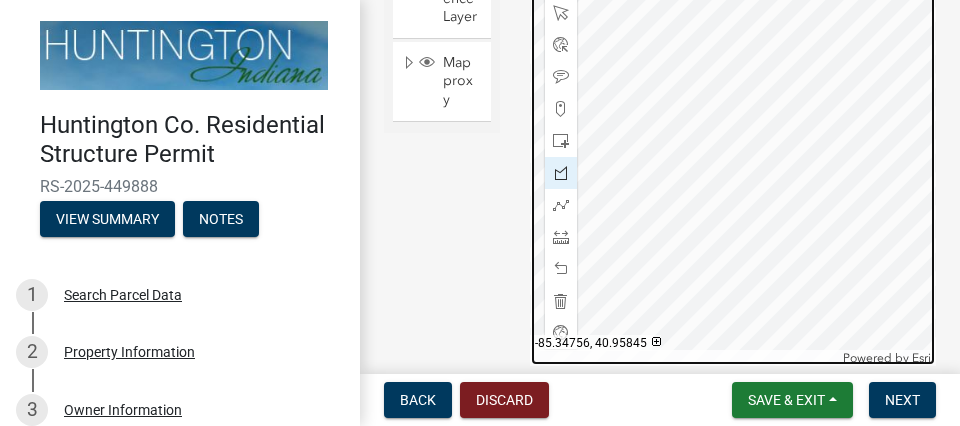 click 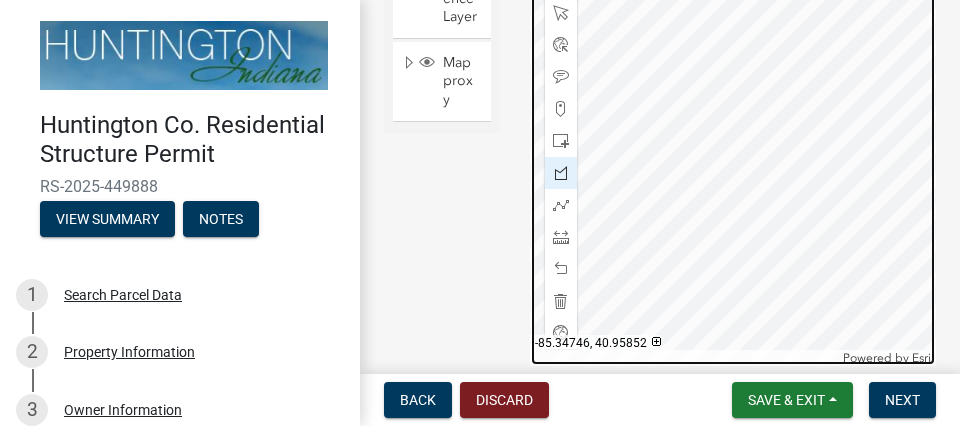 click 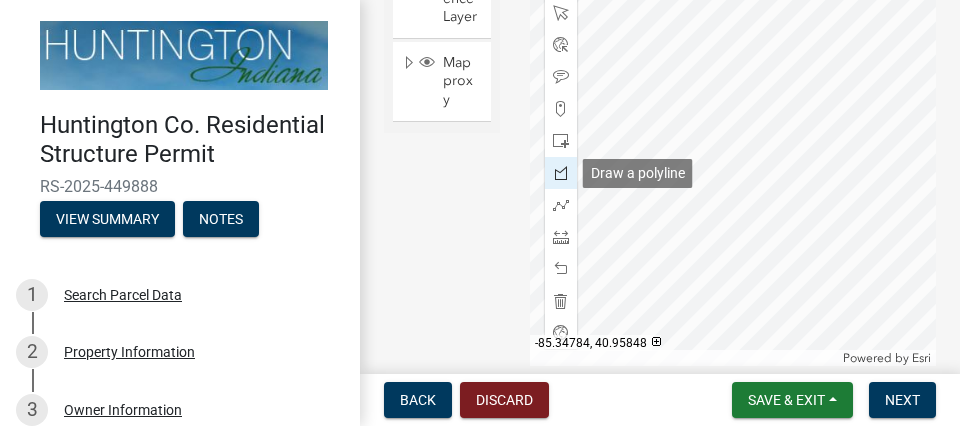 click 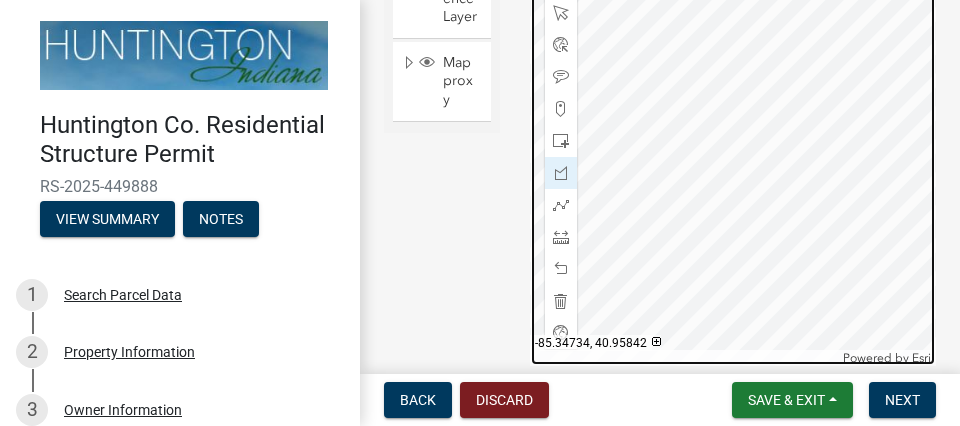 click 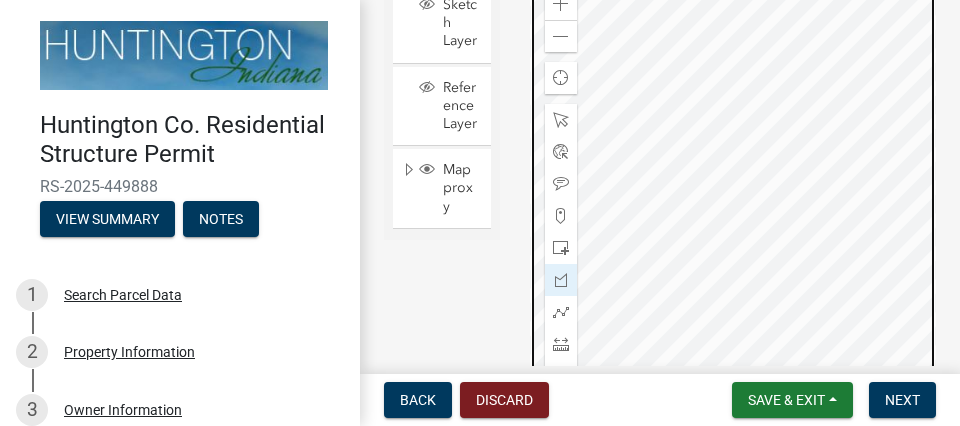 scroll, scrollTop: 236, scrollLeft: 0, axis: vertical 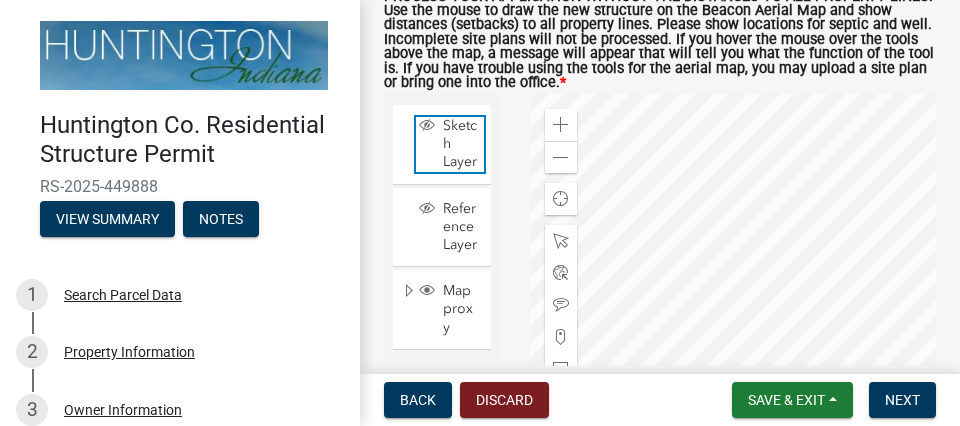 click on "Sketch Layer" at bounding box center [461, 144] 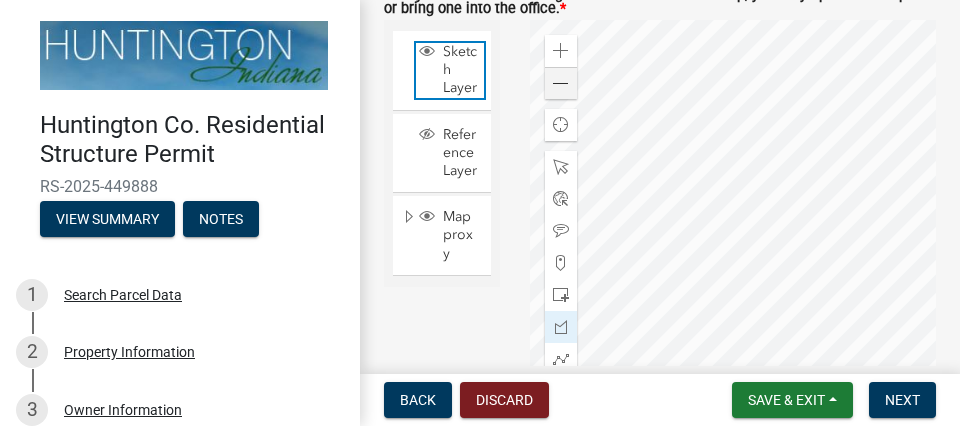 scroll, scrollTop: 350, scrollLeft: 0, axis: vertical 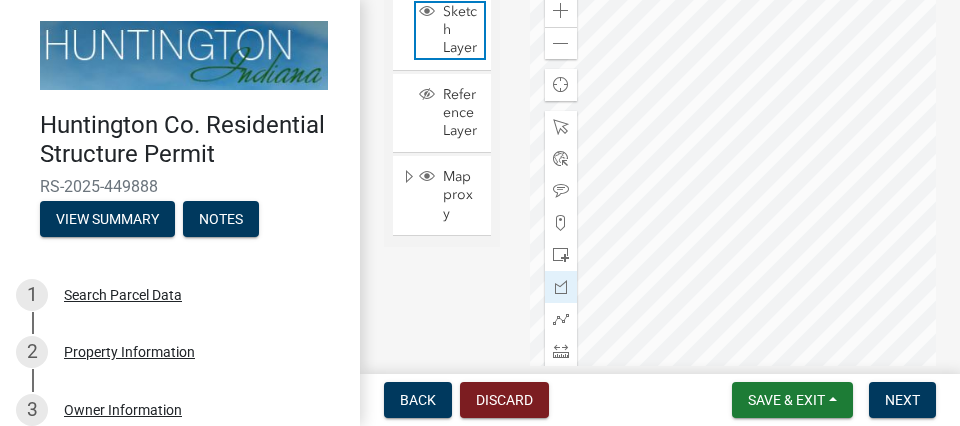 click on "Sketch Layer" at bounding box center [461, 30] 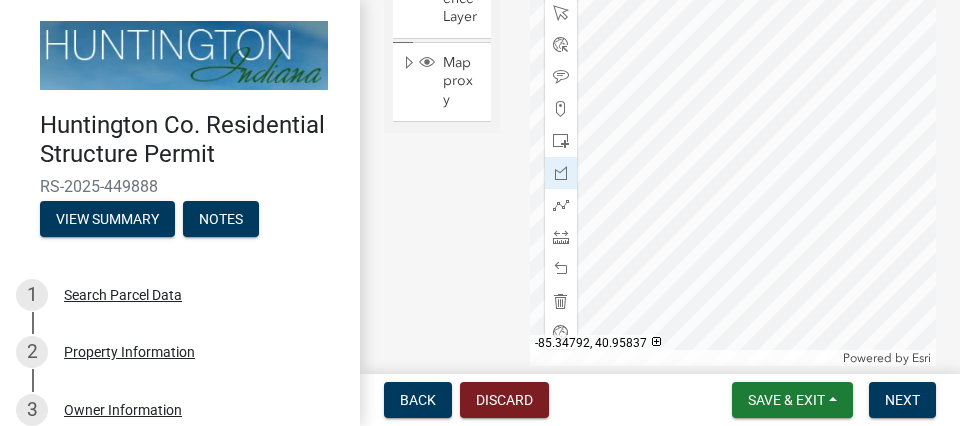 scroll, scrollTop: 464, scrollLeft: 0, axis: vertical 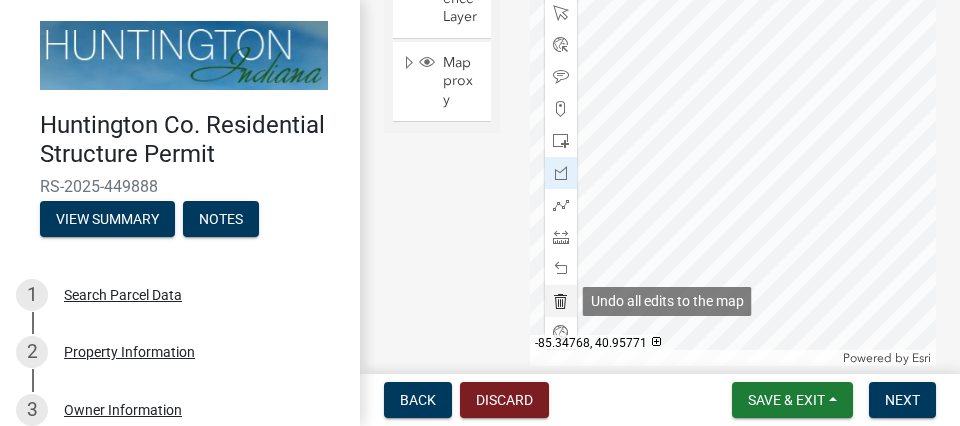 click 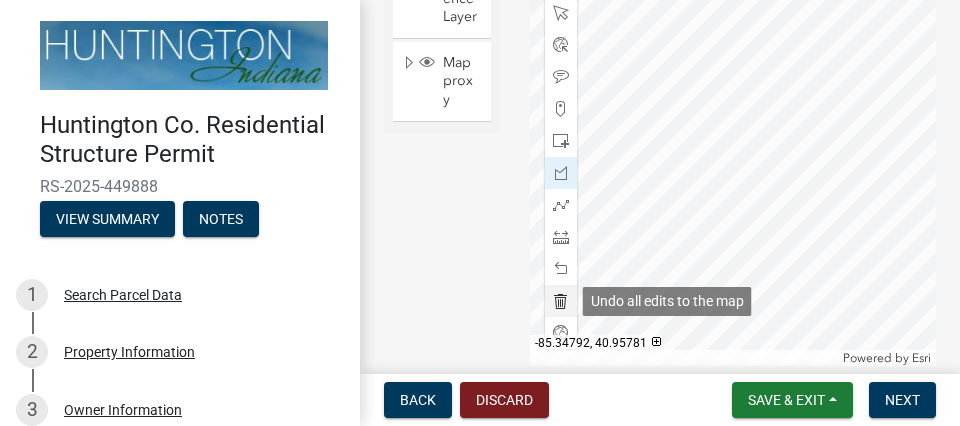 click 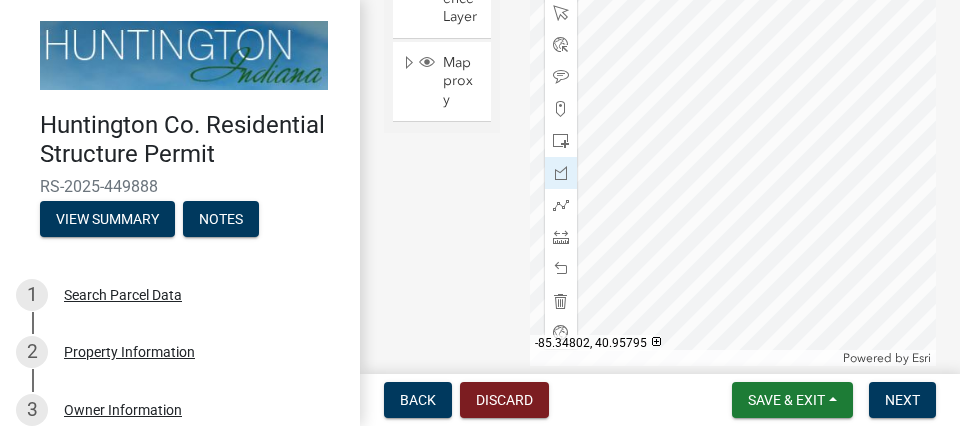 click on "Sketch Layer Reference Layer Mapproxy City/Town Limits Townships Parcels Roads USGS 10 ft Contours Rights of Way Floodway Zoning County Regulated Drains Flood Zones 2023" 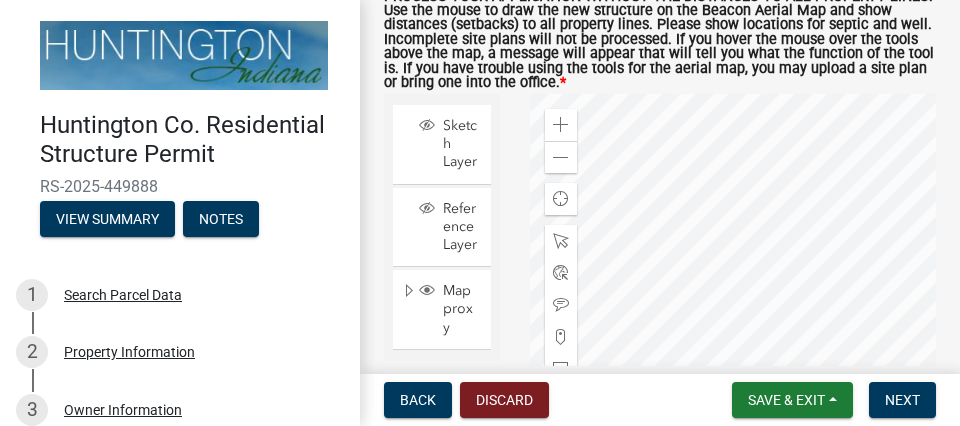 scroll, scrollTop: 350, scrollLeft: 0, axis: vertical 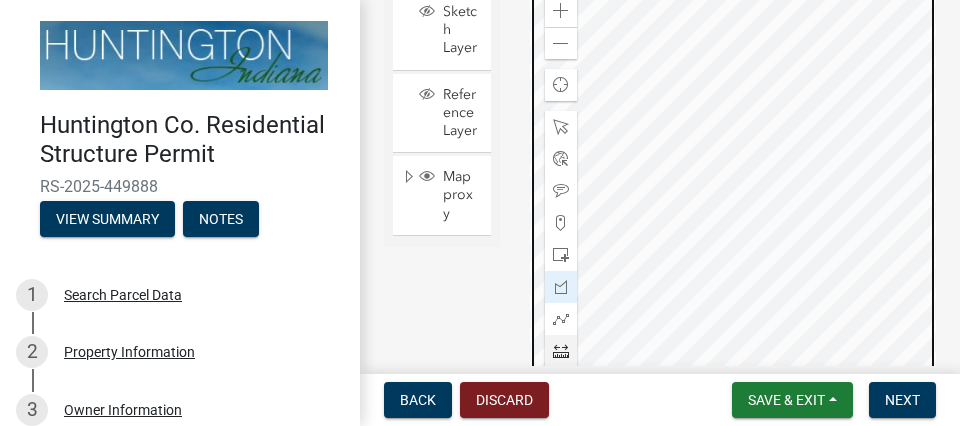 click 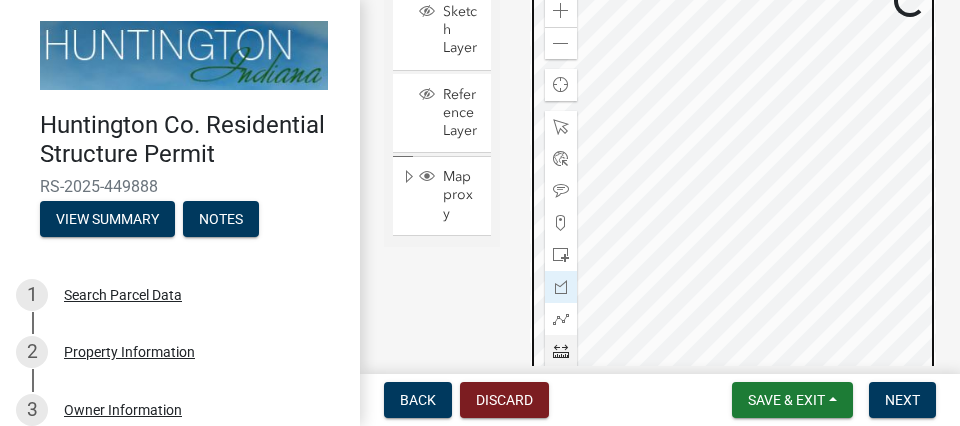 click 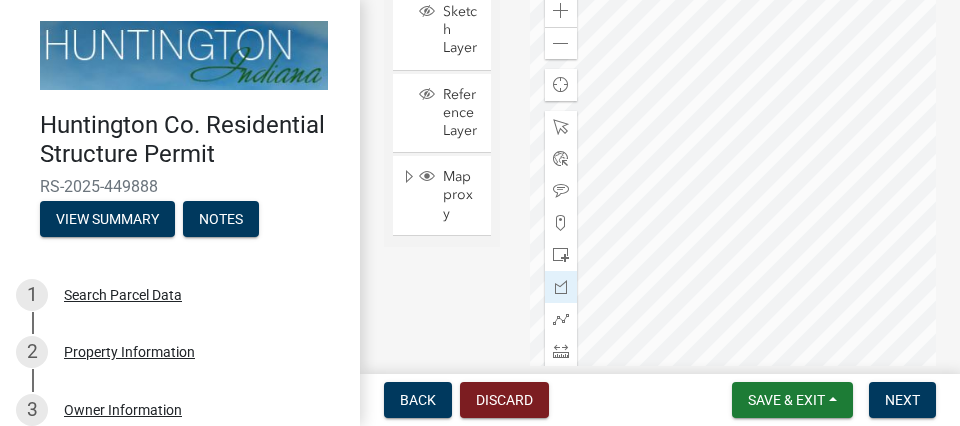 click on "Sketch Layer Reference Layer Mapproxy City/Town Limits Townships Parcels Roads USGS 10 ft Contours Rights of Way Floodway Zoning County Regulated Drains Flood Zones 2023" 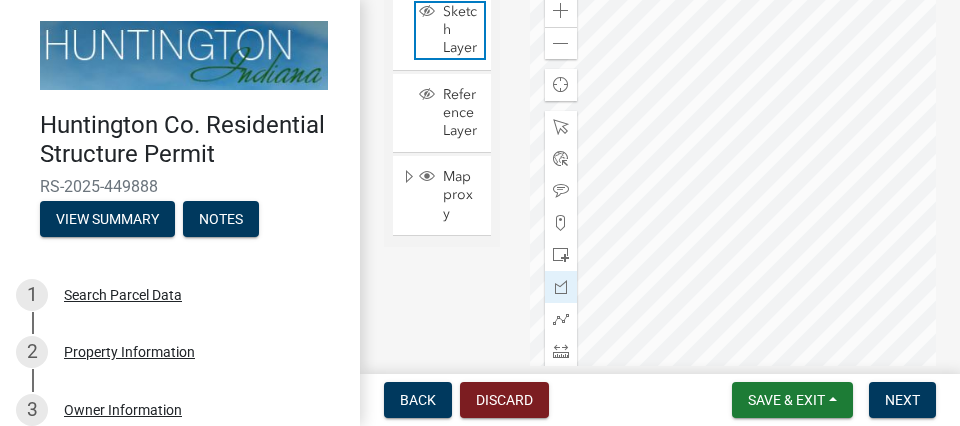 click on "Sketch Layer" at bounding box center (461, 30) 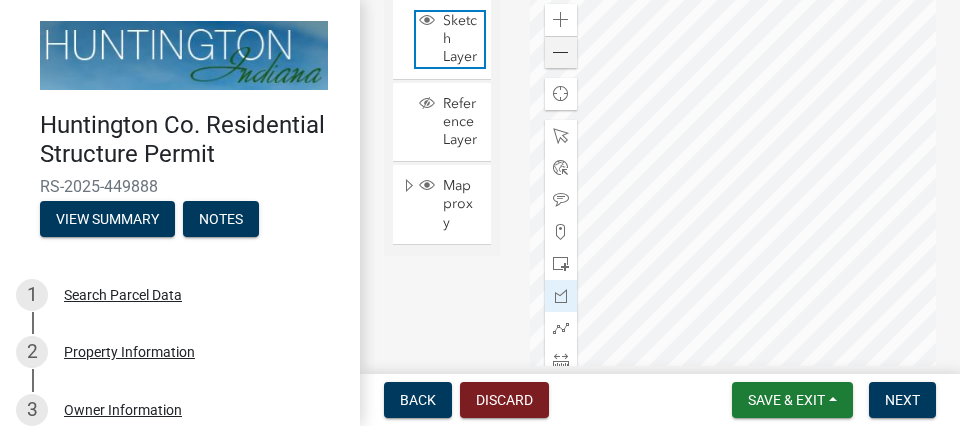 scroll, scrollTop: 333, scrollLeft: 0, axis: vertical 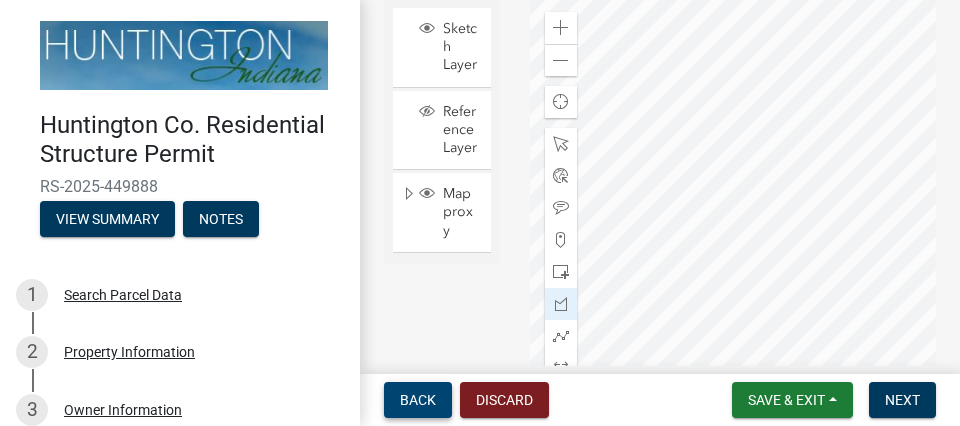 click on "Back" at bounding box center [418, 400] 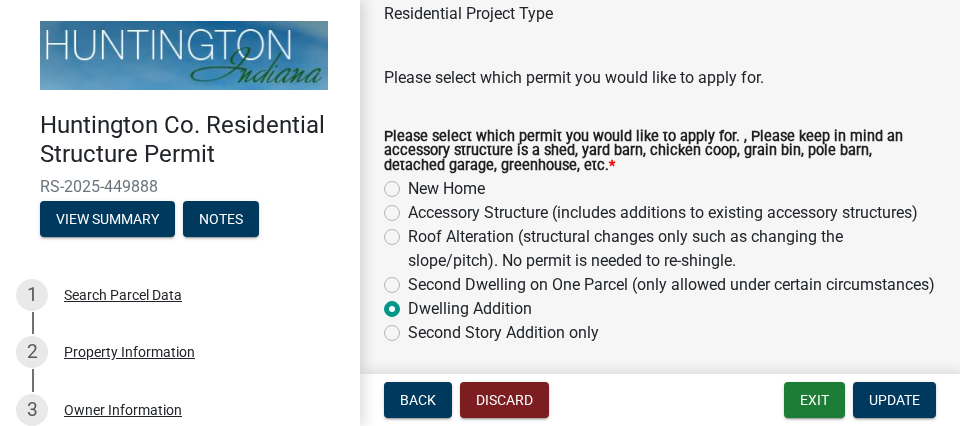 scroll, scrollTop: 178, scrollLeft: 0, axis: vertical 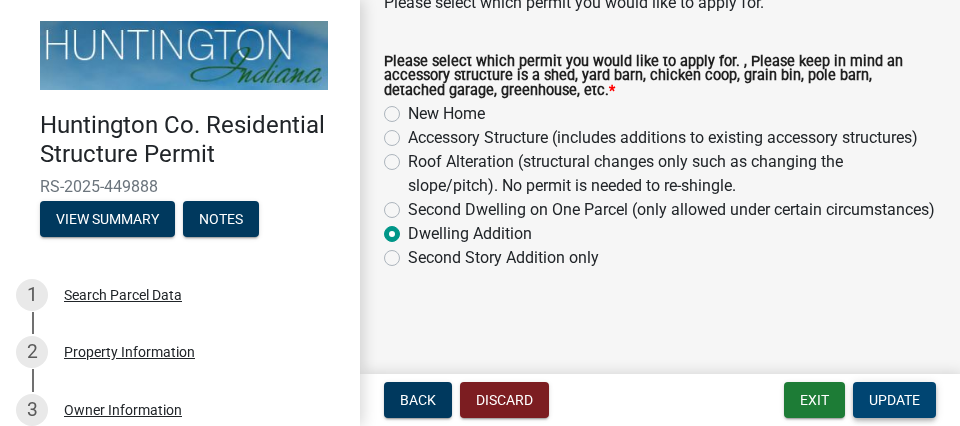 click on "Update" at bounding box center [894, 400] 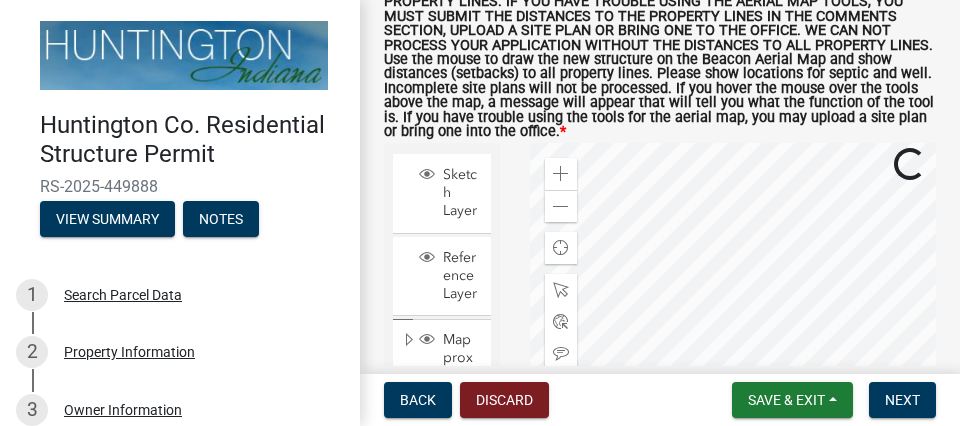 scroll, scrollTop: 342, scrollLeft: 0, axis: vertical 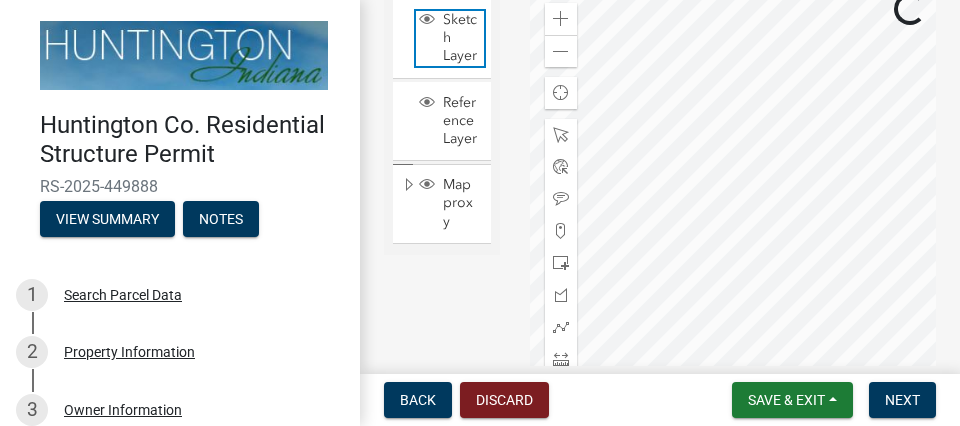 click on "Sketch Layer" at bounding box center (461, 38) 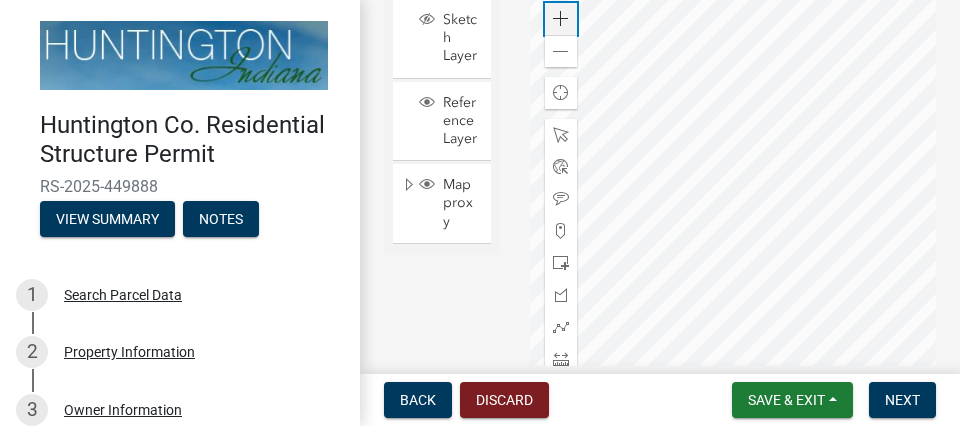 click 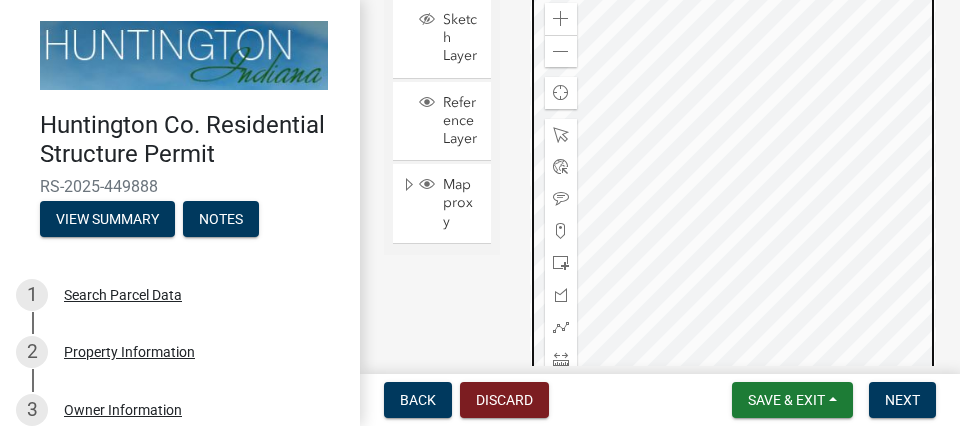 click 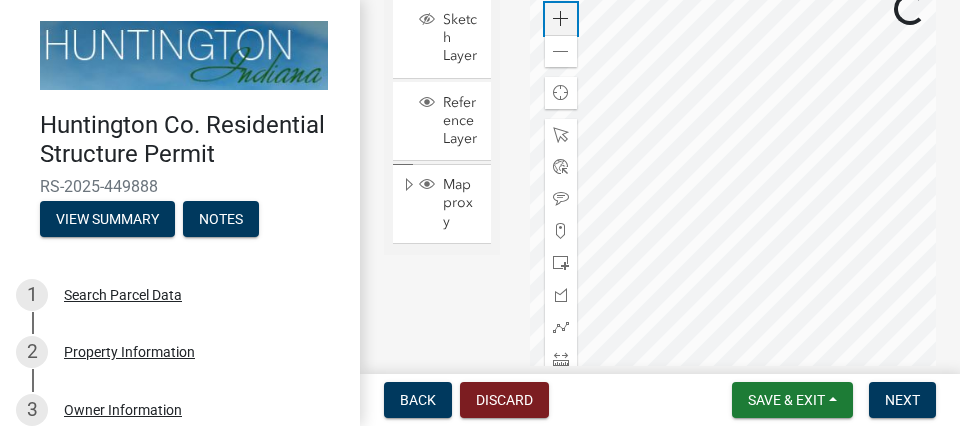 click 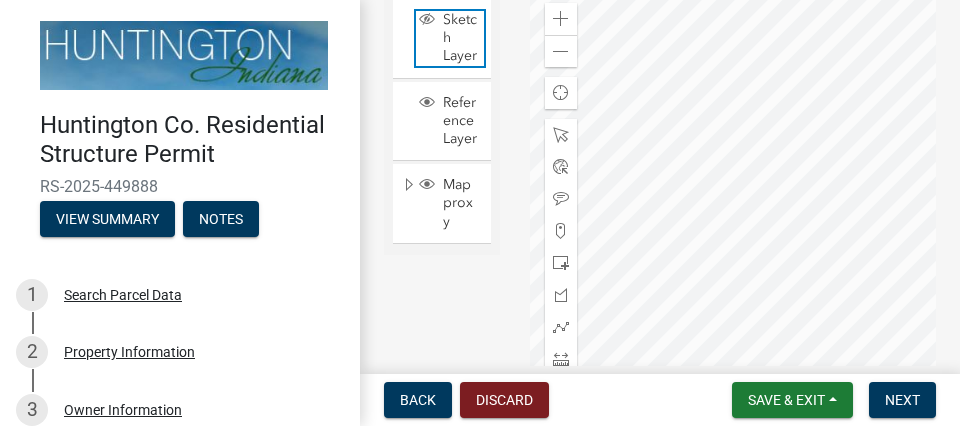 click on "Sketch Layer" at bounding box center [461, 38] 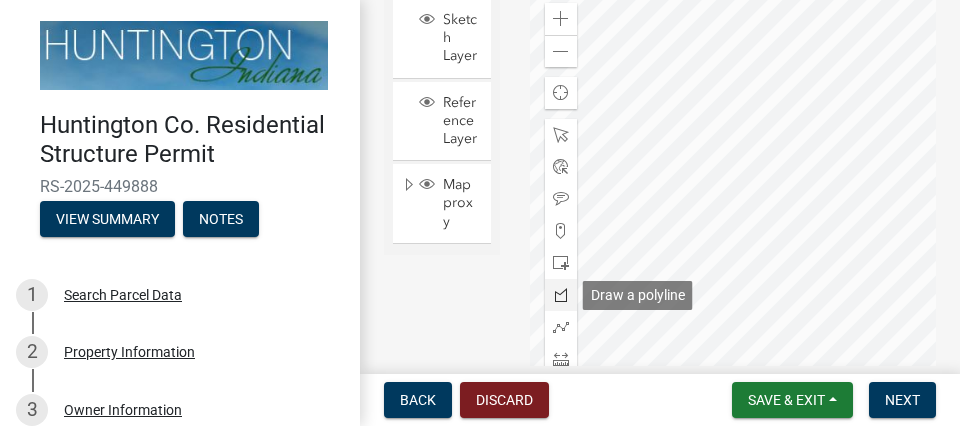 click 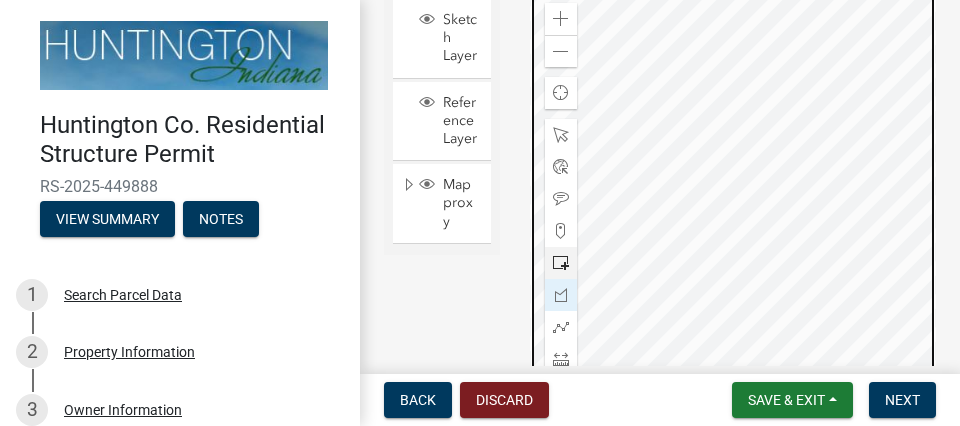 click 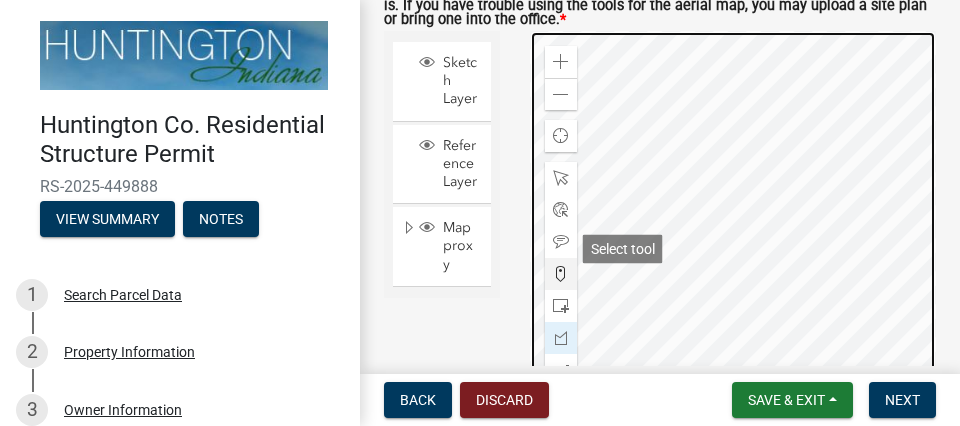 scroll, scrollTop: 342, scrollLeft: 0, axis: vertical 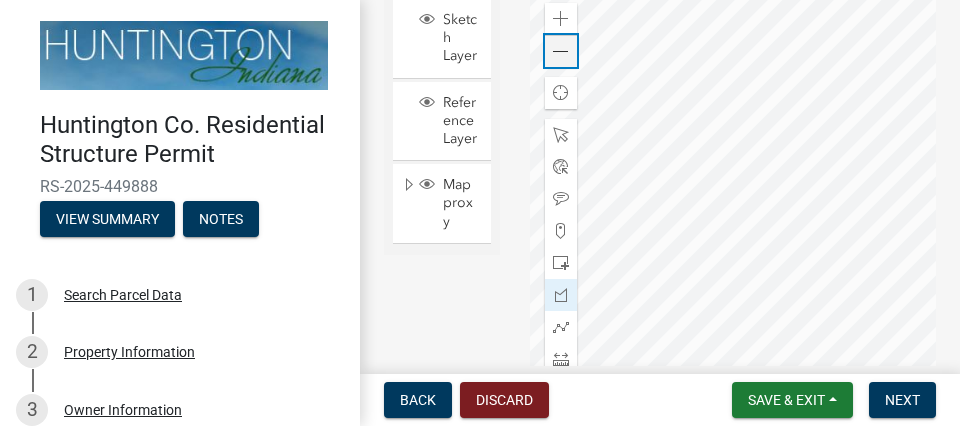 click 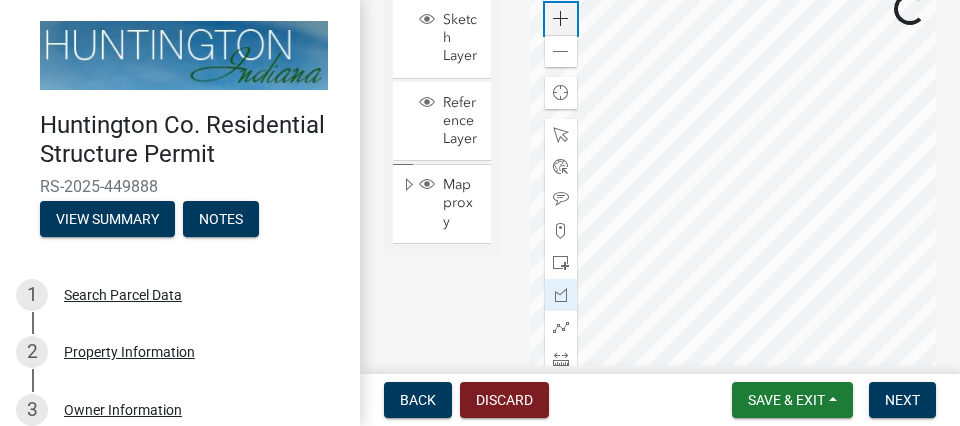 click 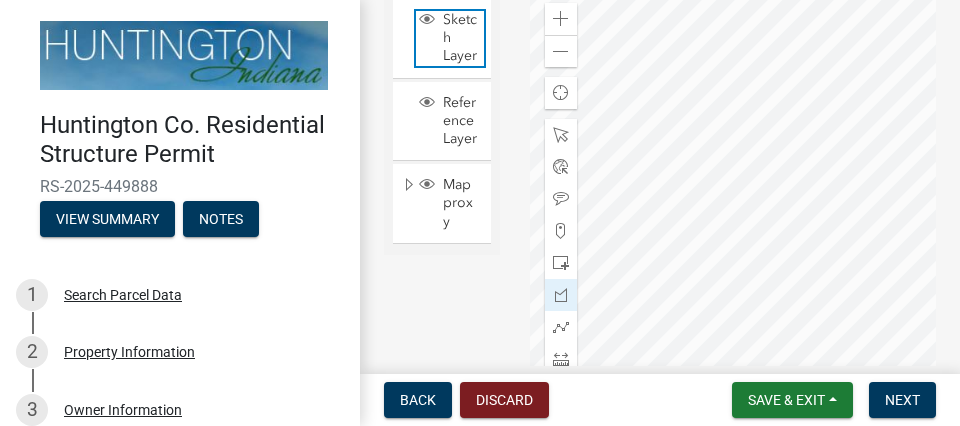 click on "Sketch Layer" at bounding box center (461, 38) 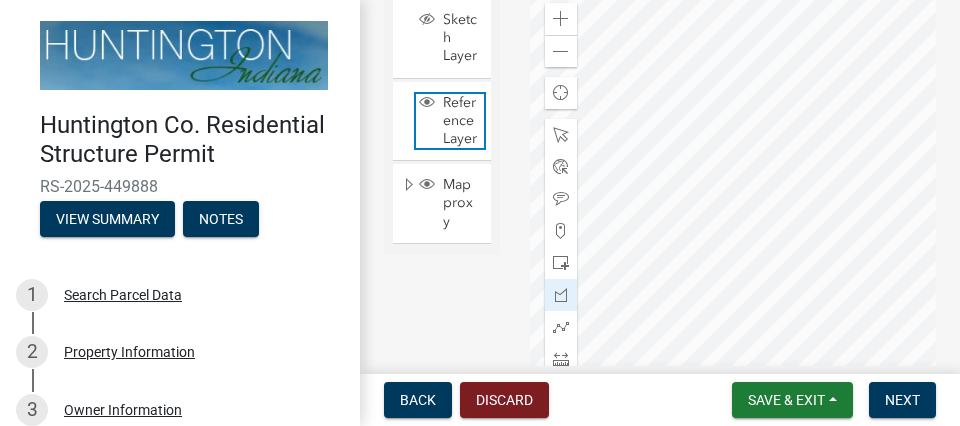 click on "Reference Layer" at bounding box center (461, 121) 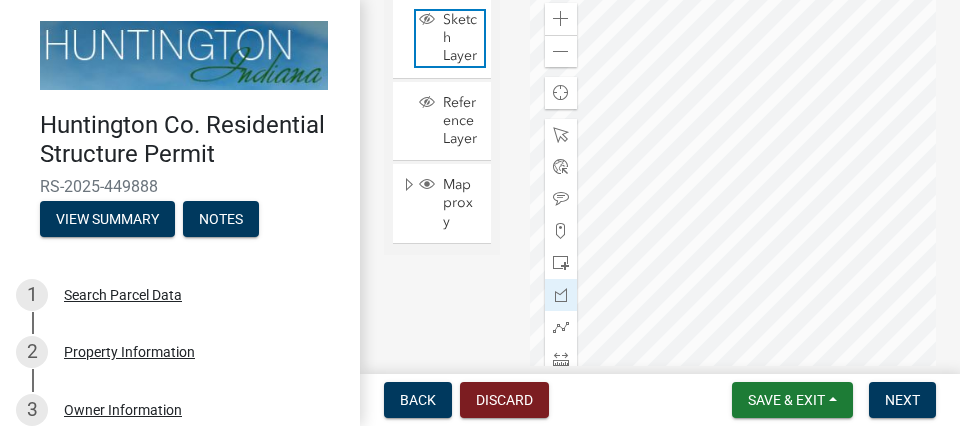click on "Sketch Layer" at bounding box center (461, 38) 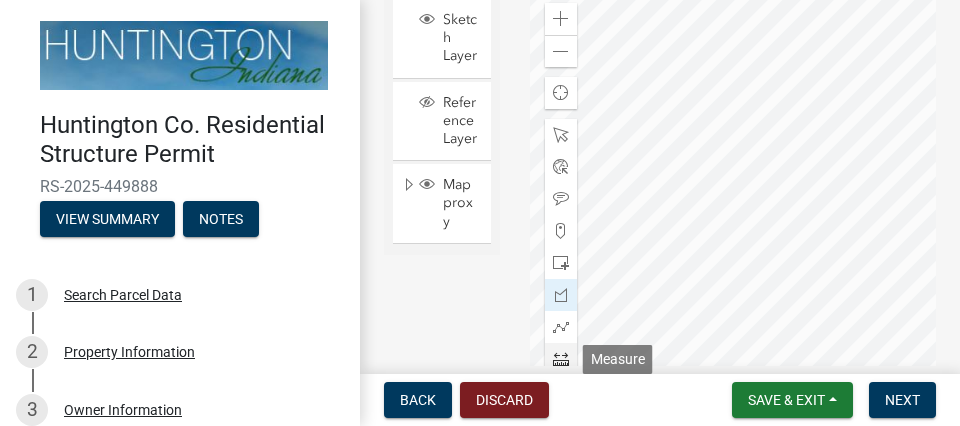 click 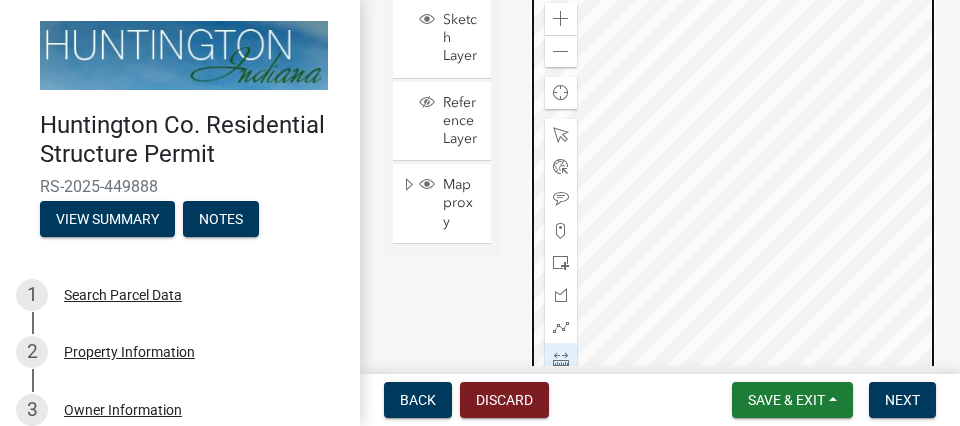 click 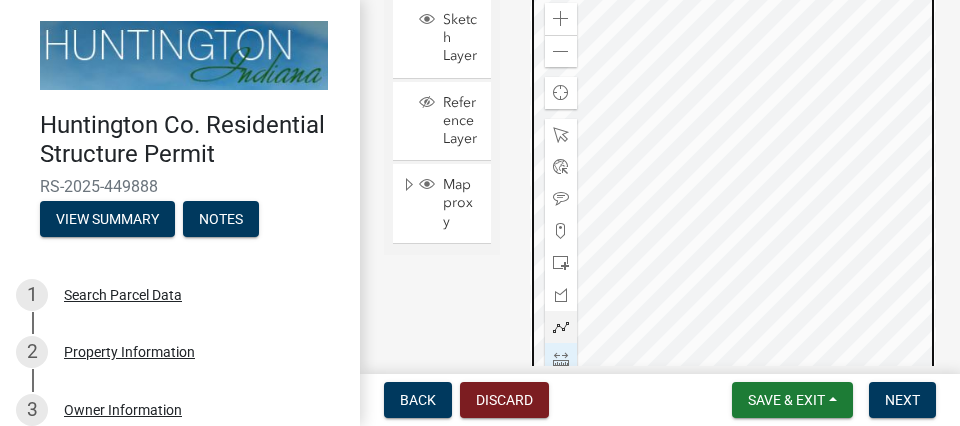 click 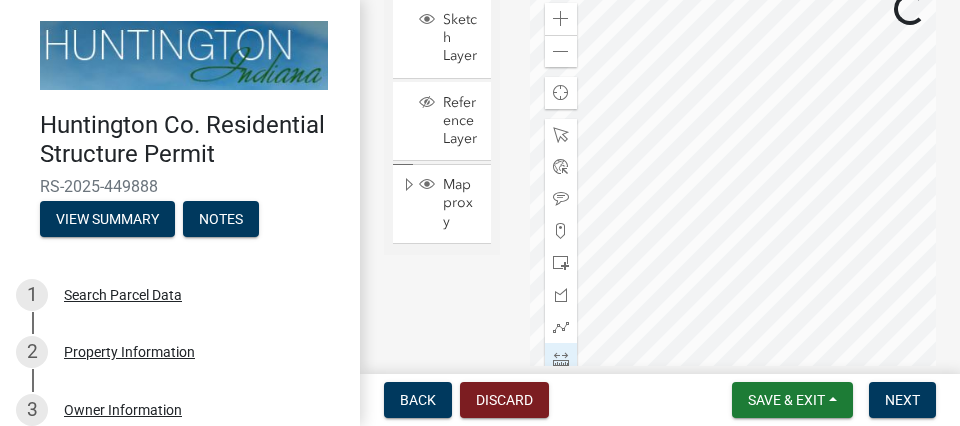 click on "Sketch Layer" 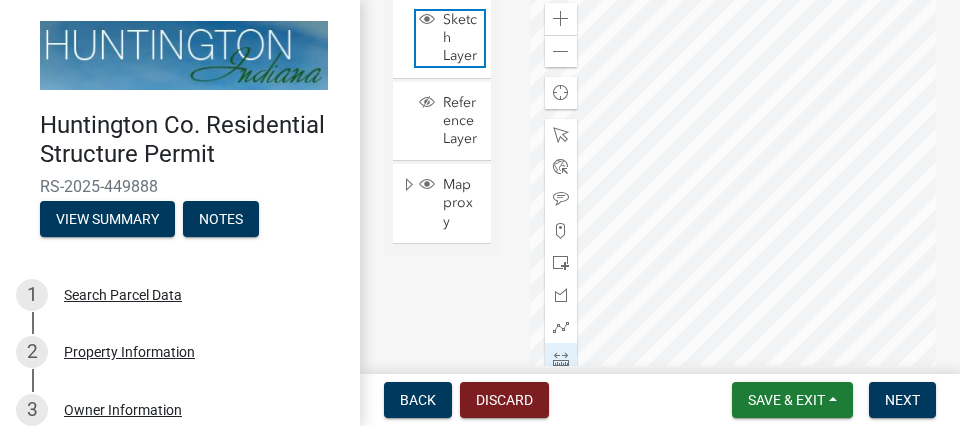 click on "Sketch Layer" at bounding box center [461, 38] 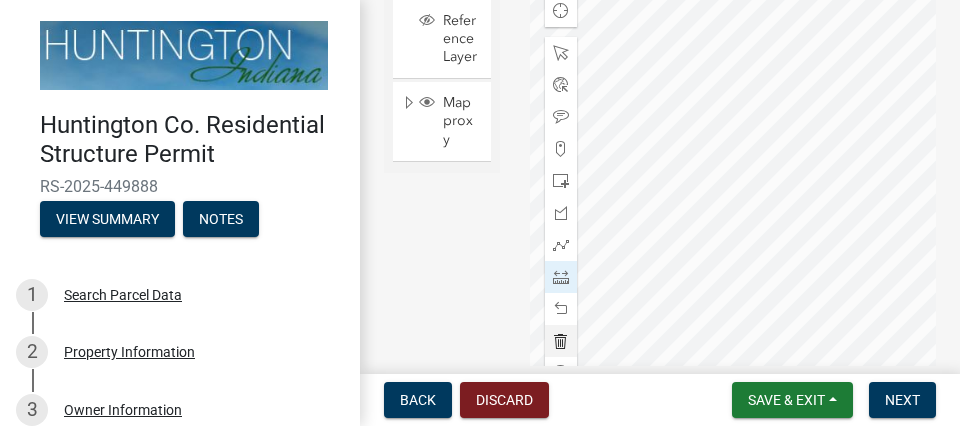 scroll, scrollTop: 456, scrollLeft: 0, axis: vertical 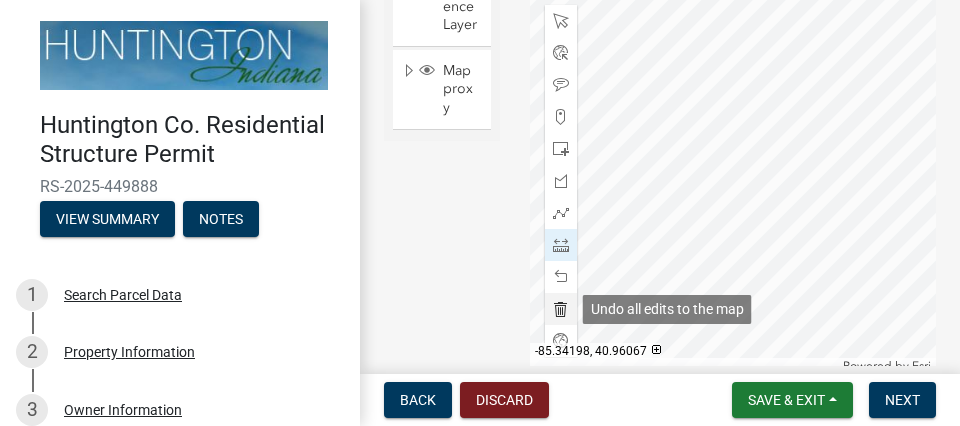 click 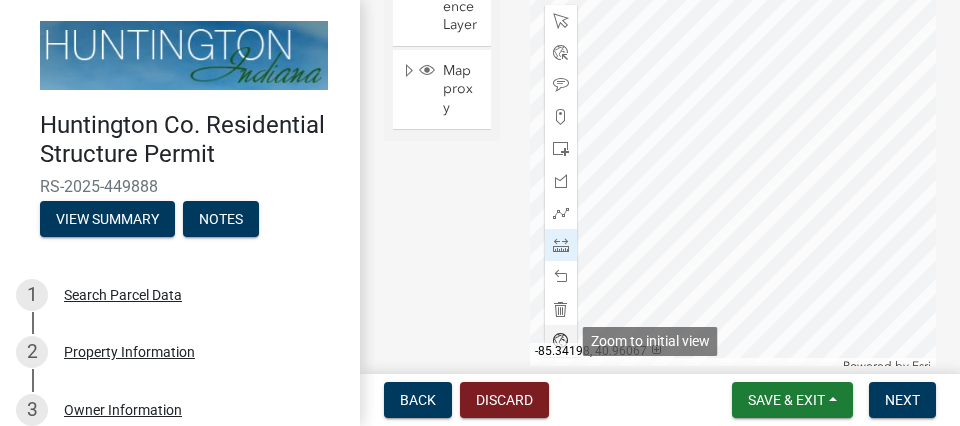 click 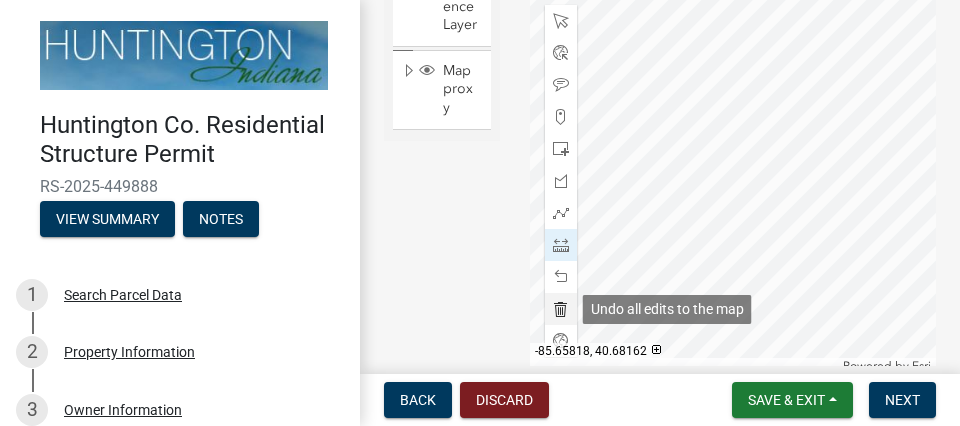 click 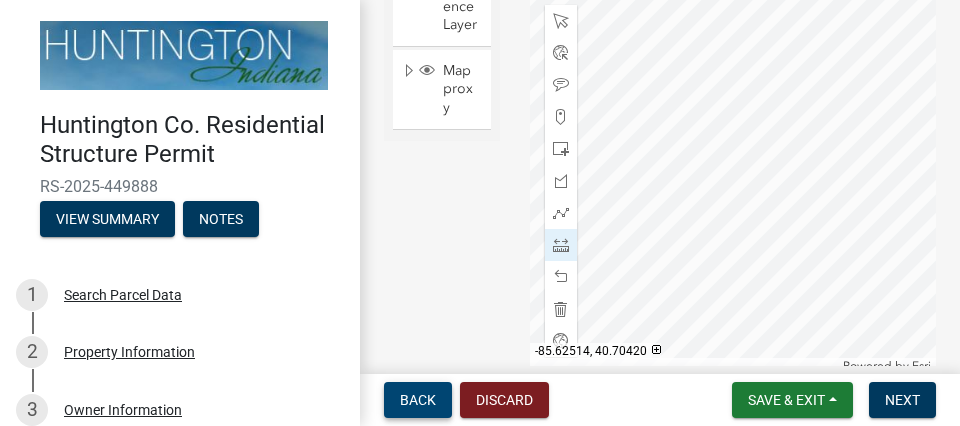 click on "Back" at bounding box center [418, 400] 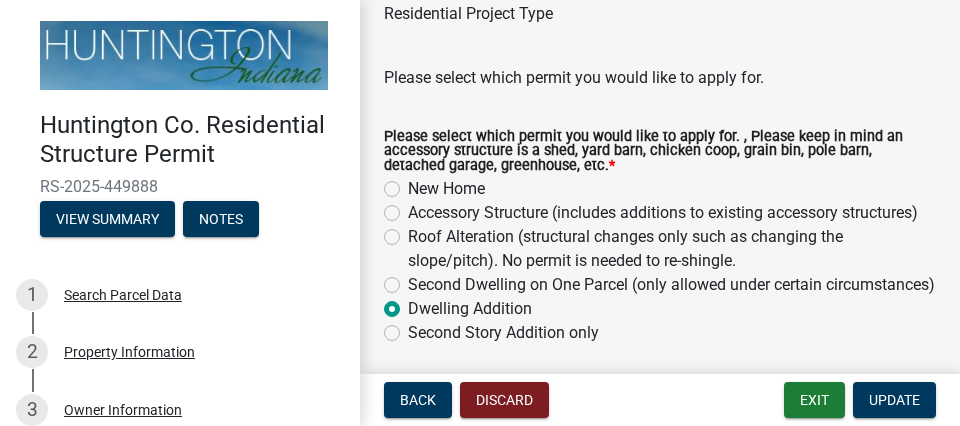 scroll, scrollTop: 114, scrollLeft: 0, axis: vertical 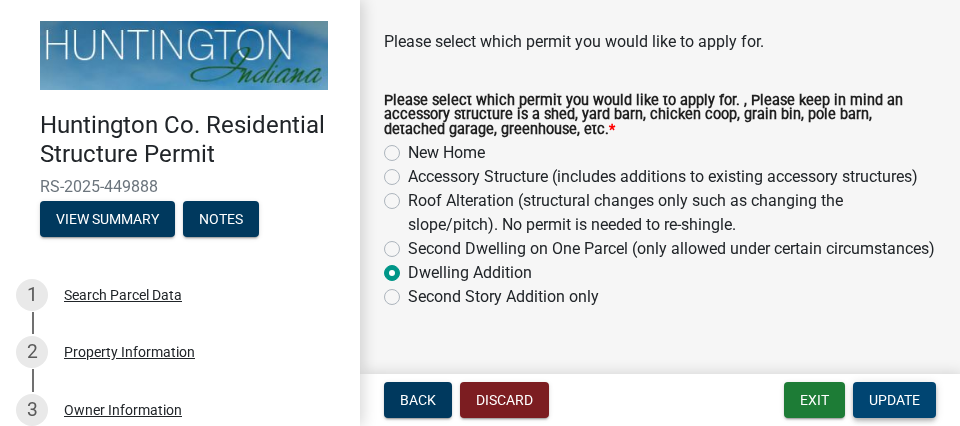 click on "Update" at bounding box center (894, 400) 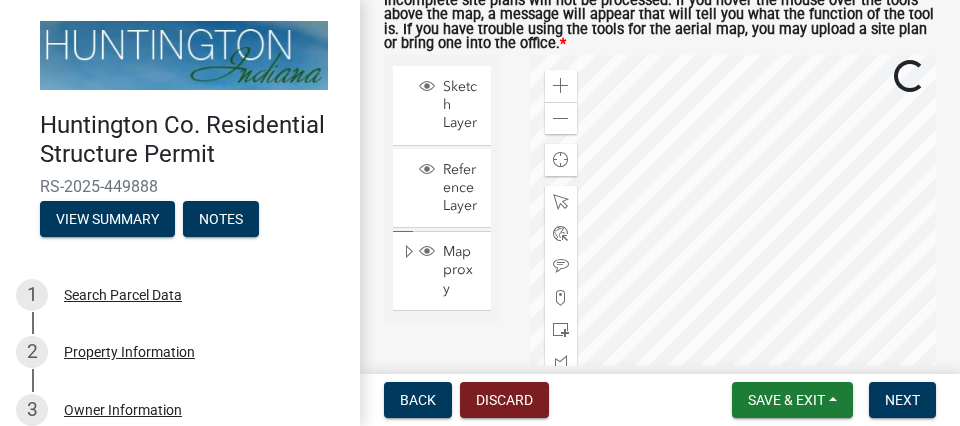 scroll, scrollTop: 342, scrollLeft: 0, axis: vertical 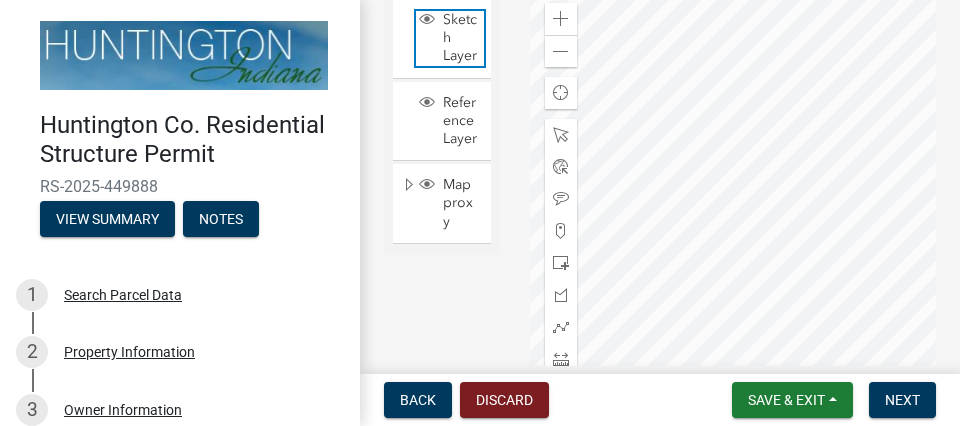 click on "Sketch Layer" at bounding box center (461, 38) 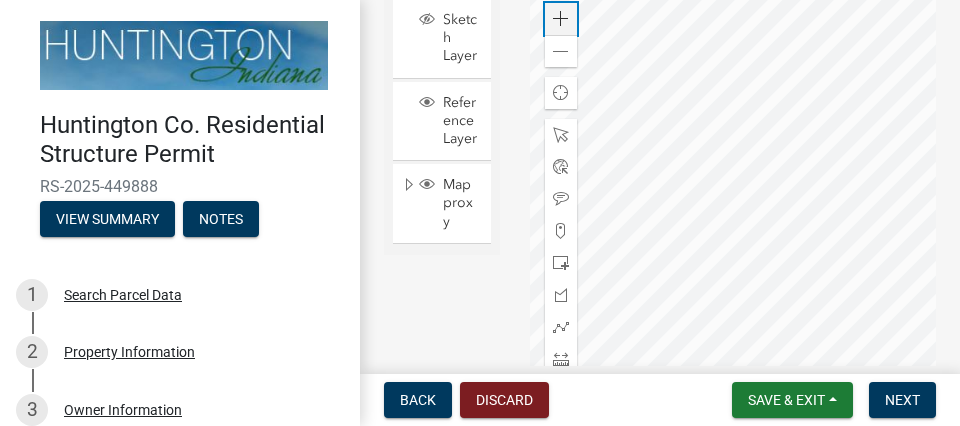 click on "Zoom in" 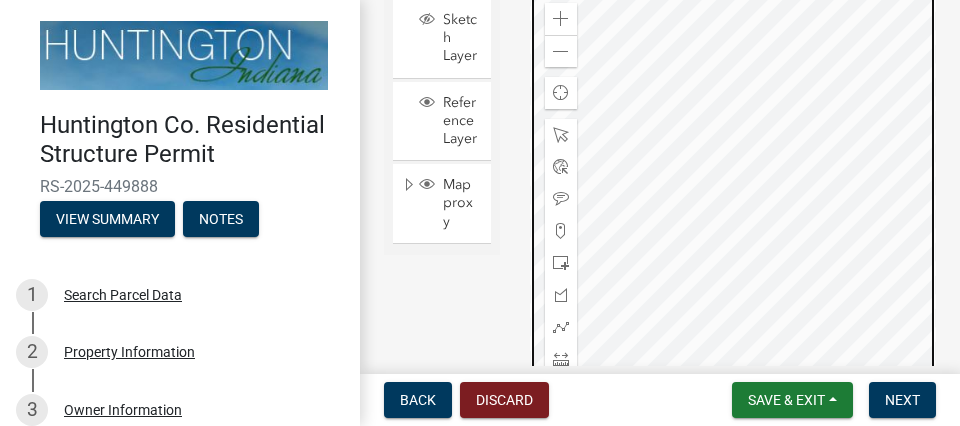 click 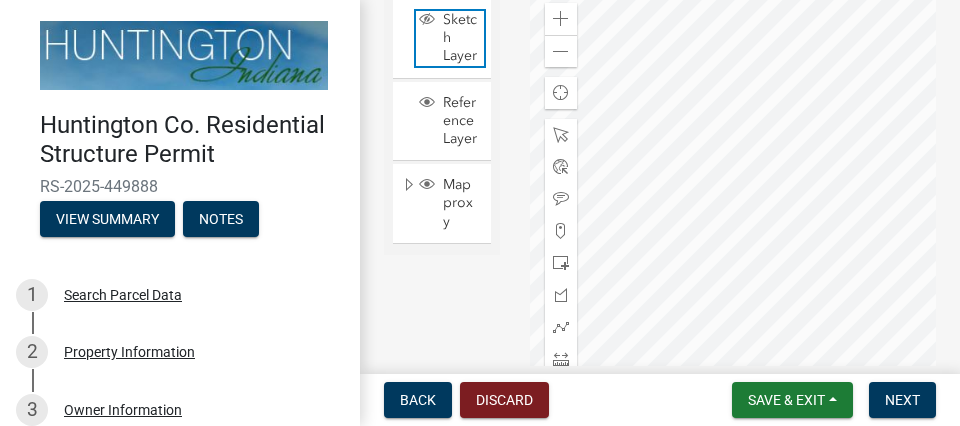 click on "Sketch Layer" at bounding box center [461, 38] 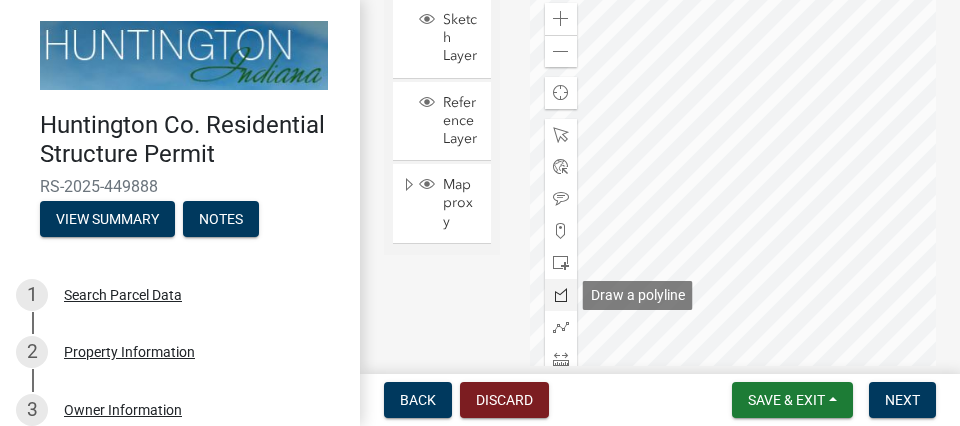 click 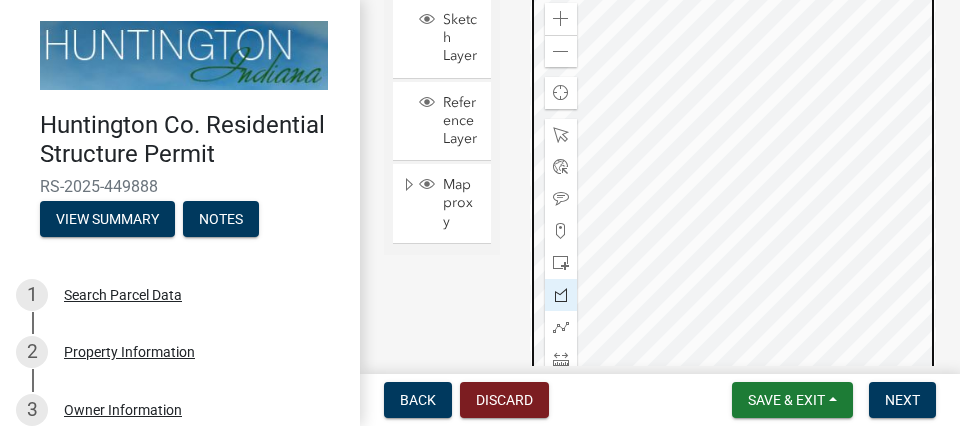 click 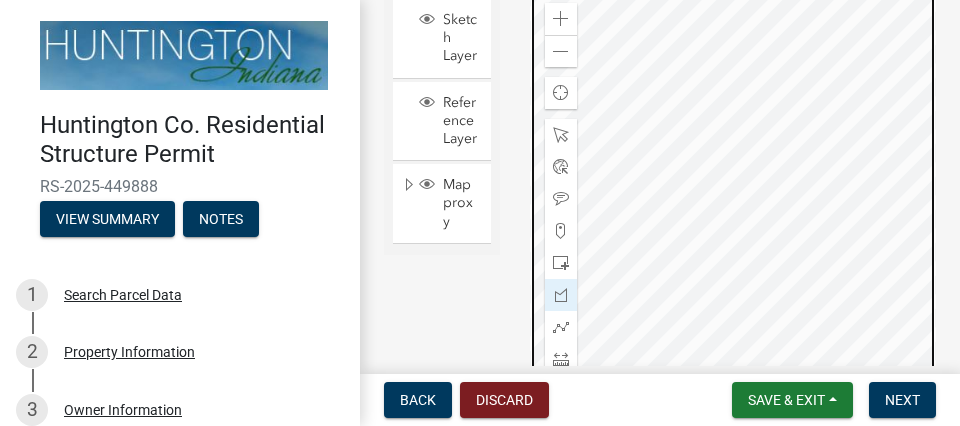 click 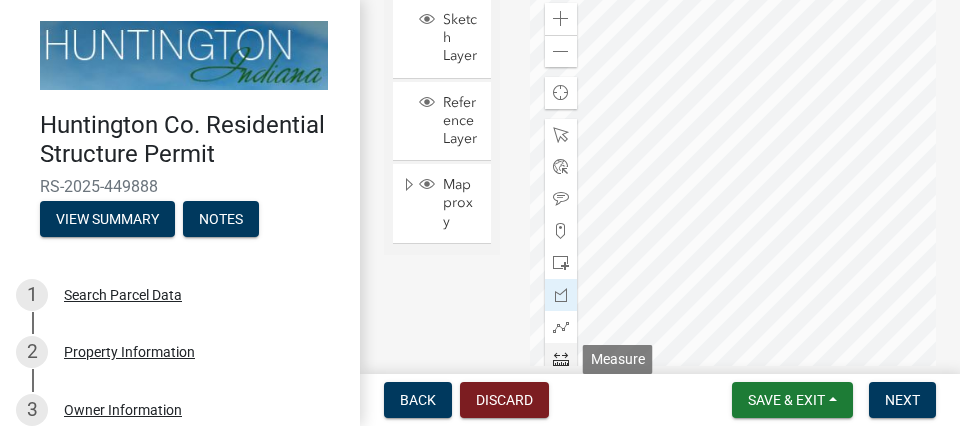 click 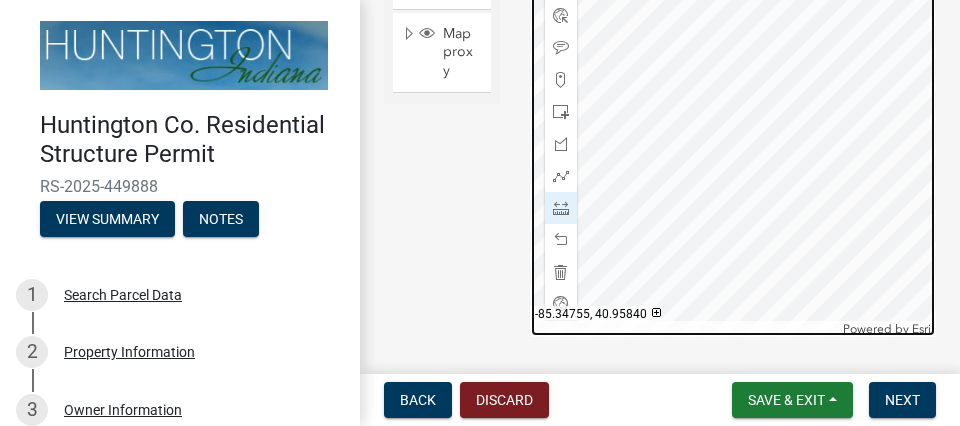 scroll, scrollTop: 507, scrollLeft: 0, axis: vertical 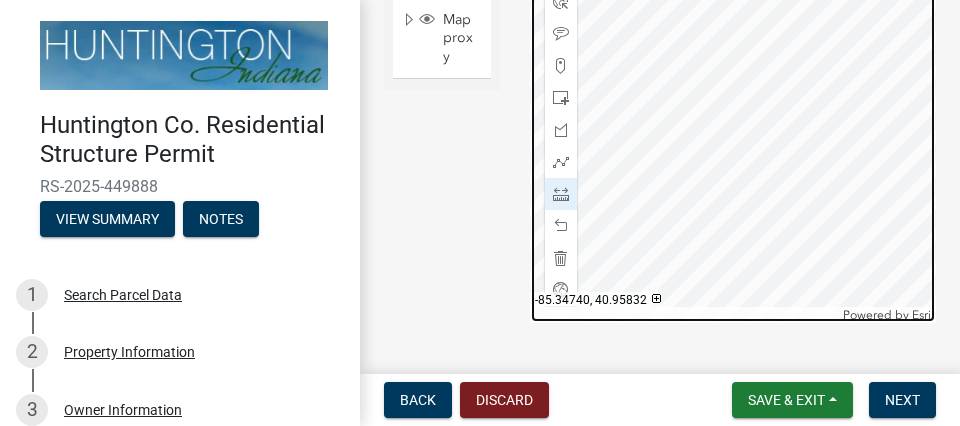 click 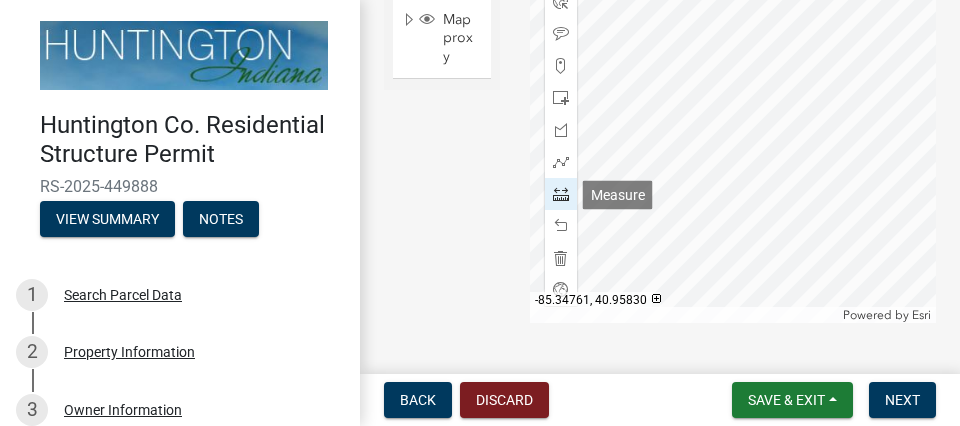 click 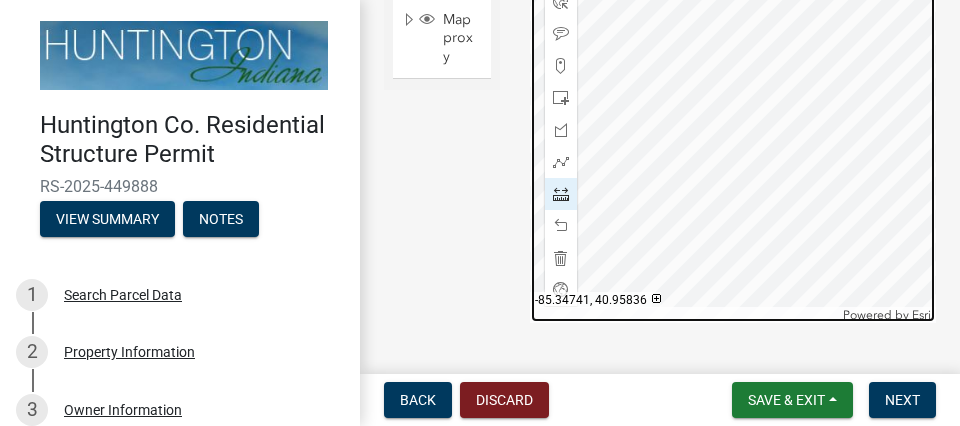 click 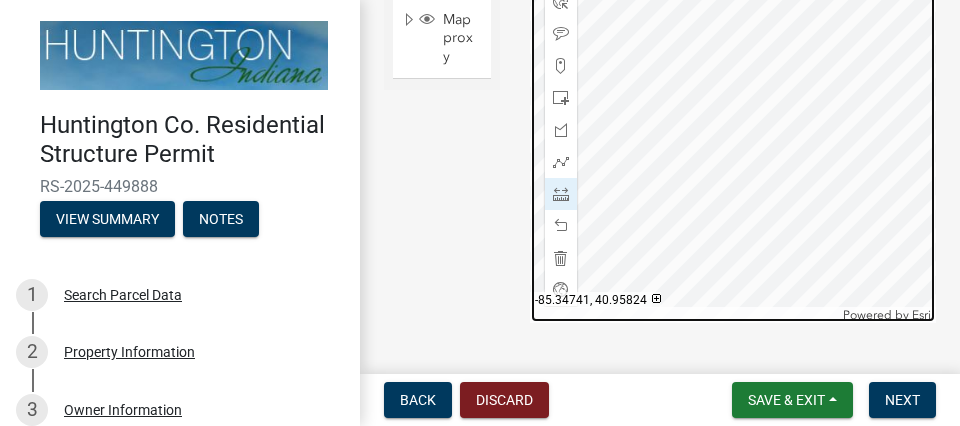 click 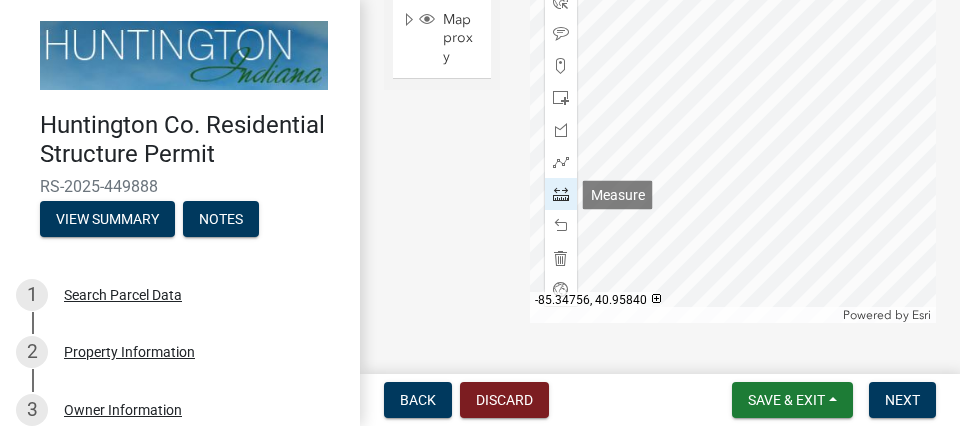 click 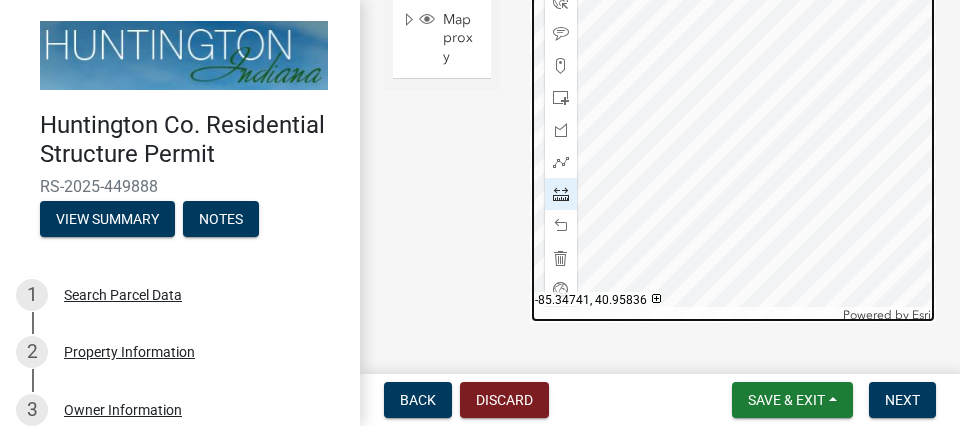 click 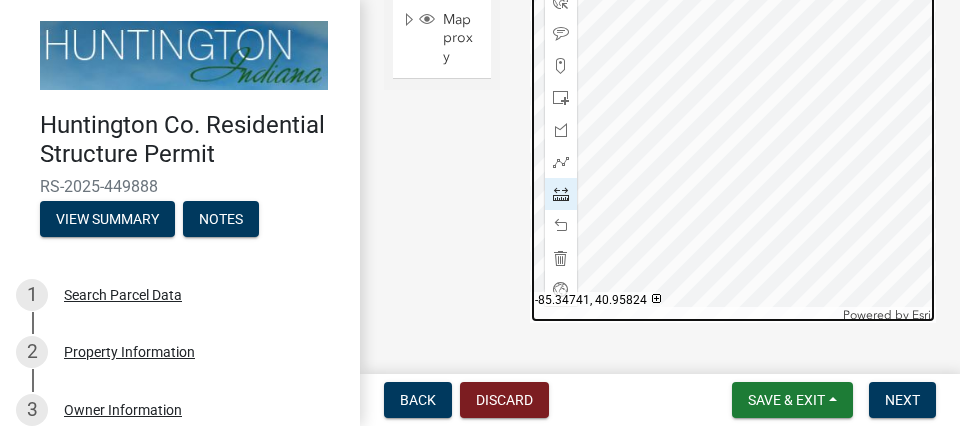 click 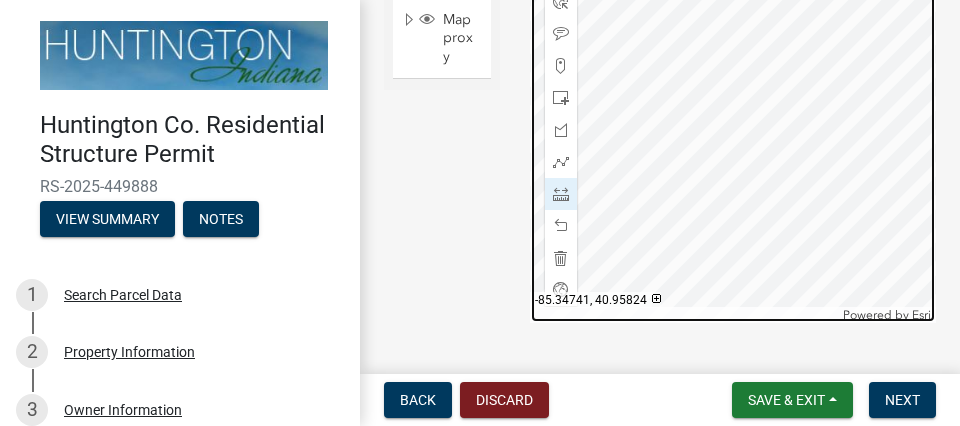 click 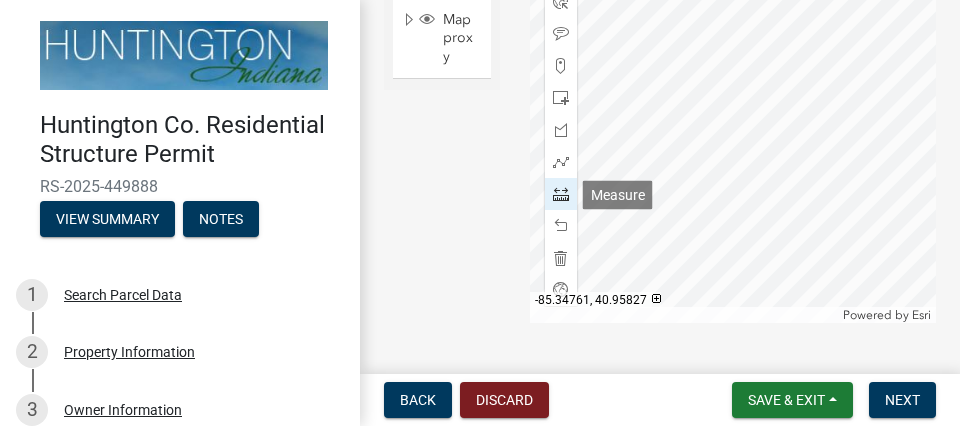 click 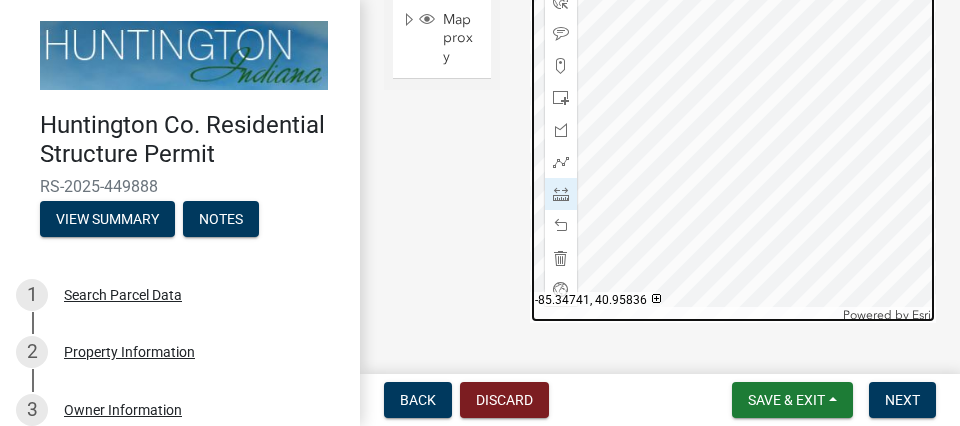 click 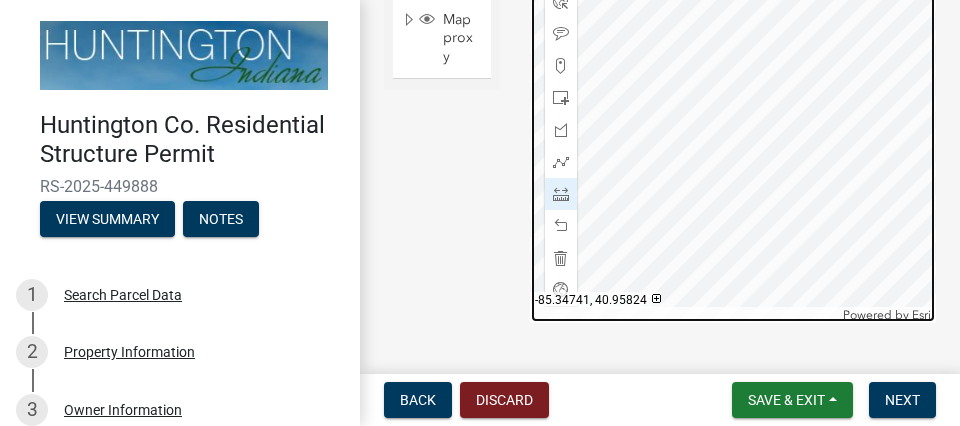 click 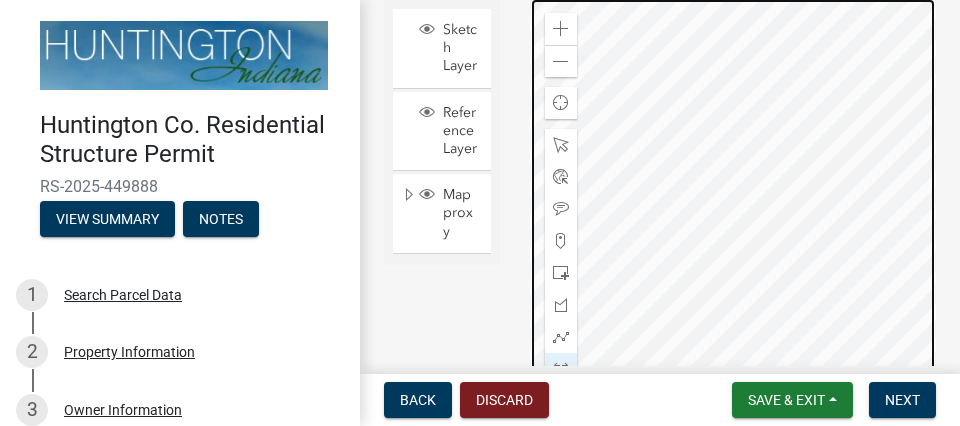 scroll, scrollTop: 279, scrollLeft: 0, axis: vertical 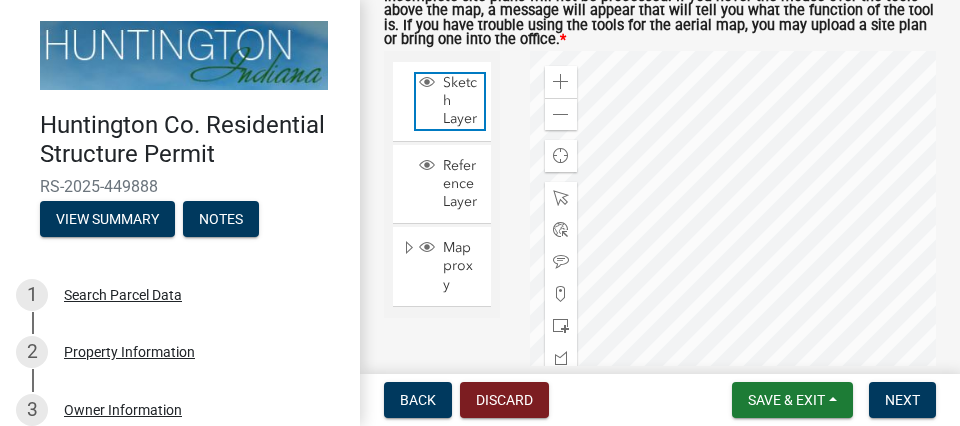 click on "Sketch Layer" at bounding box center (461, 101) 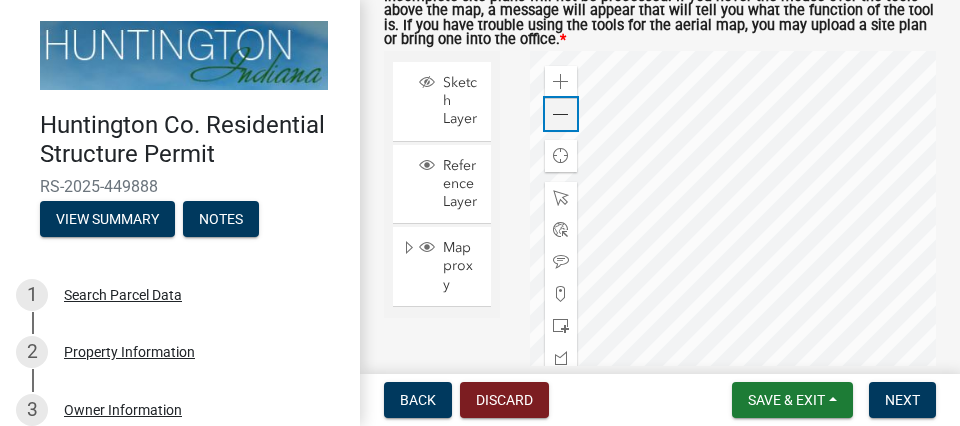 click 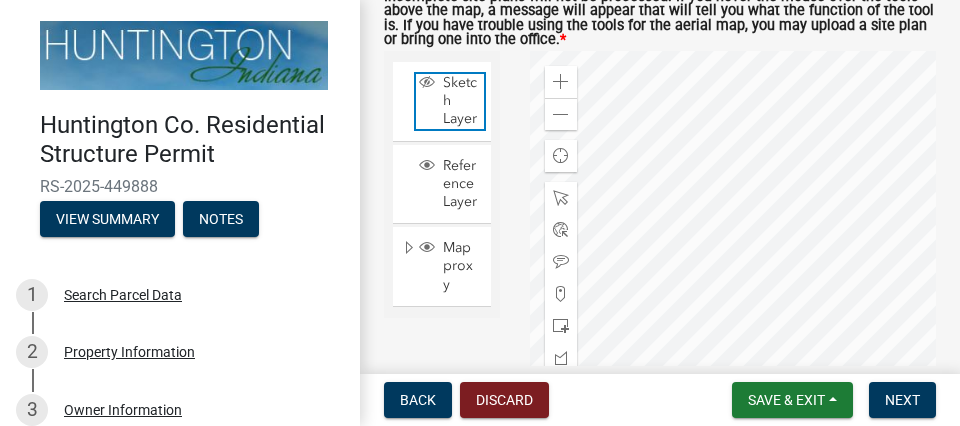 click on "Sketch Layer" at bounding box center [461, 101] 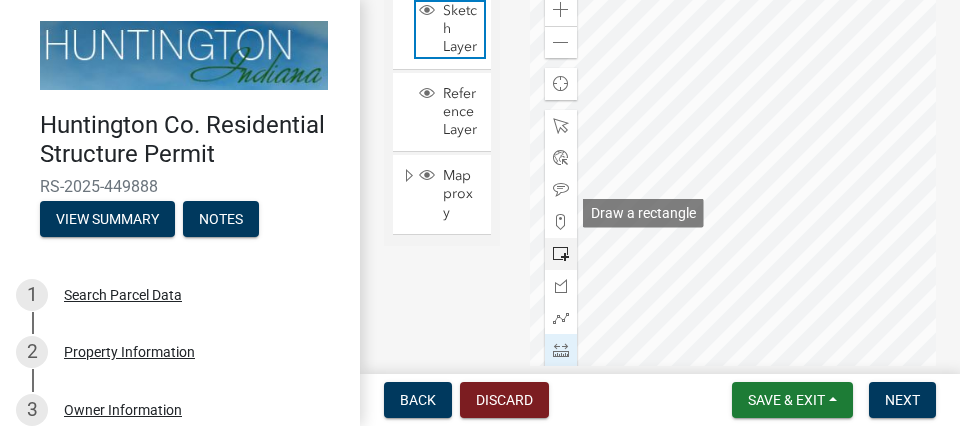 scroll, scrollTop: 393, scrollLeft: 0, axis: vertical 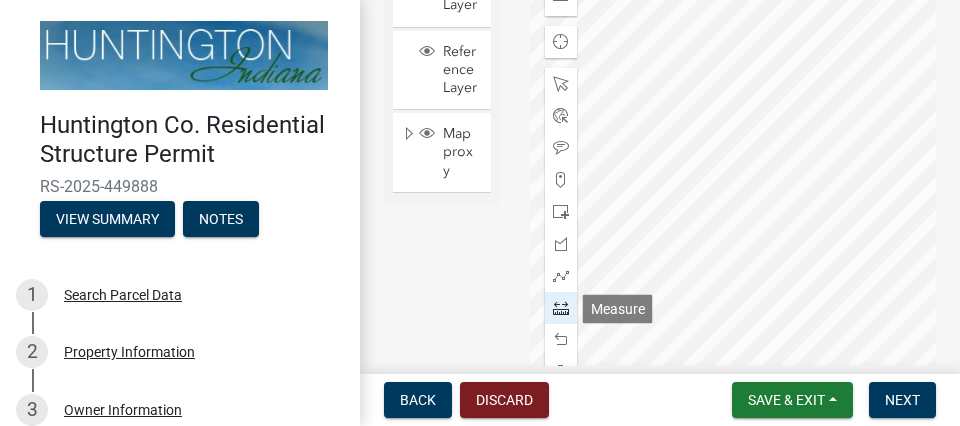 click 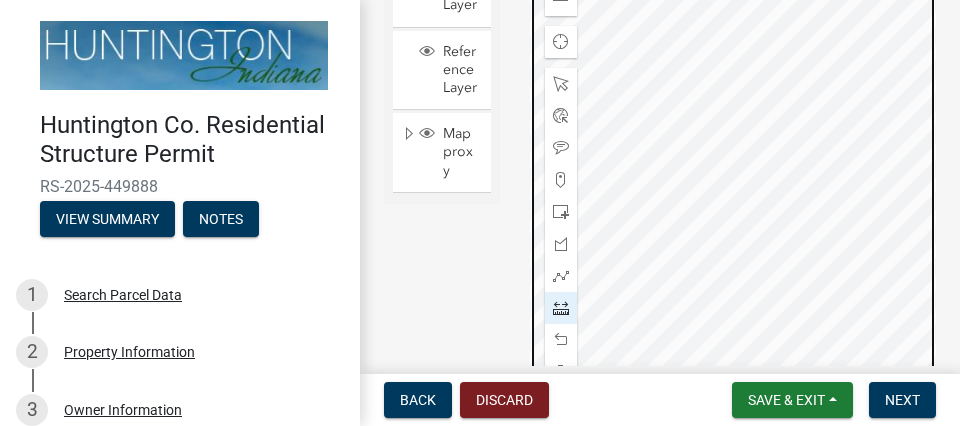 click 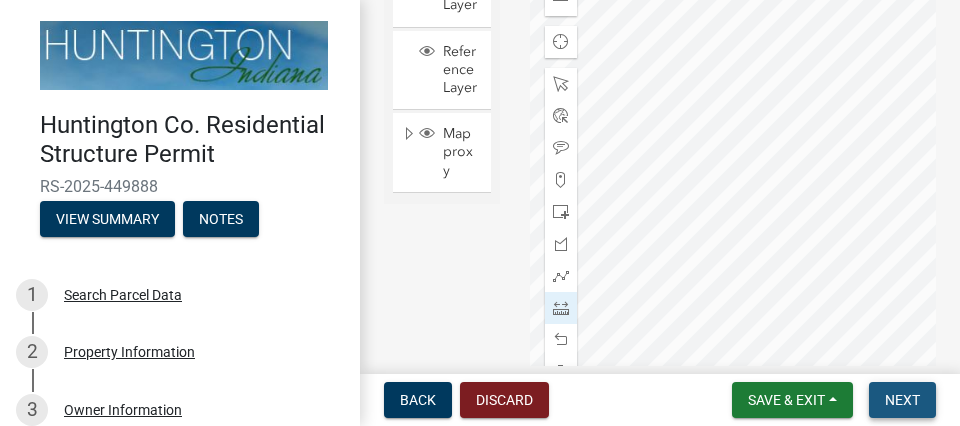 click on "Next" at bounding box center [902, 400] 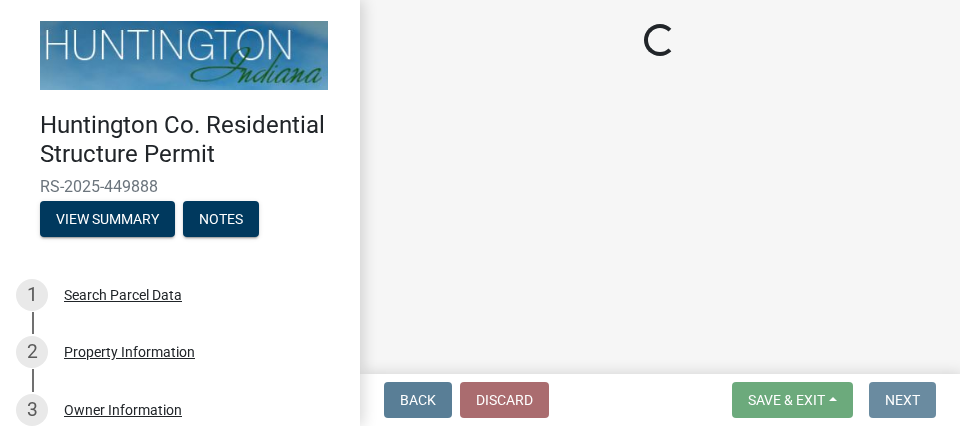 scroll, scrollTop: 0, scrollLeft: 0, axis: both 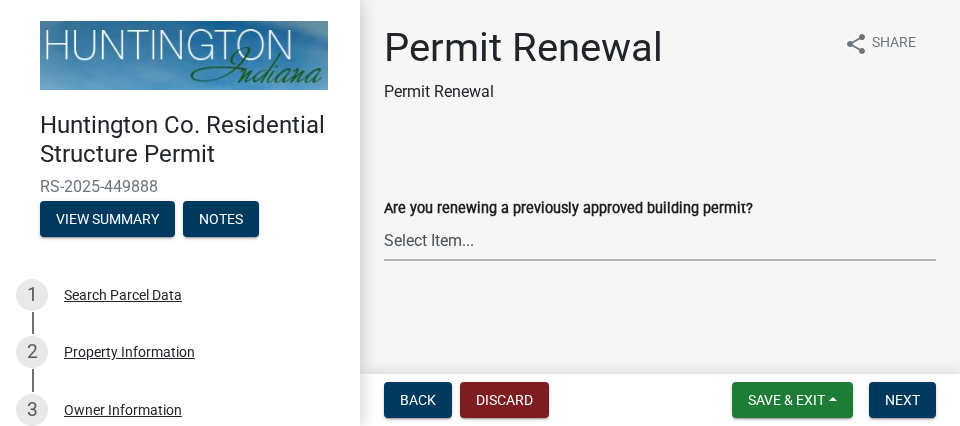 click on "Select Item...   Yes   No" at bounding box center (660, 240) 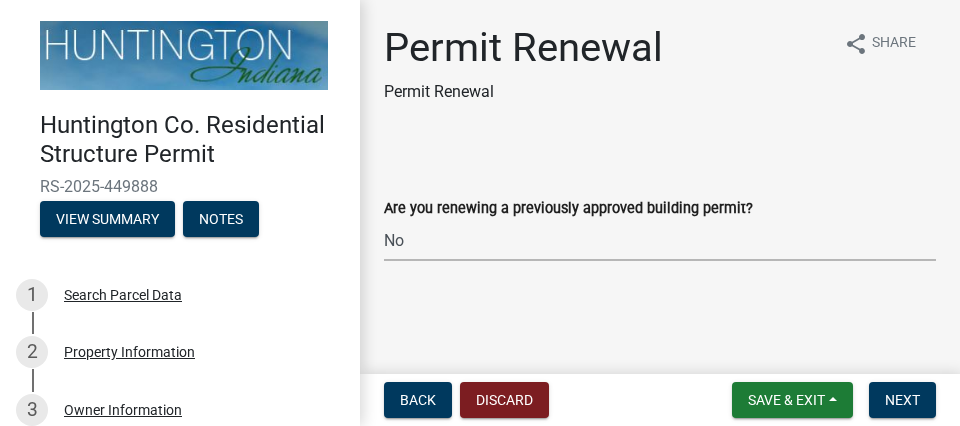 click on "No" at bounding box center [0, 0] 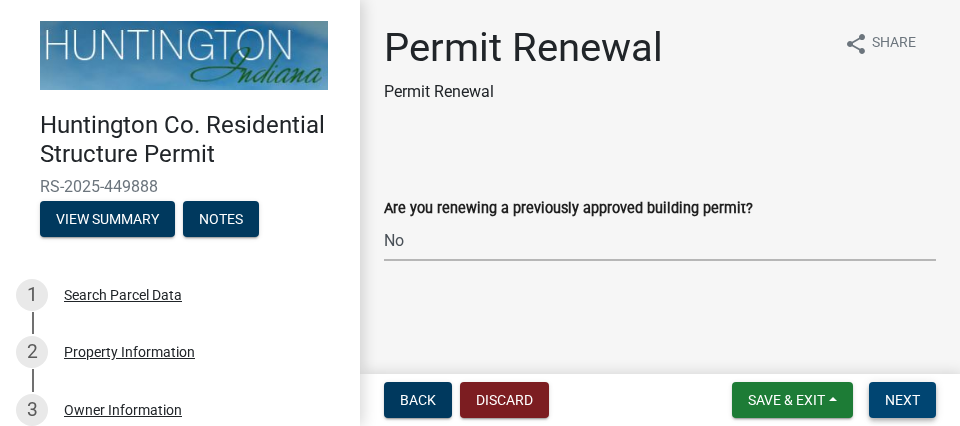 click on "Next" at bounding box center (902, 400) 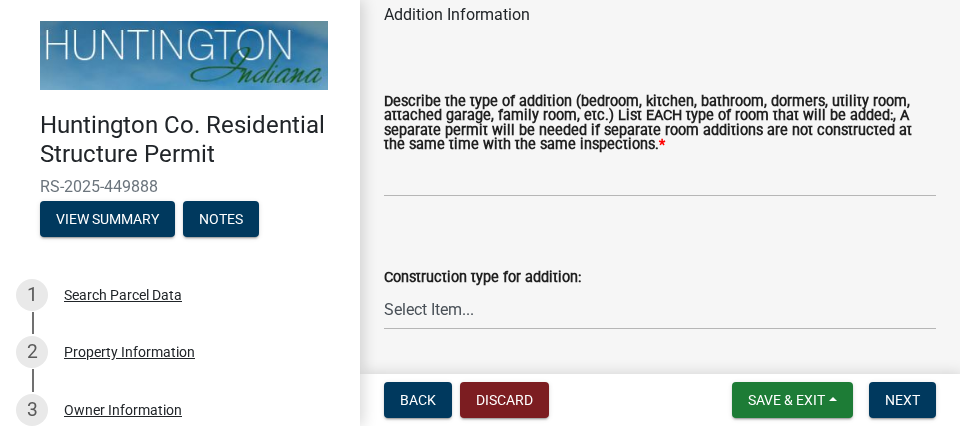 scroll, scrollTop: 114, scrollLeft: 0, axis: vertical 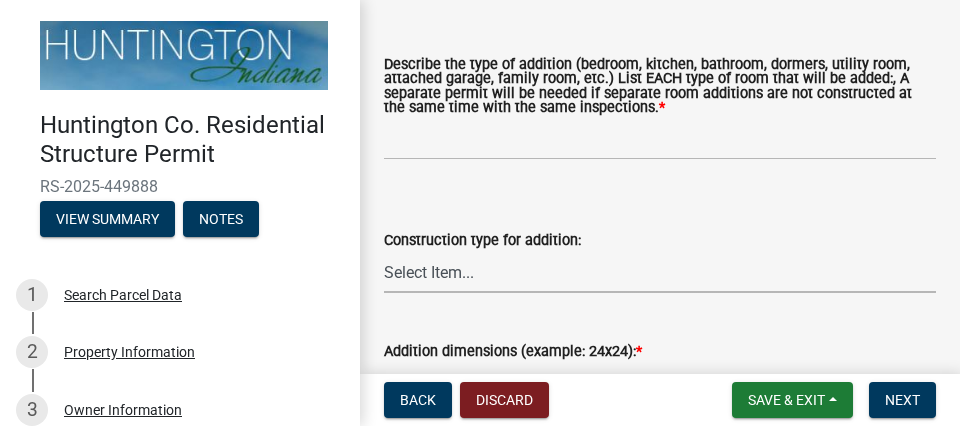 click on "Select Item...   Wood Frame   Steel   Masonry   Pole" at bounding box center [660, 272] 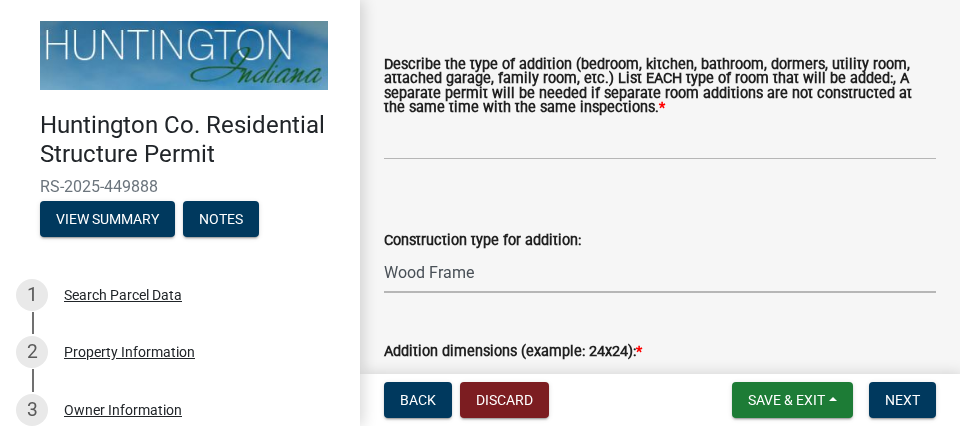 click on "Wood Frame" at bounding box center [0, 0] 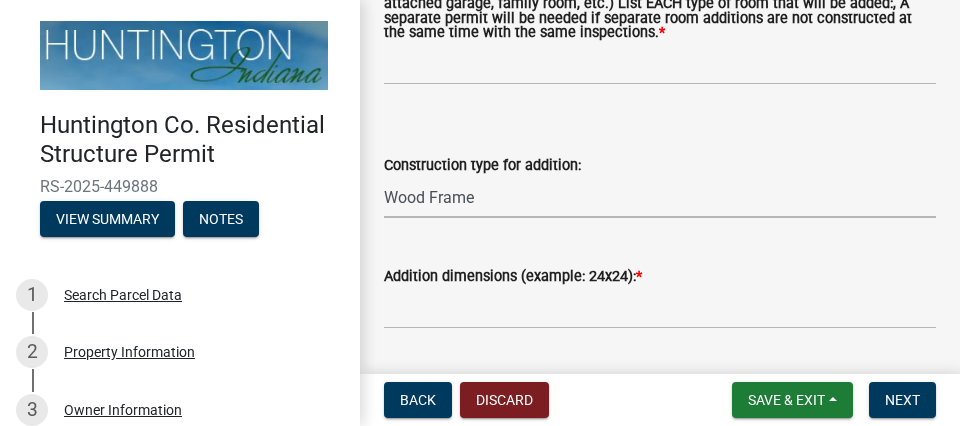 scroll, scrollTop: 228, scrollLeft: 0, axis: vertical 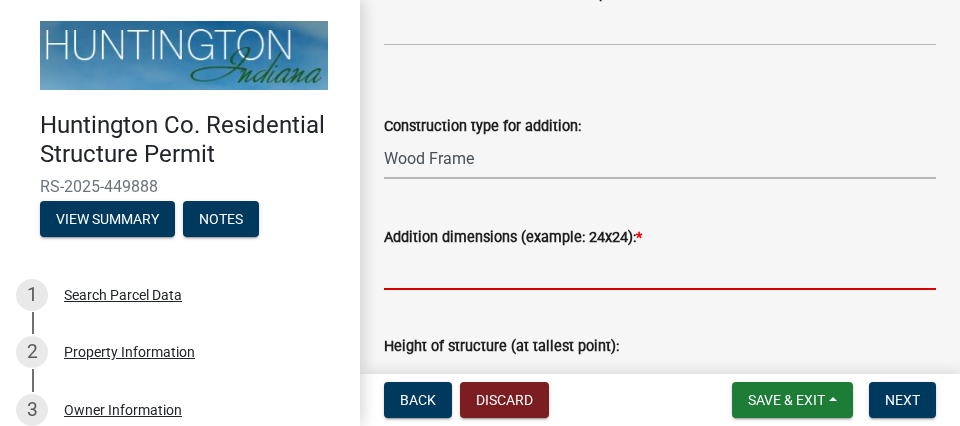 click on "Addition dimensions (example: 24x24):  *" at bounding box center [660, 269] 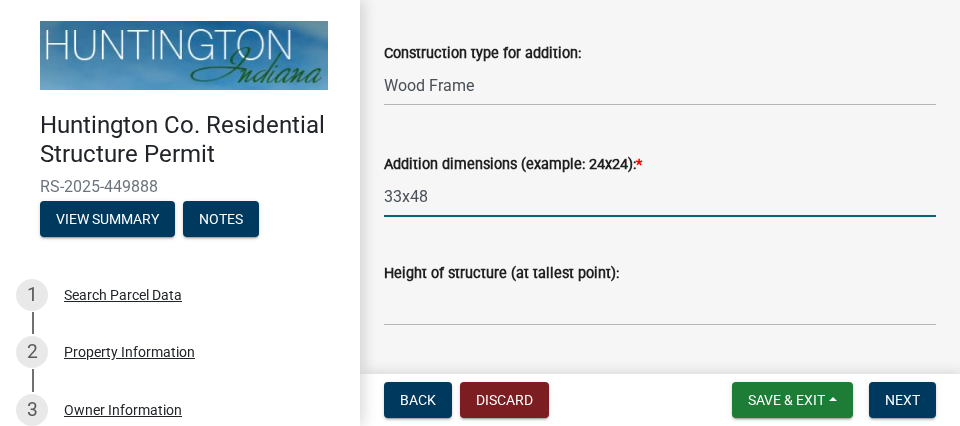 type on "33x48" 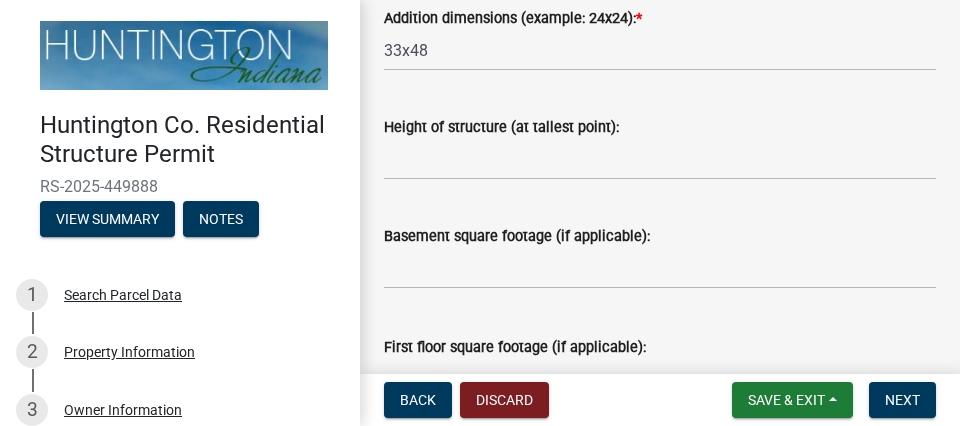 scroll, scrollTop: 456, scrollLeft: 0, axis: vertical 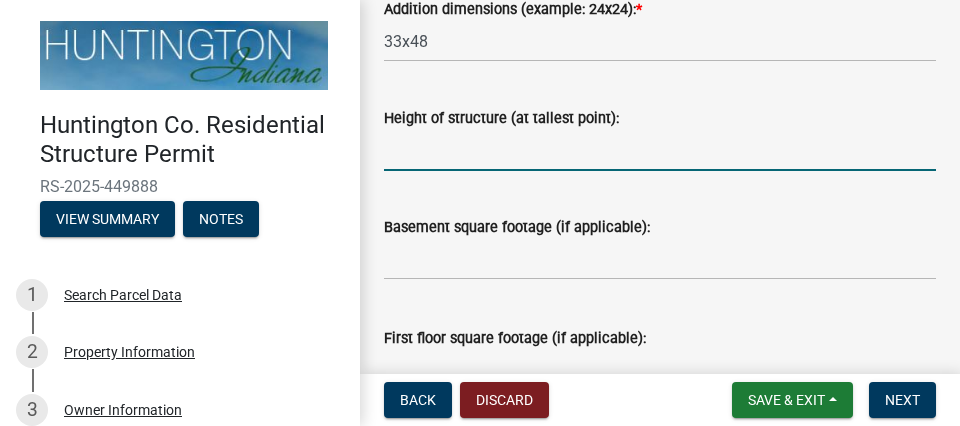 click on "Height of structure (at tallest point):" at bounding box center (660, 150) 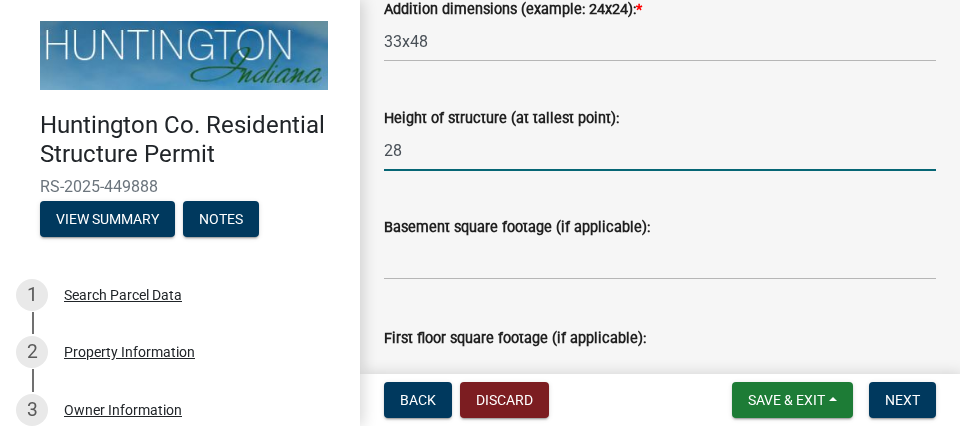 type on "28" 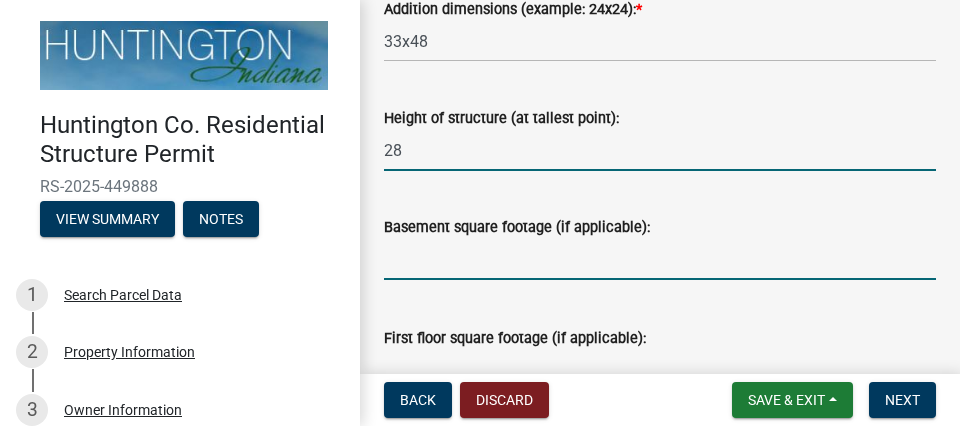 click 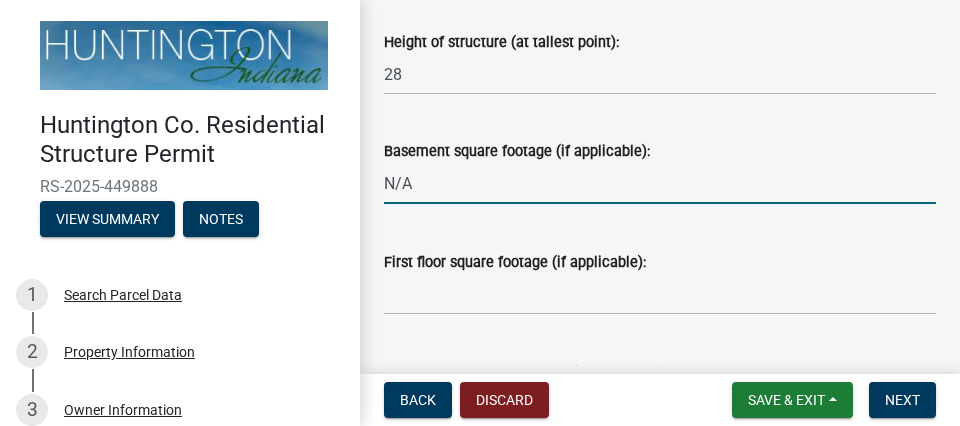 scroll, scrollTop: 570, scrollLeft: 0, axis: vertical 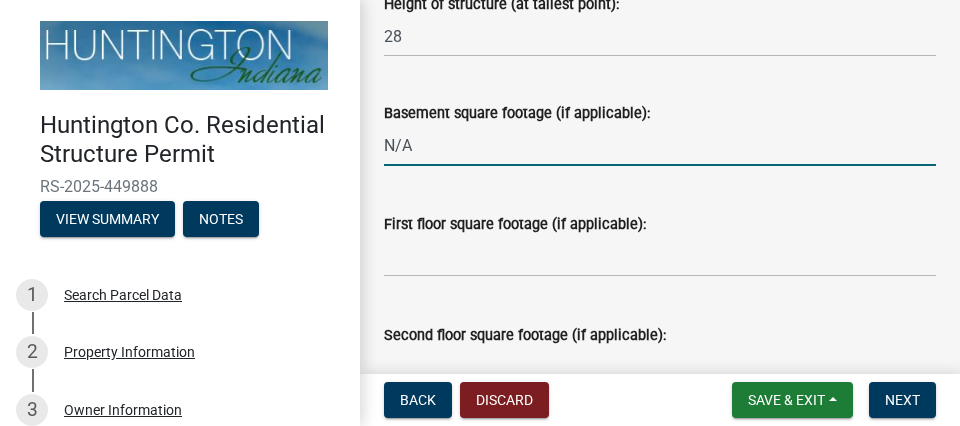 type on "0" 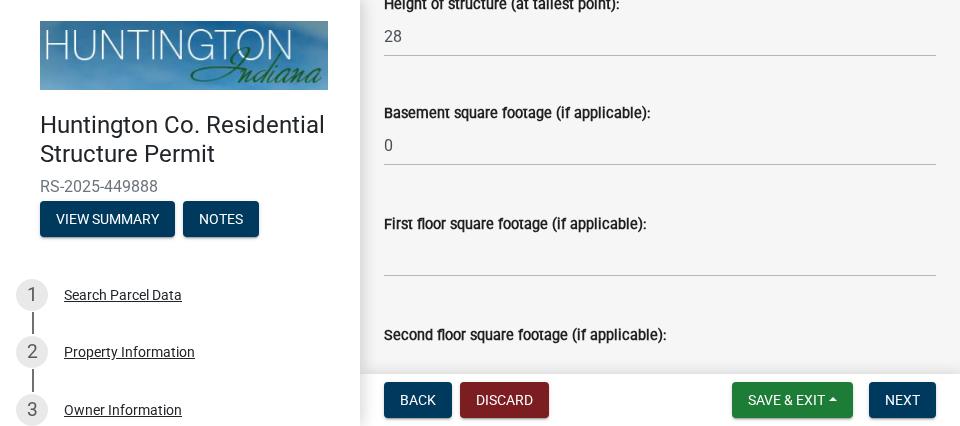 click on "First floor square footage (if applicable):" 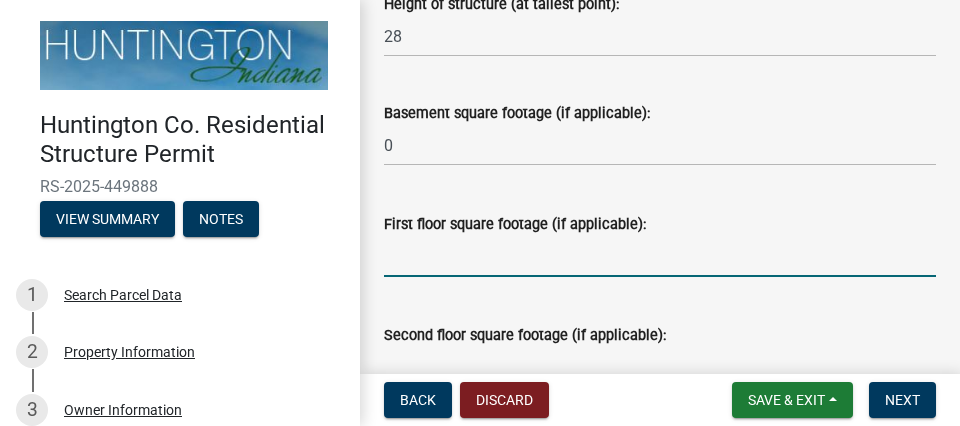 click 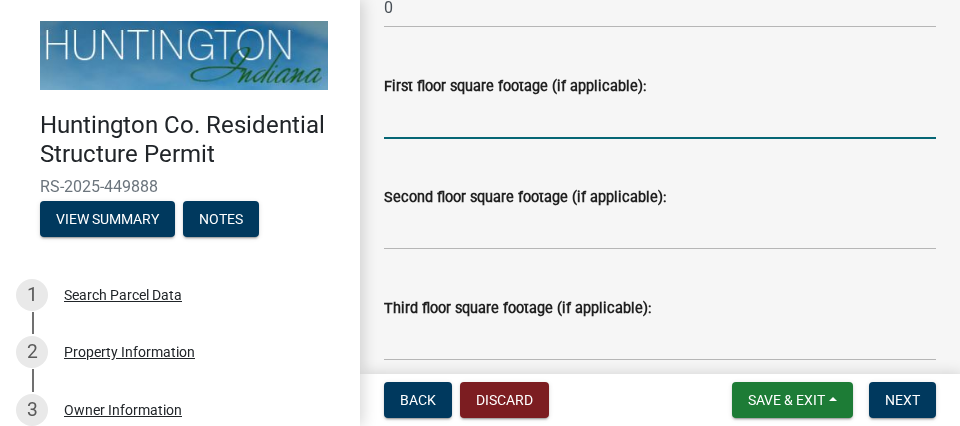 scroll, scrollTop: 684, scrollLeft: 0, axis: vertical 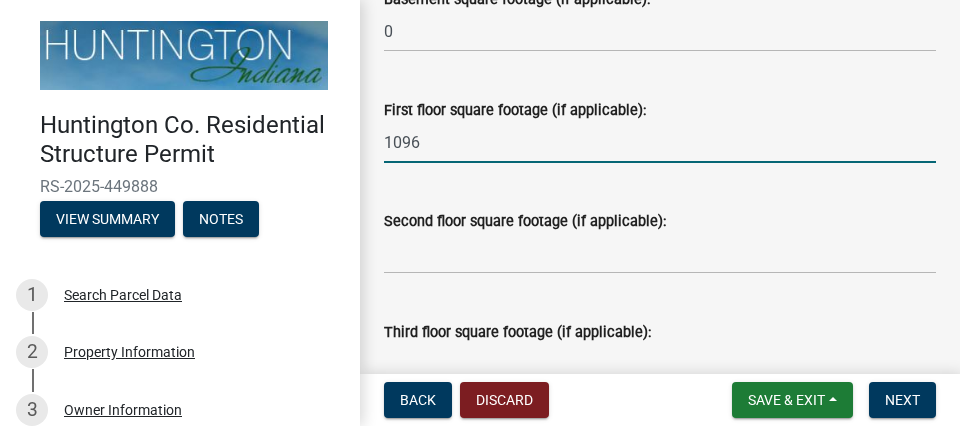 type on "1096" 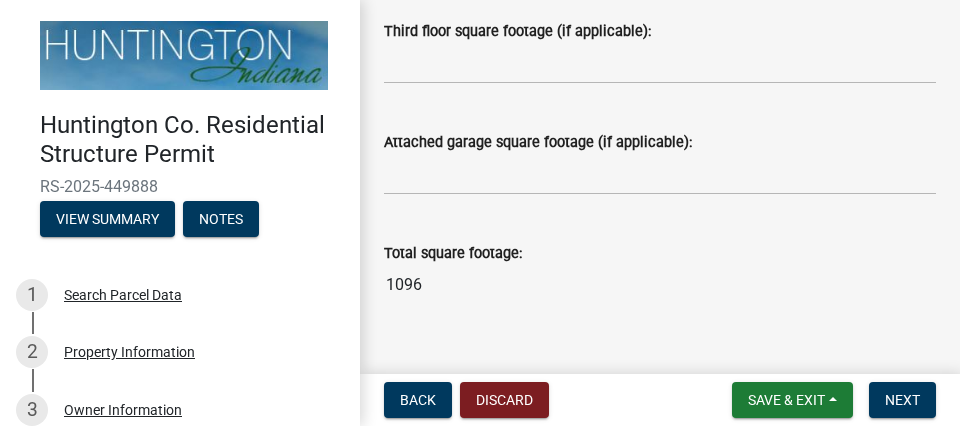 scroll, scrollTop: 1026, scrollLeft: 0, axis: vertical 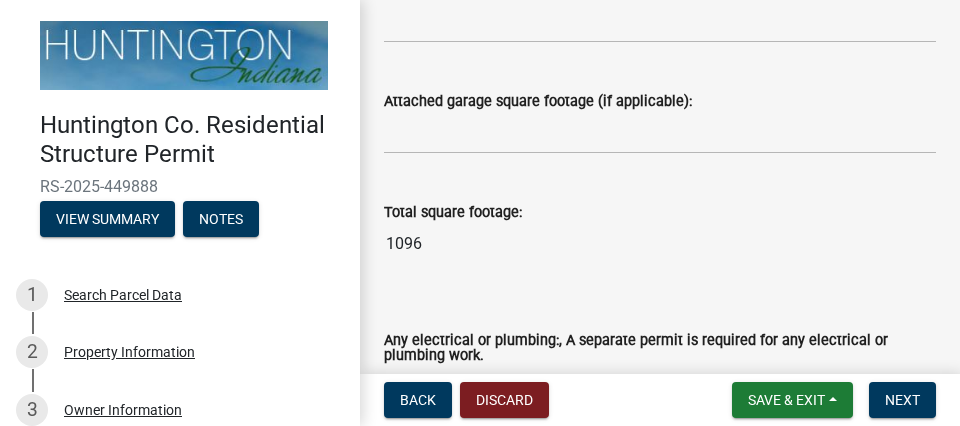 type on "934" 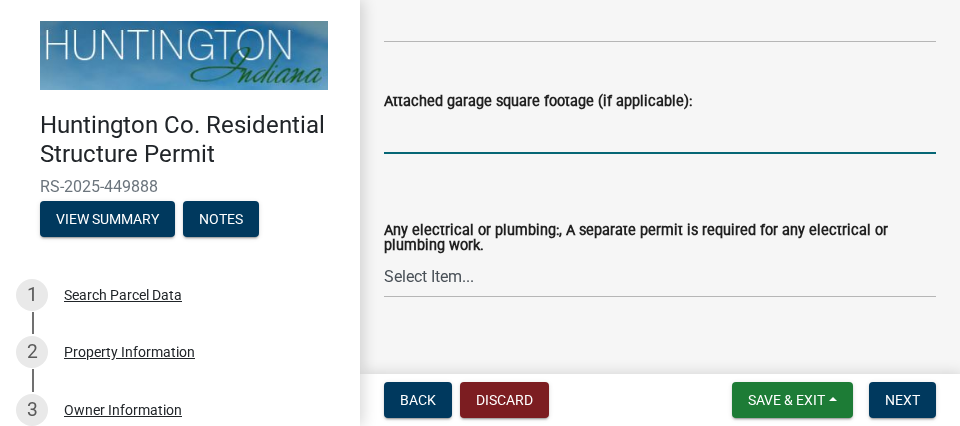 click 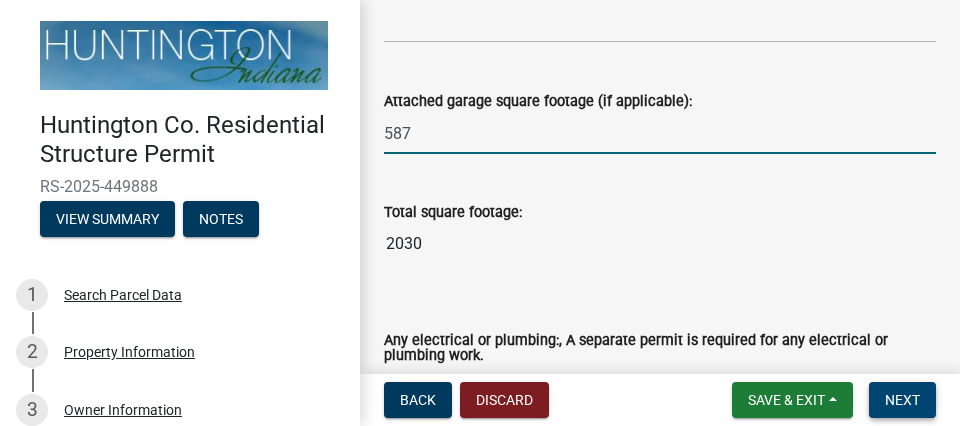 type on "587" 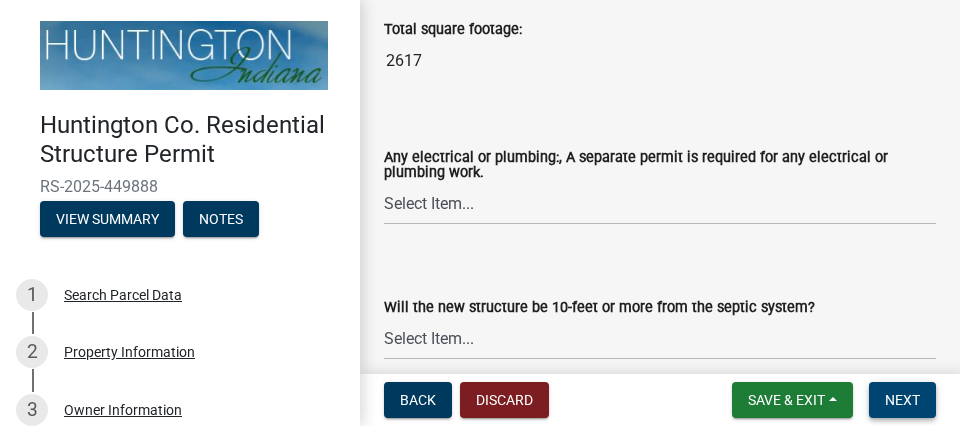 scroll, scrollTop: 1278, scrollLeft: 0, axis: vertical 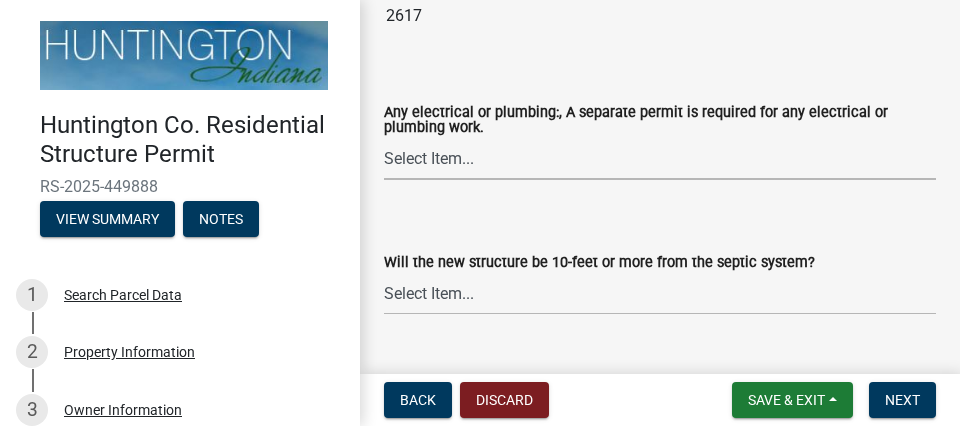 click on "Select Item...   electrical   plumbing   both   neither" at bounding box center [660, 159] 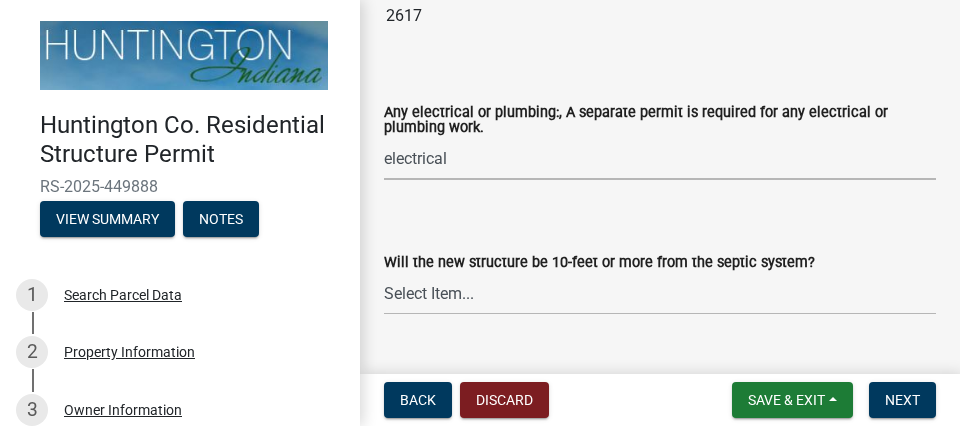 click on "electrical" at bounding box center [0, 0] 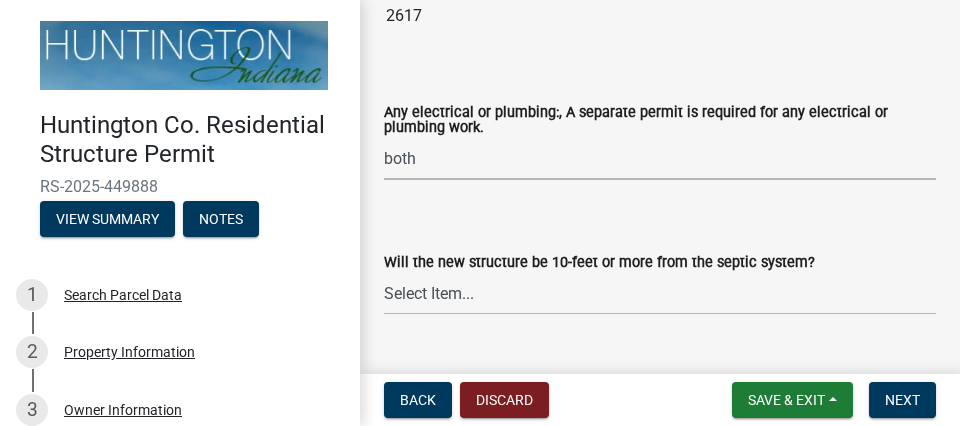 click on "both" at bounding box center [0, 0] 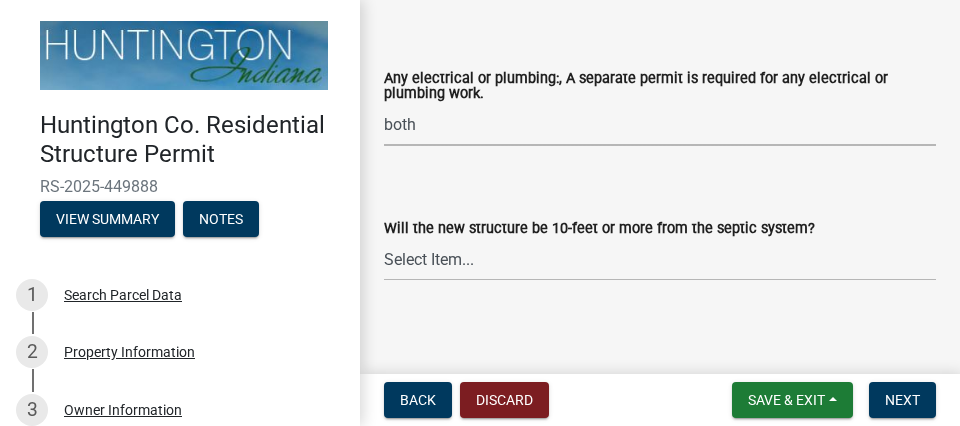 scroll, scrollTop: 1325, scrollLeft: 0, axis: vertical 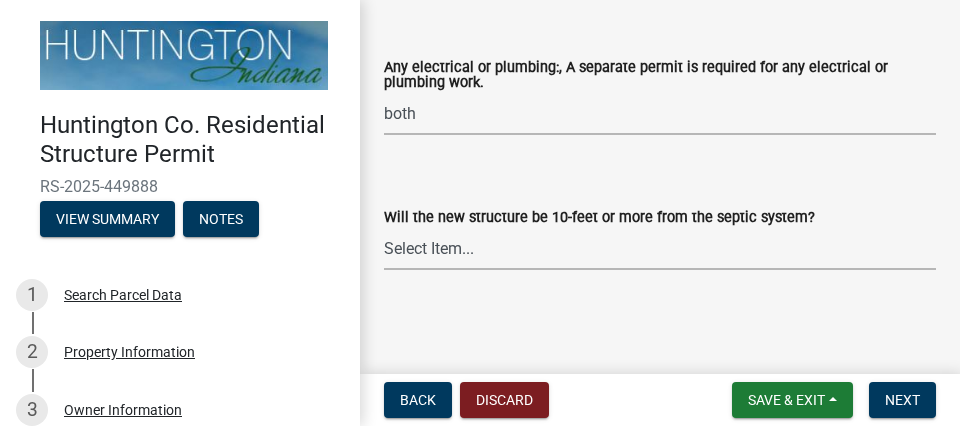 click on "Select Item...   Yes   No (Health Dept. approval needed)   NA" at bounding box center (660, 249) 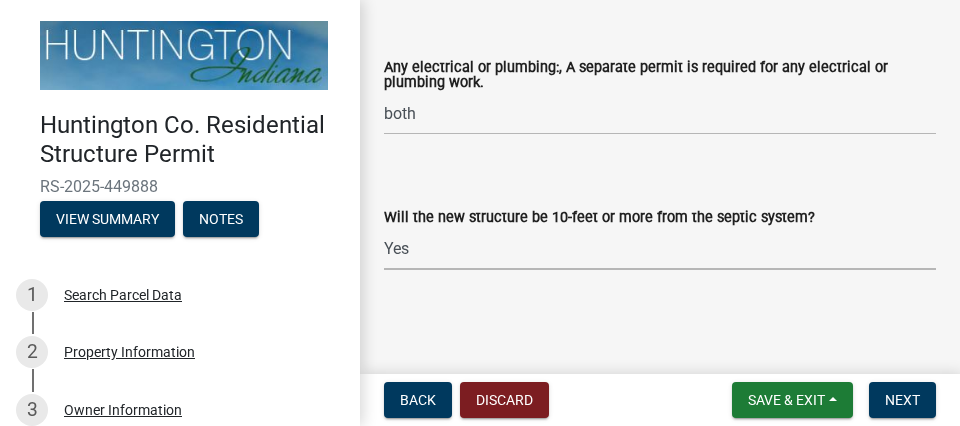 click on "Yes" at bounding box center (0, 0) 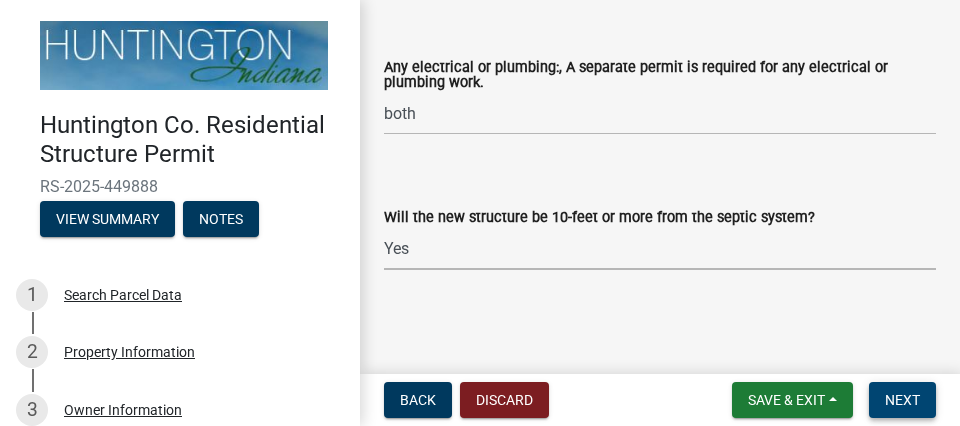 click on "Next" at bounding box center (902, 400) 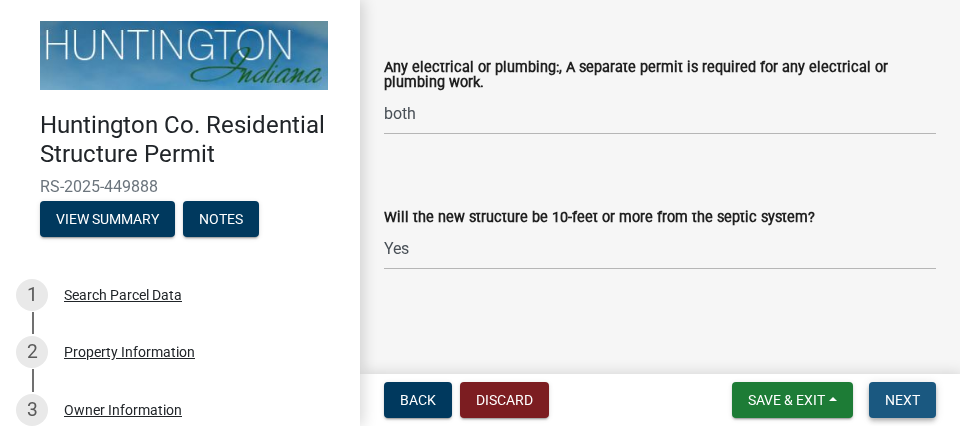 click on "Next" at bounding box center [902, 400] 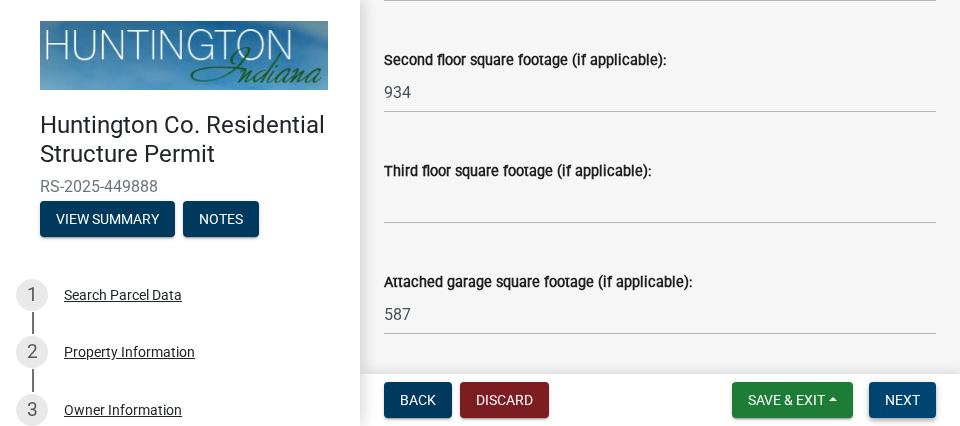 scroll, scrollTop: 755, scrollLeft: 0, axis: vertical 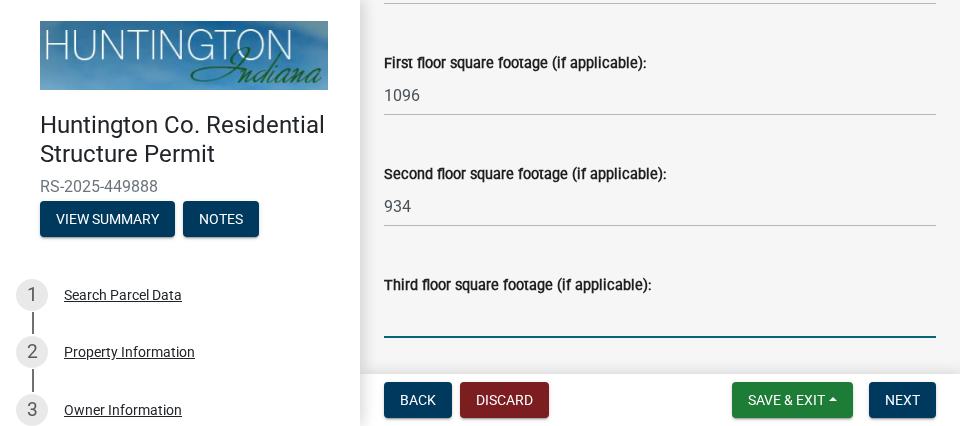 click 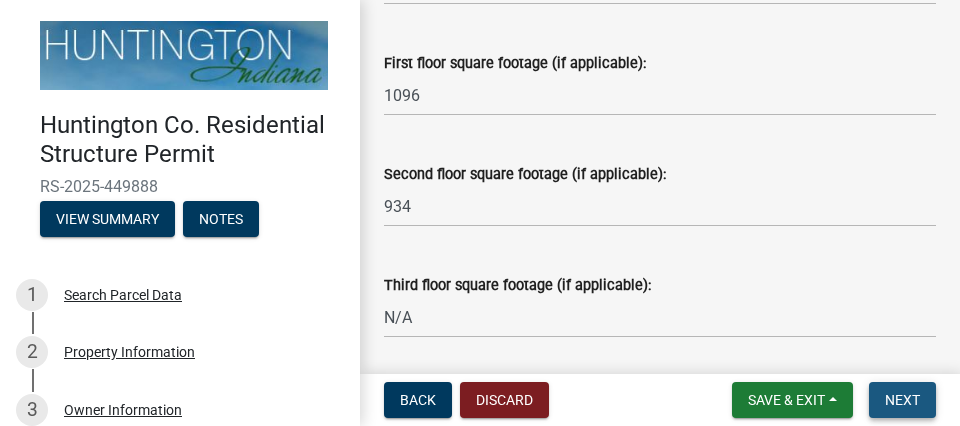 type on "0" 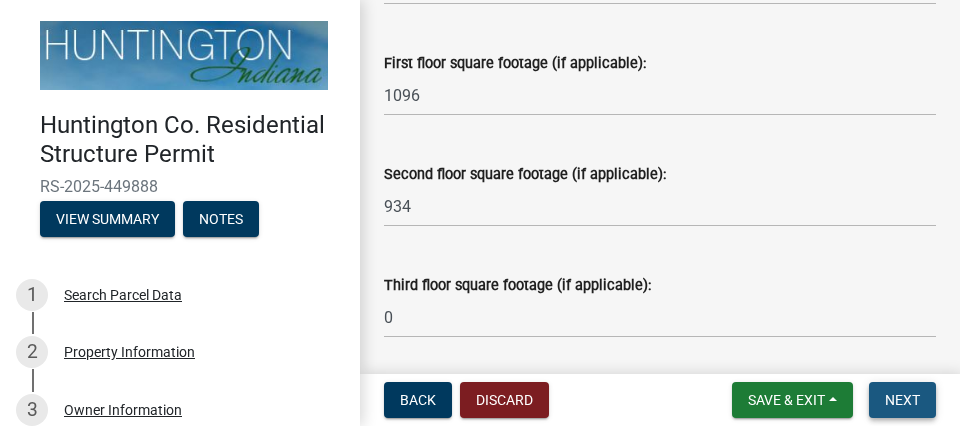 click on "Next" at bounding box center (902, 400) 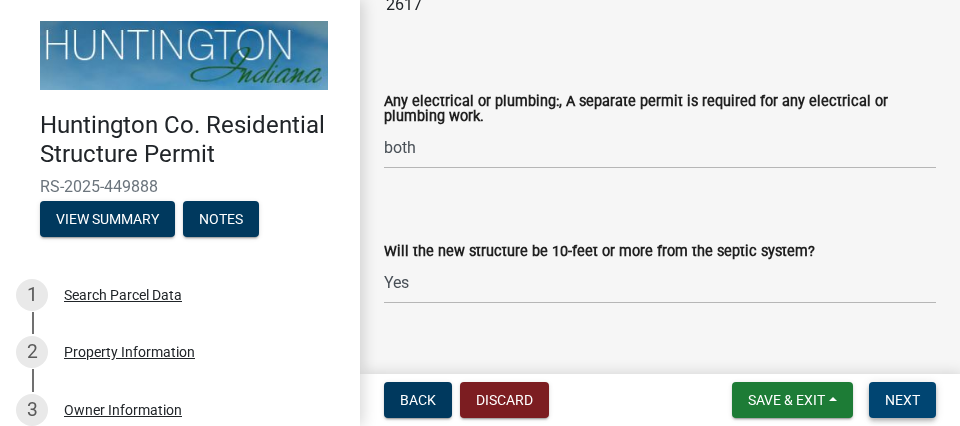 scroll, scrollTop: 1325, scrollLeft: 0, axis: vertical 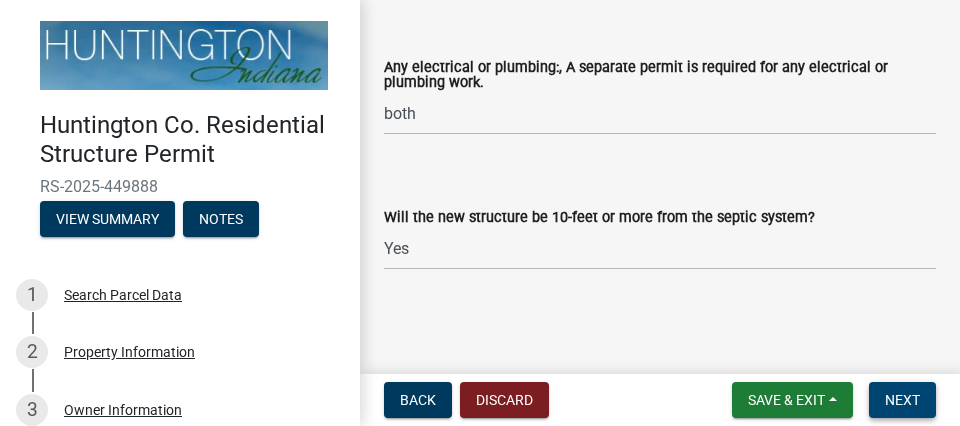 click on "Next" at bounding box center [902, 400] 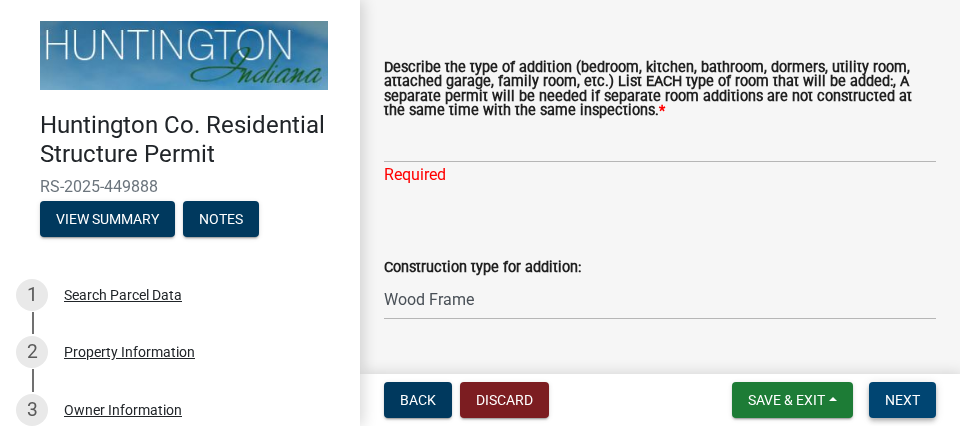 scroll, scrollTop: 71, scrollLeft: 0, axis: vertical 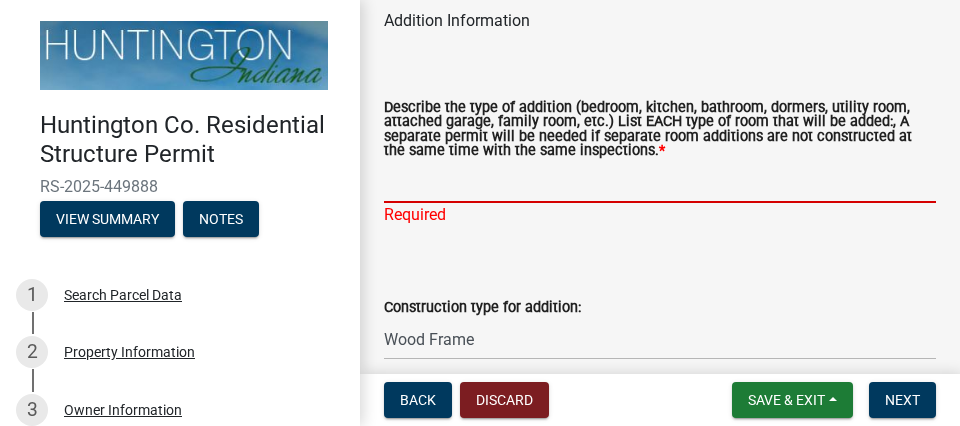 click on "Describe the type of addition (bedroom, kitchen, bathroom, dormers, utility room, attached garage, family room, etc.) List EACH type of room that will be added:,  A separate permit will be needed if separate room additions are not constructed at the same time with the same inspections.  *" at bounding box center [660, 182] 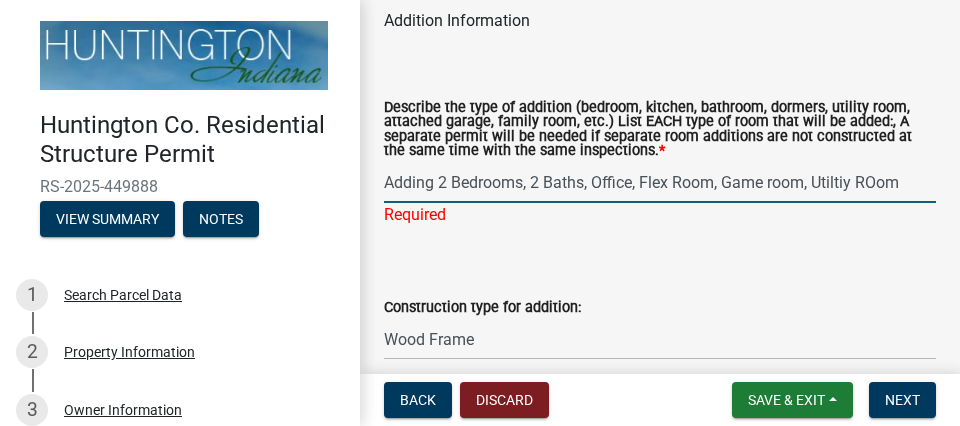 type on "Adding 2 Bedrooms, 2 Baths, Office, Flex Room, Game room, Utiltiy ROom" 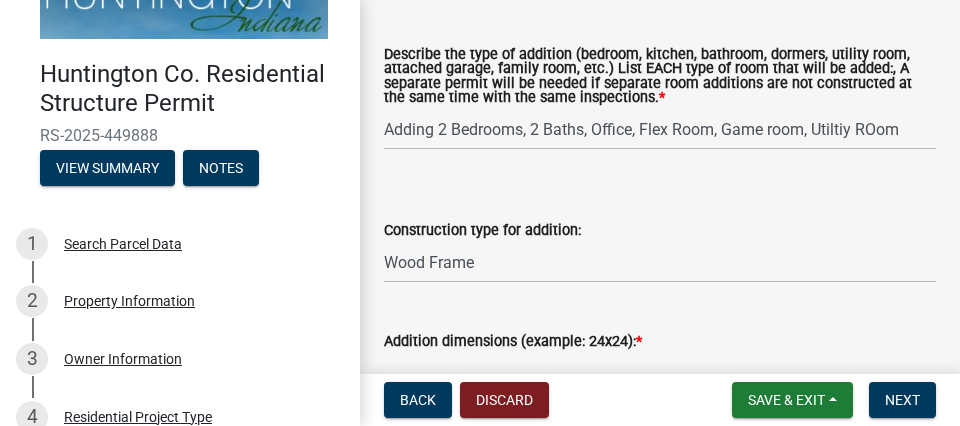 scroll, scrollTop: 185, scrollLeft: 0, axis: vertical 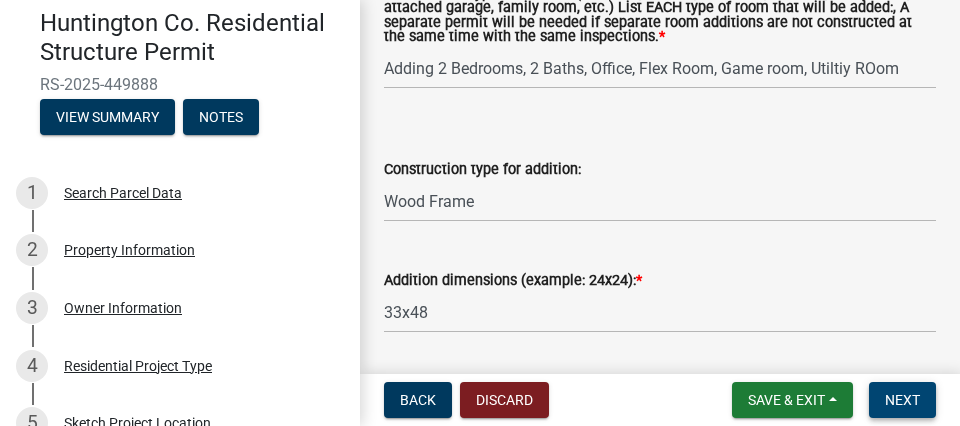 click on "Next" at bounding box center [902, 400] 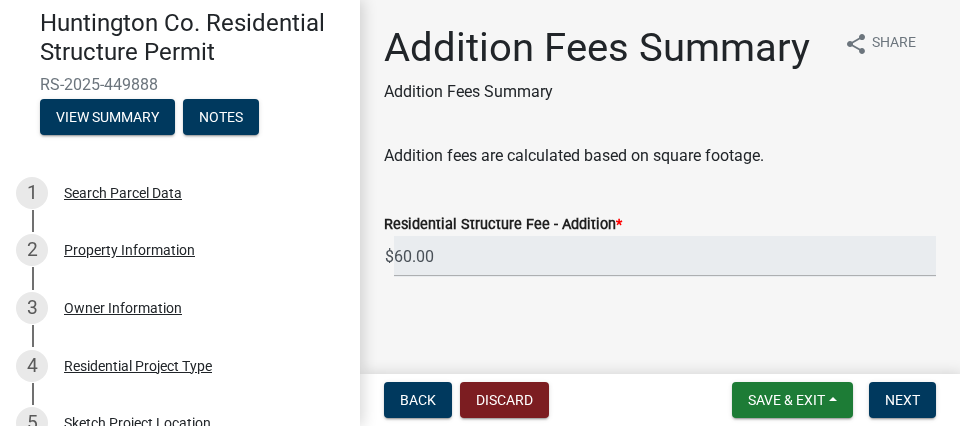 scroll, scrollTop: 8, scrollLeft: 0, axis: vertical 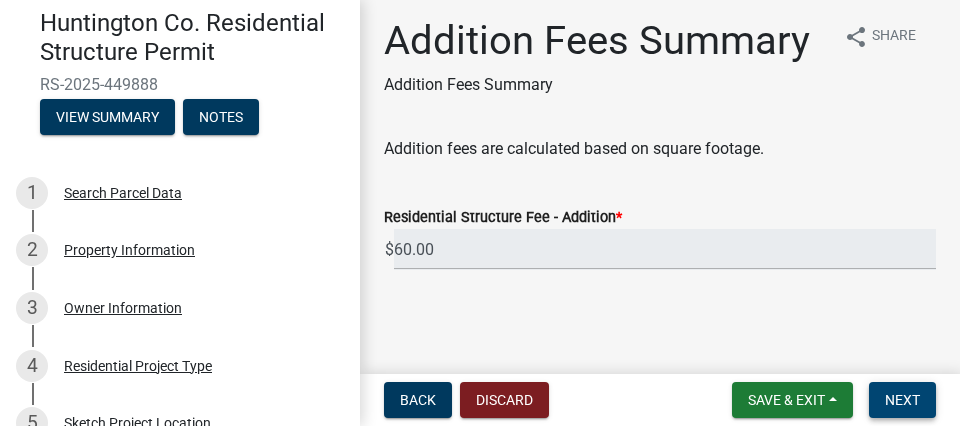 click on "Next" at bounding box center [902, 400] 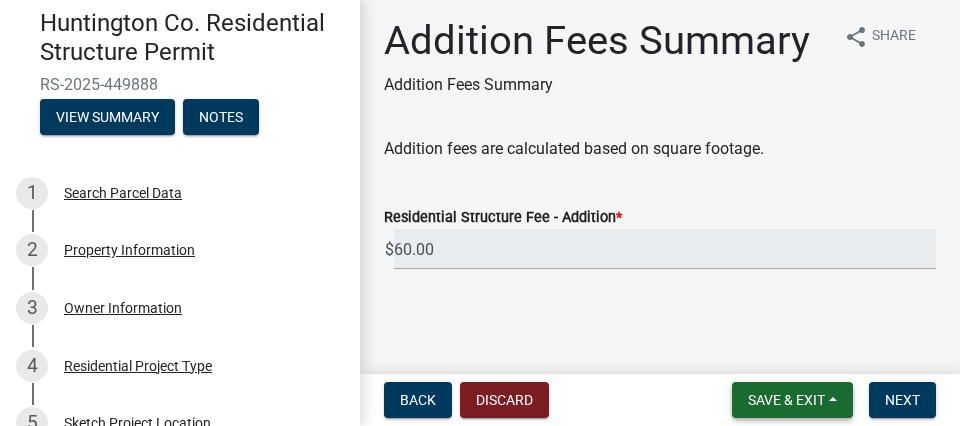 scroll, scrollTop: 0, scrollLeft: 0, axis: both 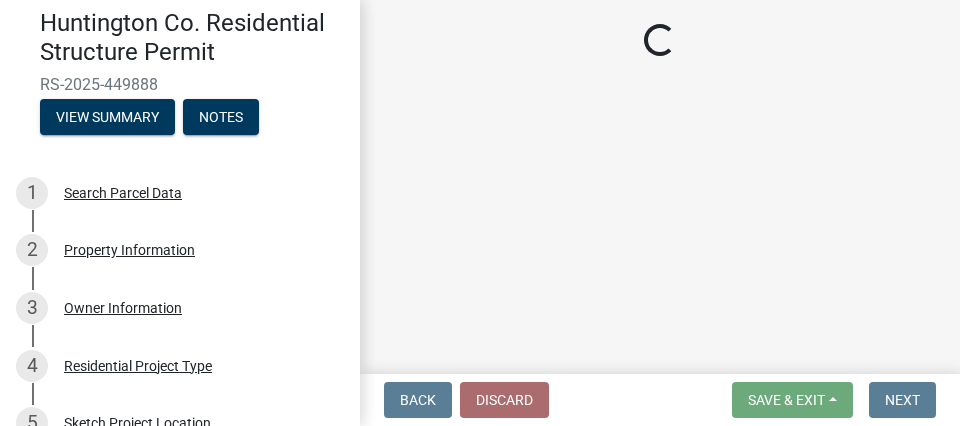click on "Loading..." 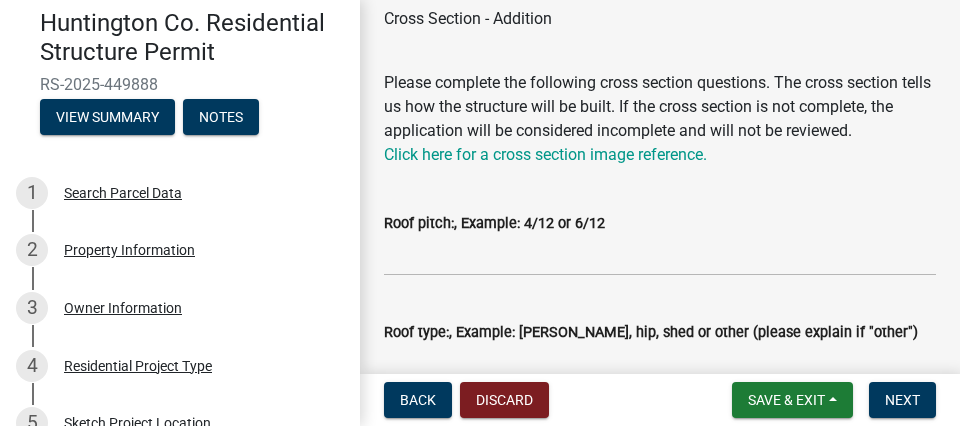 scroll, scrollTop: 114, scrollLeft: 0, axis: vertical 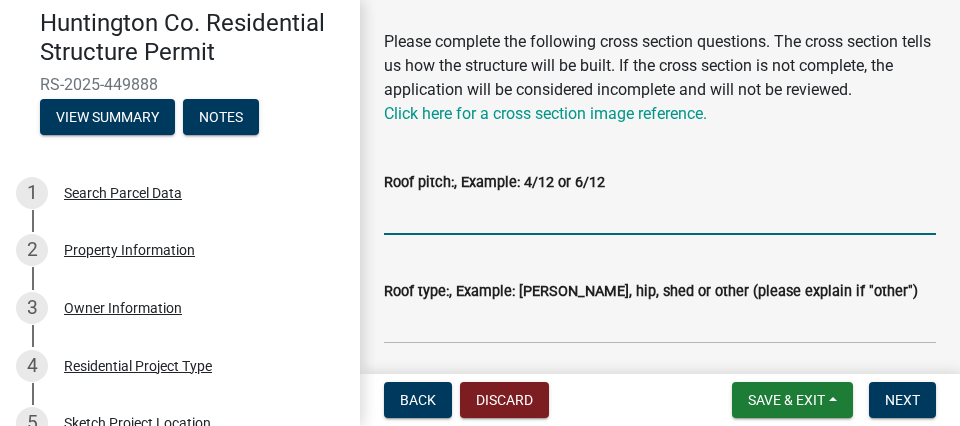 click on "Roof pitch:,  Example: 4/12 or 6/12" at bounding box center [660, 214] 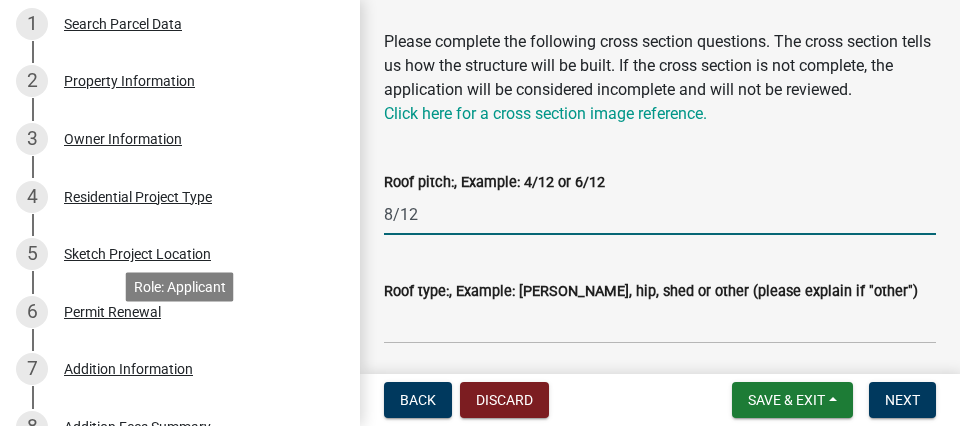 scroll, scrollTop: 306, scrollLeft: 0, axis: vertical 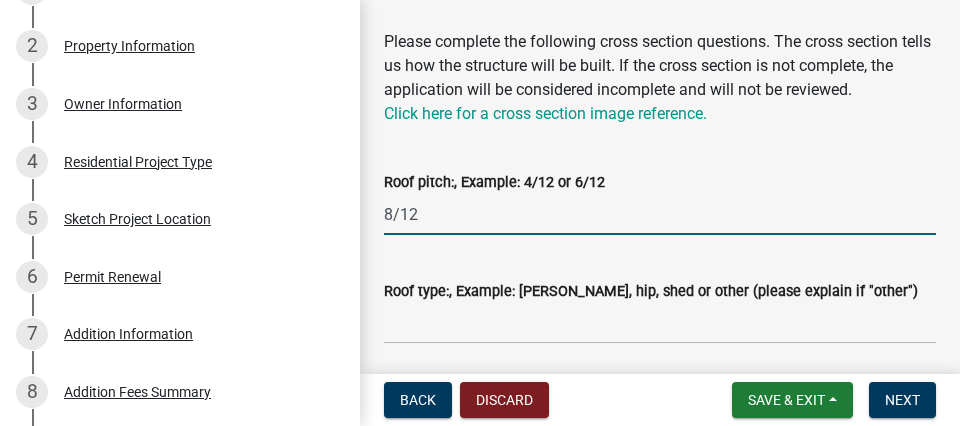 type on "8/12" 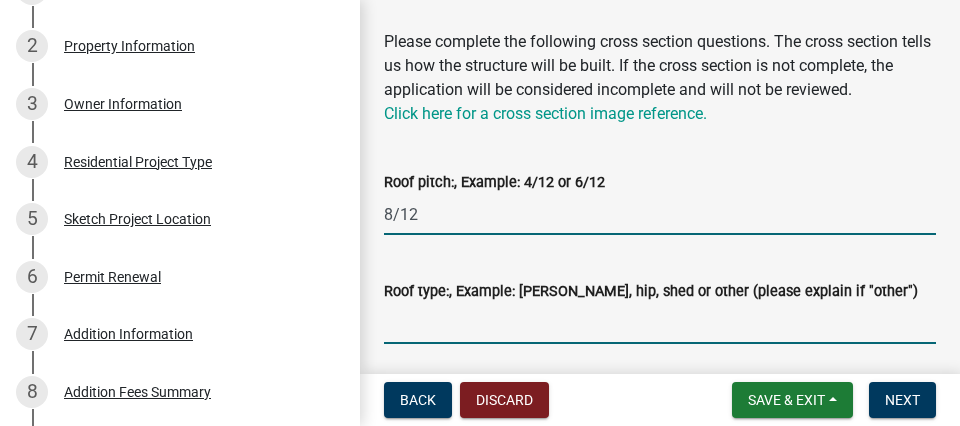 click on "Roof type:,  Example: [PERSON_NAME], hip, shed or other (please explain if "other")" at bounding box center (660, 323) 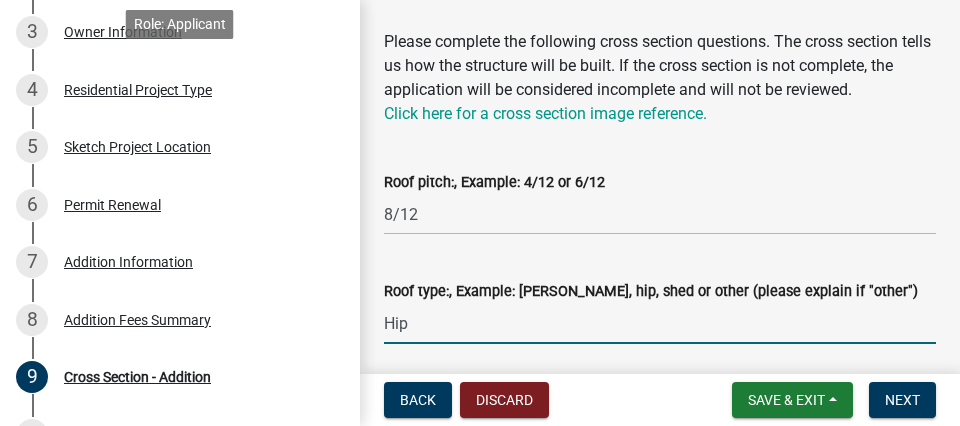 scroll, scrollTop: 408, scrollLeft: 0, axis: vertical 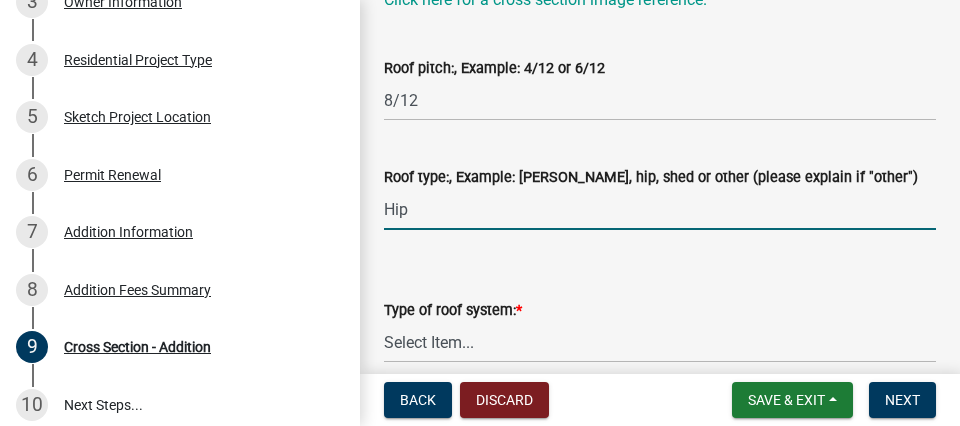 type on "Hip" 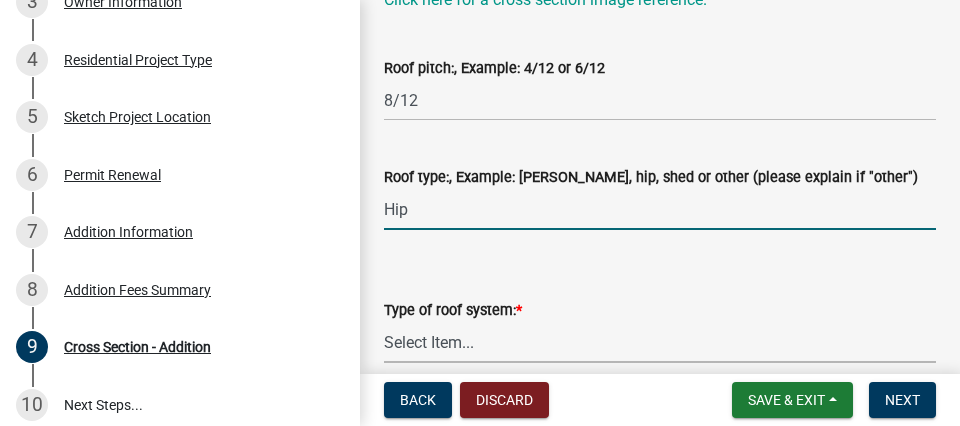 click on "Select Item...   Trusses   Rafters" at bounding box center (660, 342) 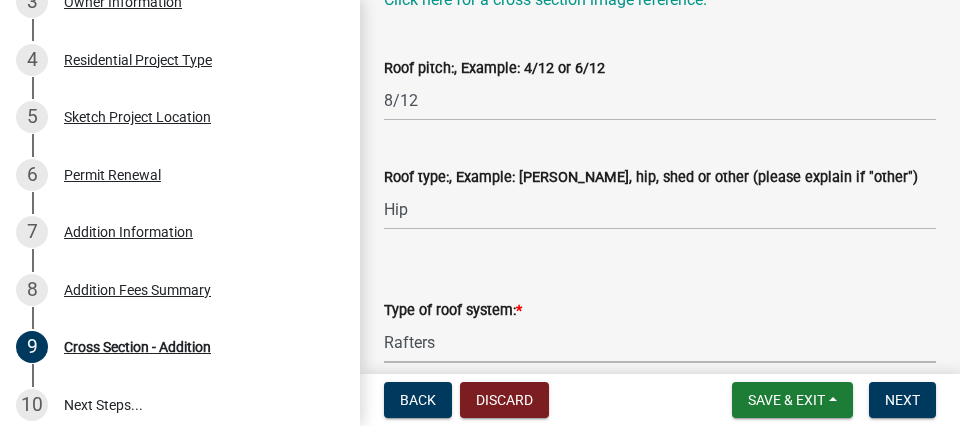 click on "Rafters" at bounding box center [0, 0] 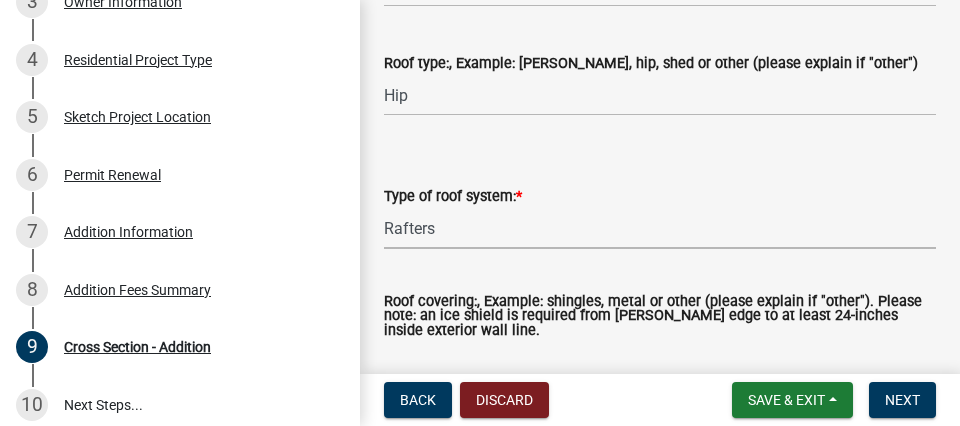 scroll, scrollTop: 456, scrollLeft: 0, axis: vertical 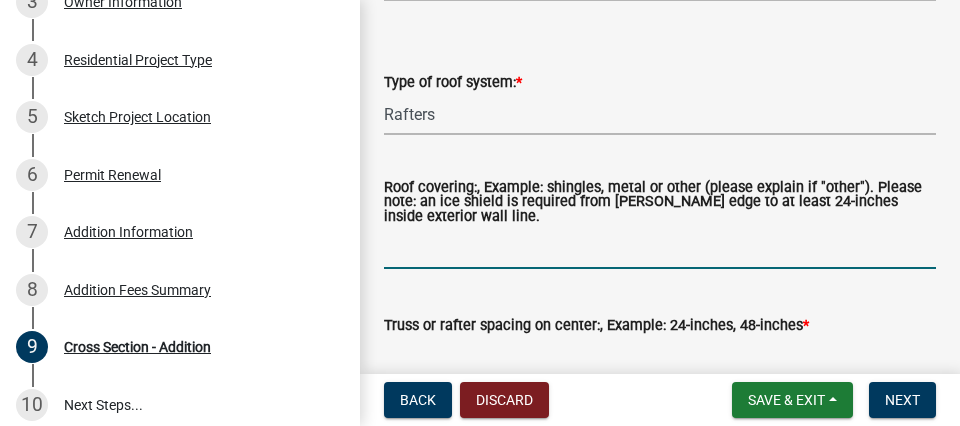 click on "Roof covering:,  Example: shingles, metal or other (please explain if "other"). Please note: an ice shield is required from [PERSON_NAME] edge to at least 24-inches inside exterior wall line." at bounding box center [660, 248] 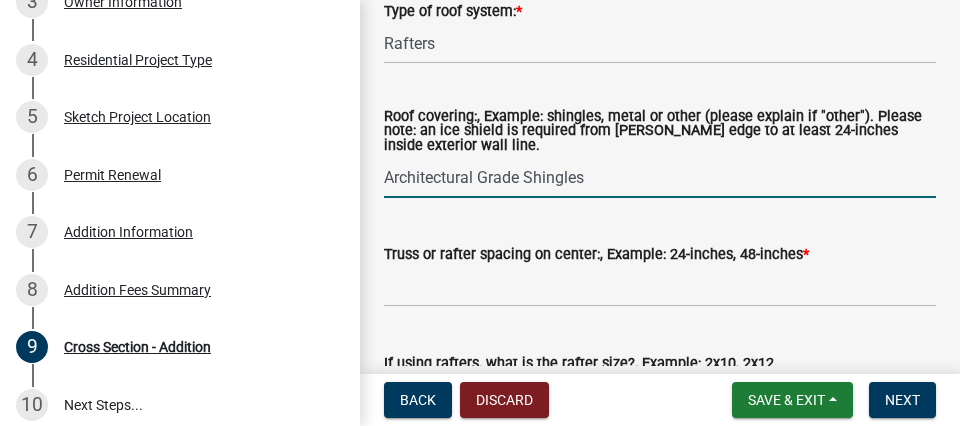 scroll, scrollTop: 570, scrollLeft: 0, axis: vertical 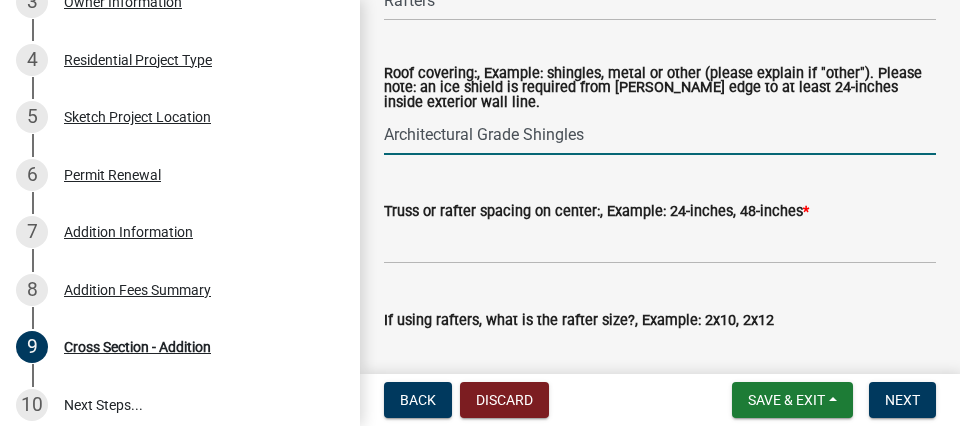 type on "Architectural Grade Shingles" 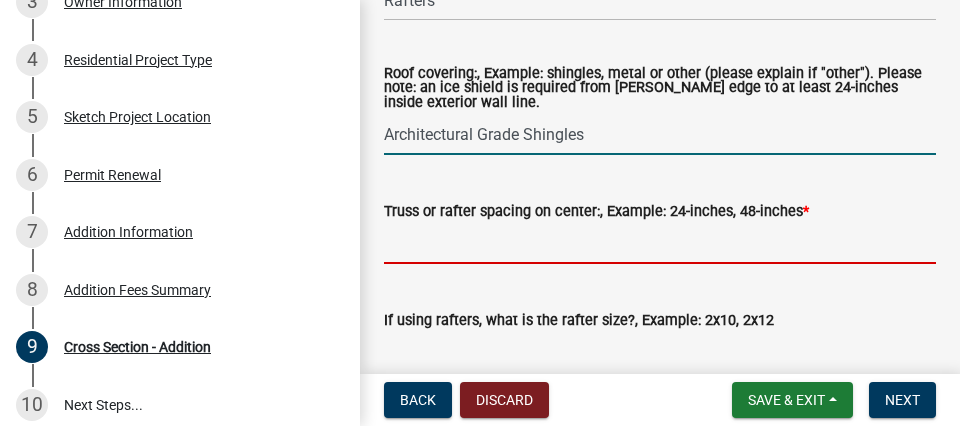 click on "Truss or rafter spacing on center:,  Example: 24-inches, 48-inches  *" at bounding box center [660, 243] 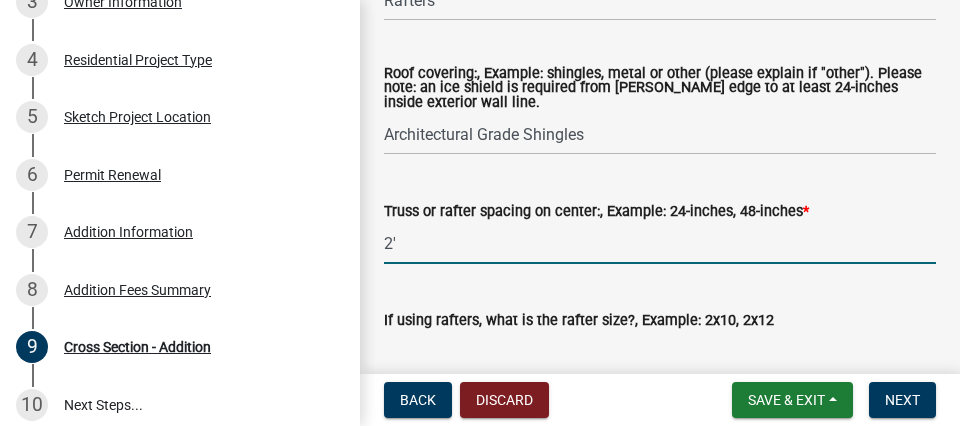 scroll, scrollTop: 684, scrollLeft: 0, axis: vertical 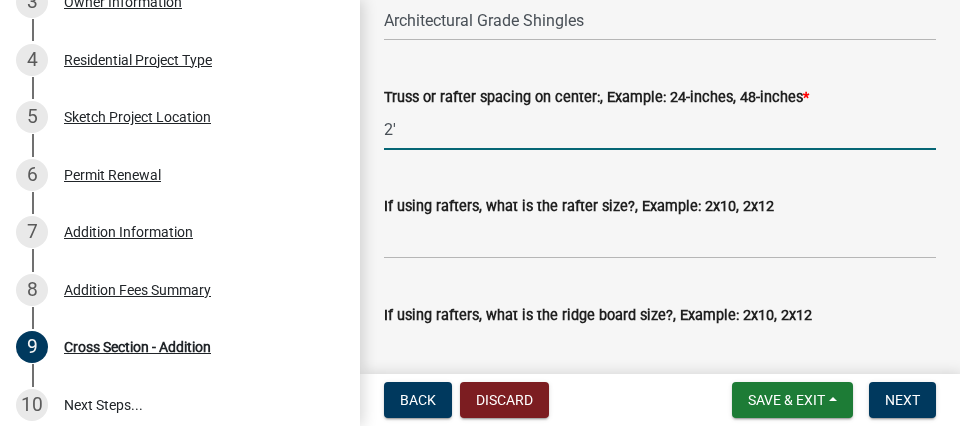 type on "2'" 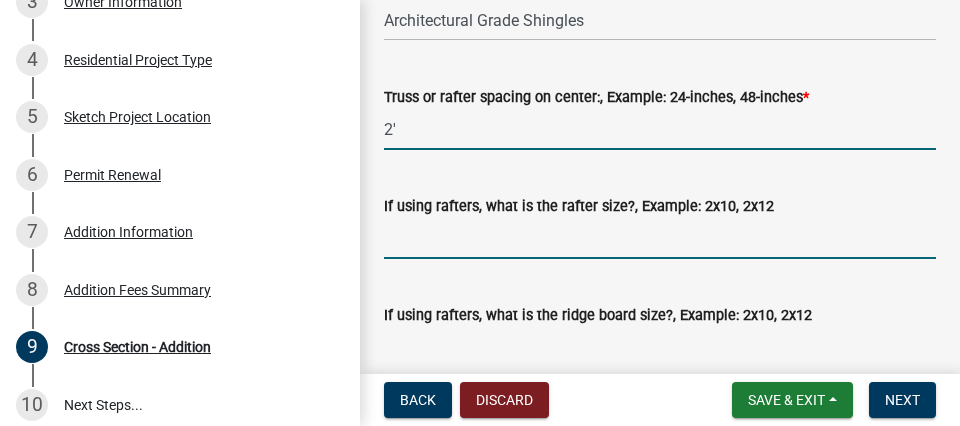 click on "If using rafters, what is the rafter size?,  Example: 2x10, 2x12" at bounding box center (660, 238) 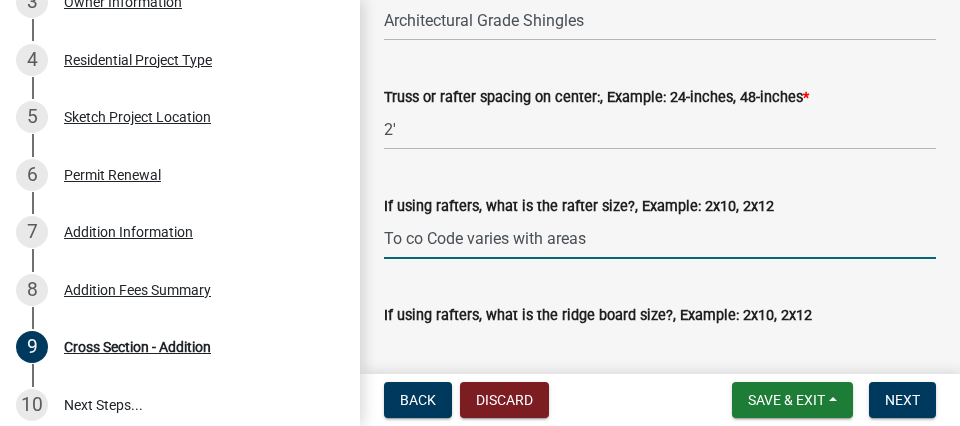 scroll, scrollTop: 798, scrollLeft: 0, axis: vertical 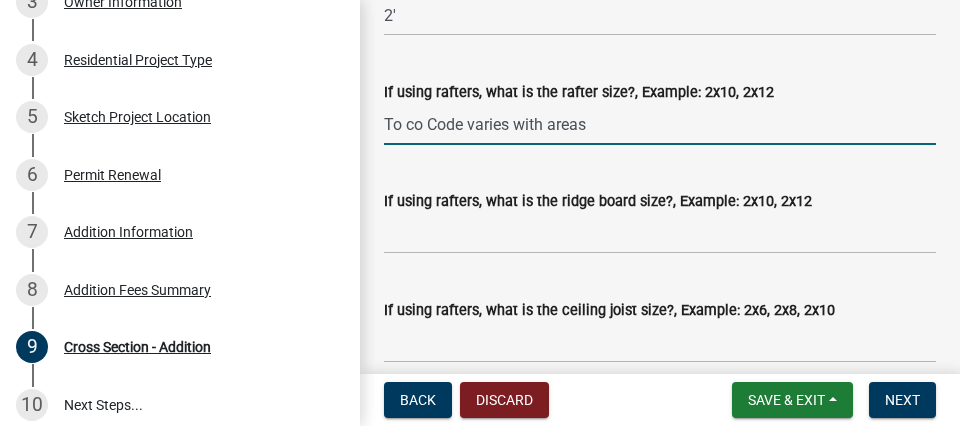 type on "To co Code varies with areas" 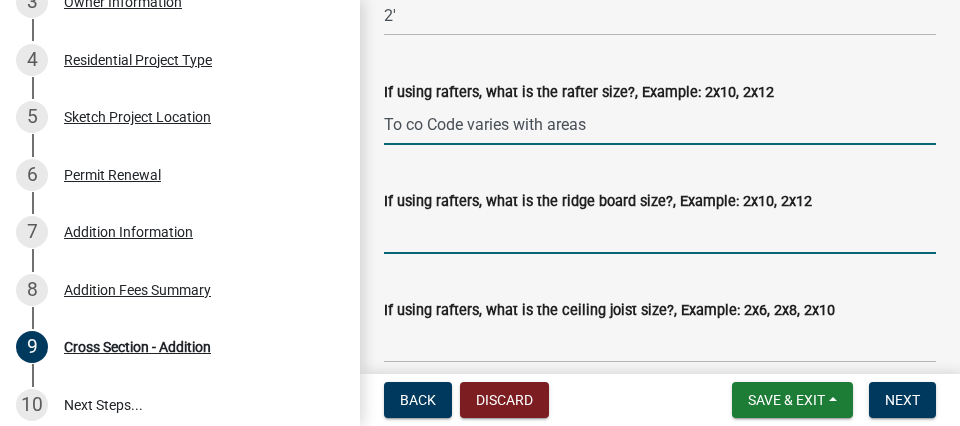 click on "If using rafters, what is the ridge board size?,  Example: 2x10, 2x12" at bounding box center [660, 233] 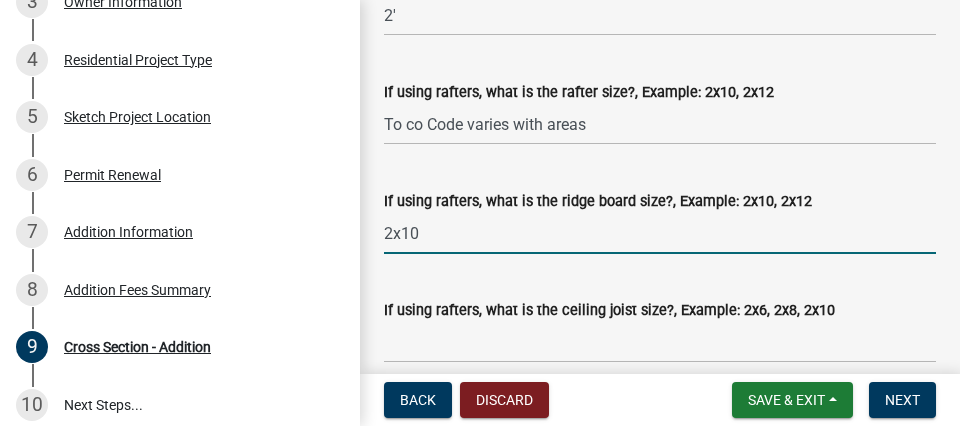drag, startPoint x: 408, startPoint y: 234, endPoint x: 420, endPoint y: 231, distance: 12.369317 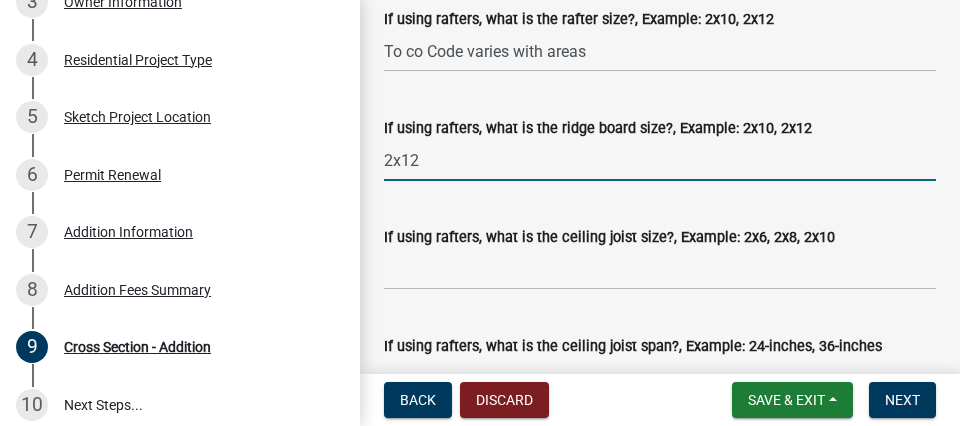scroll, scrollTop: 912, scrollLeft: 0, axis: vertical 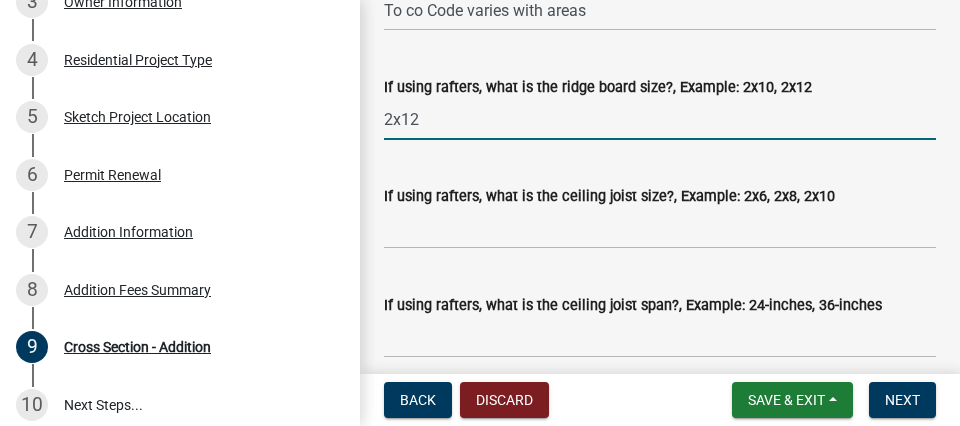 type on "2x12" 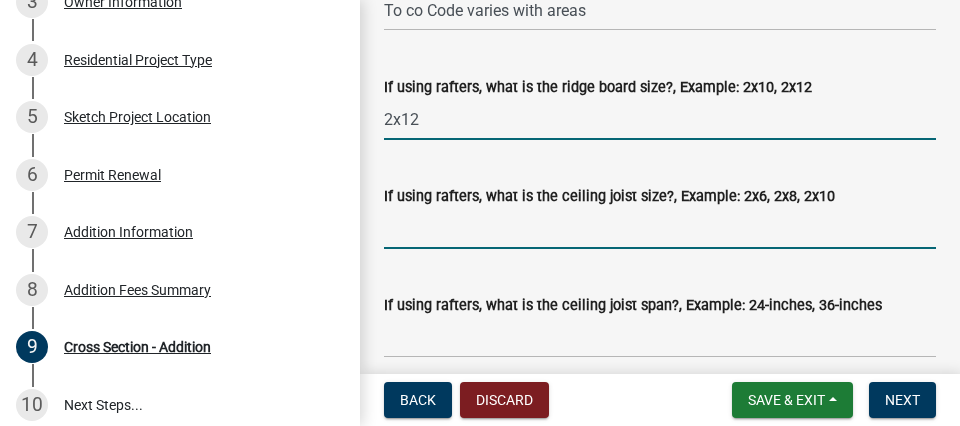 click on "If using rafters, what is the ceiling joist size?,  Example: 2x6, 2x8, 2x10" at bounding box center (660, 228) 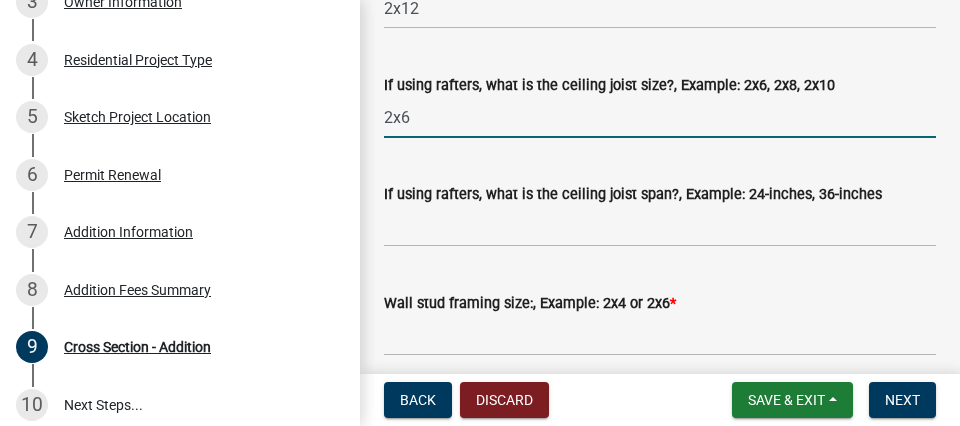 scroll, scrollTop: 1026, scrollLeft: 0, axis: vertical 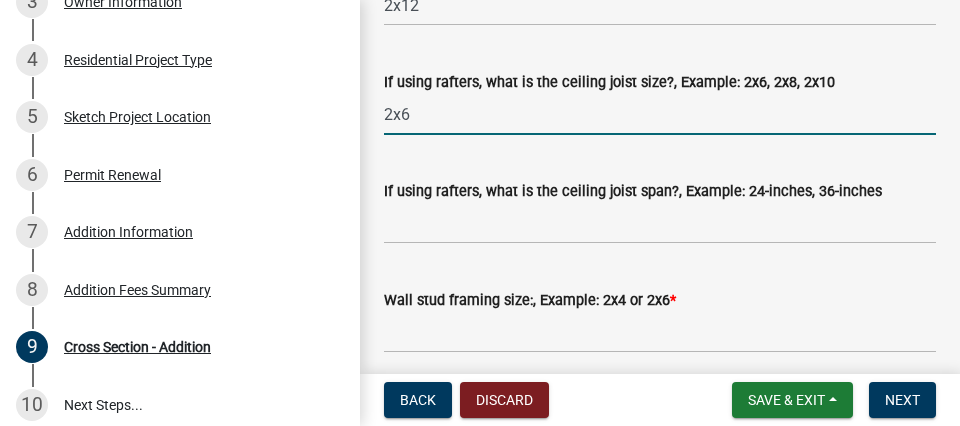 type on "2x6" 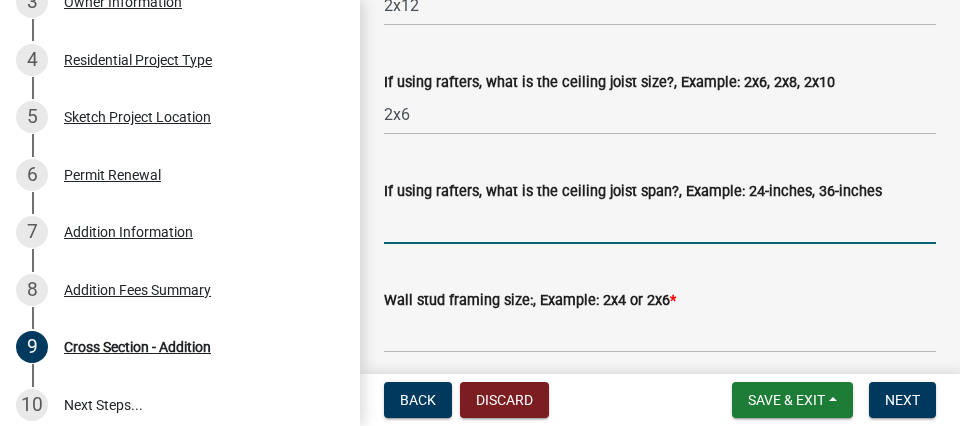 click on "If using rafters, what is the ceiling joist span?,  Example: 24-inches, 36-inches" at bounding box center (660, 223) 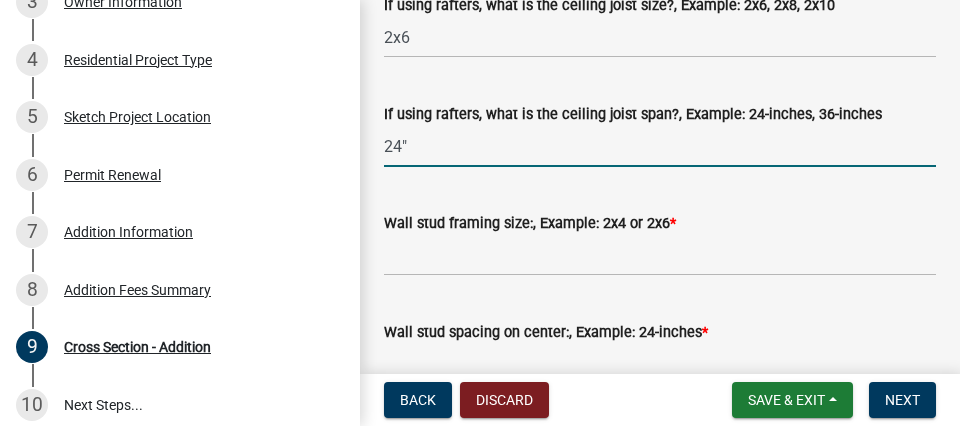 scroll, scrollTop: 1140, scrollLeft: 0, axis: vertical 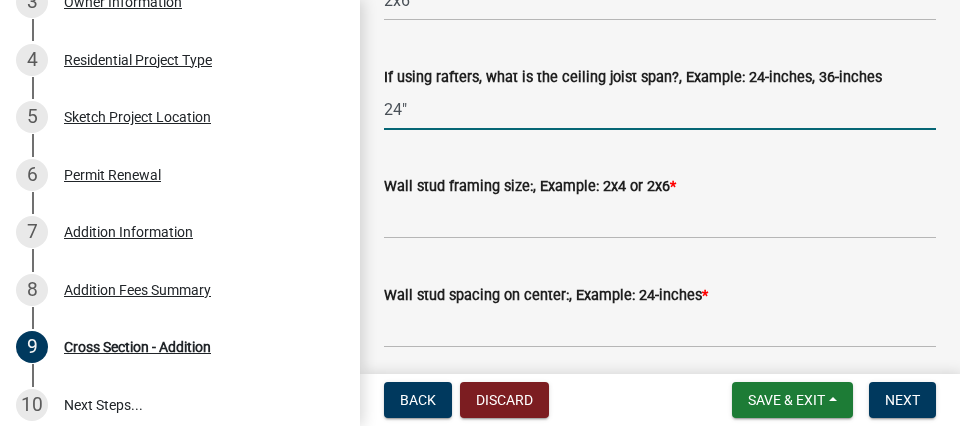 type on "24"" 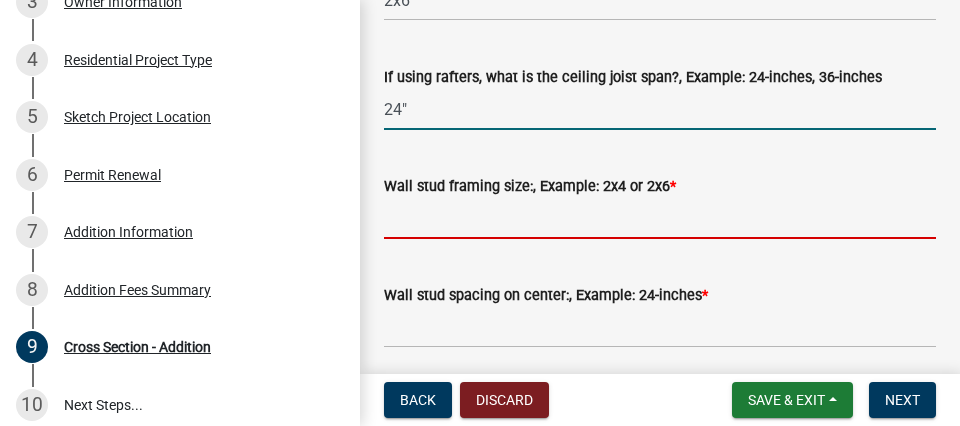click on "Wall stud framing size:,  Example: 2x4 or 2x6  *" at bounding box center (660, 218) 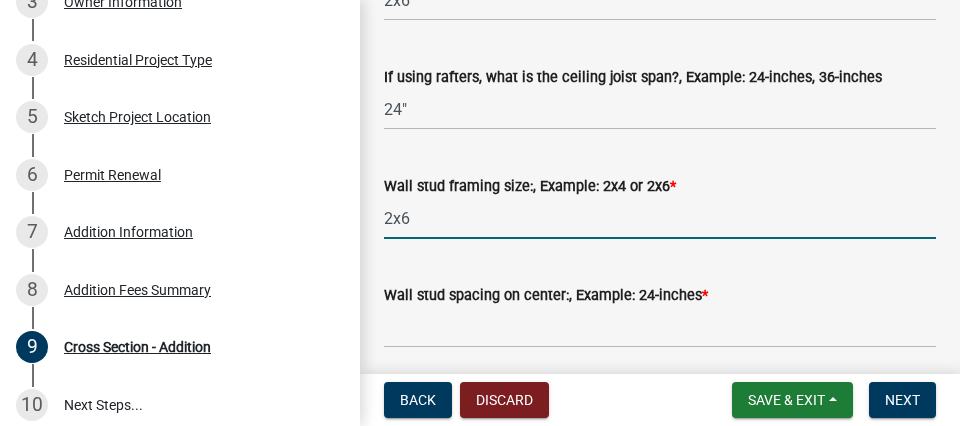 type on "2x6" 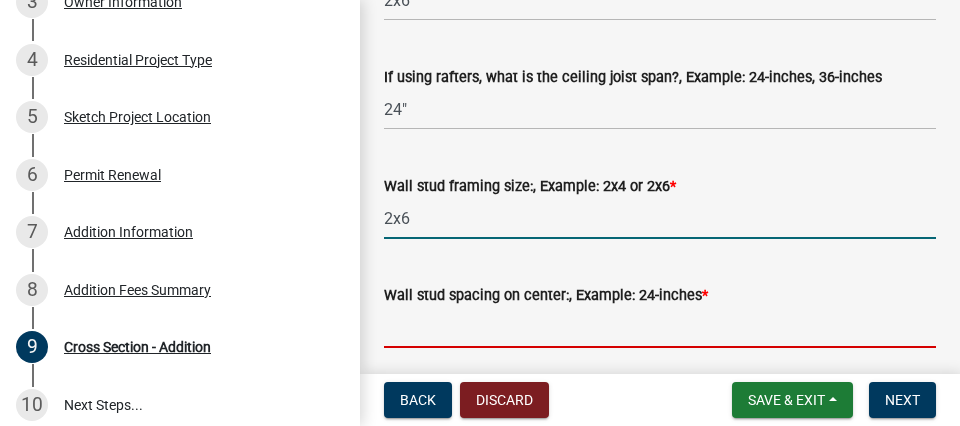 click on "Wall stud spacing on center:,  Example: 24-inches  *" at bounding box center (660, 327) 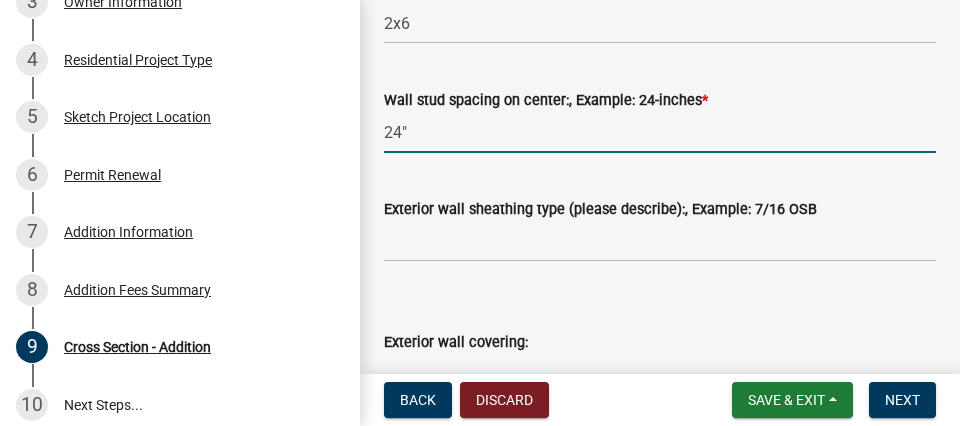 scroll, scrollTop: 1368, scrollLeft: 0, axis: vertical 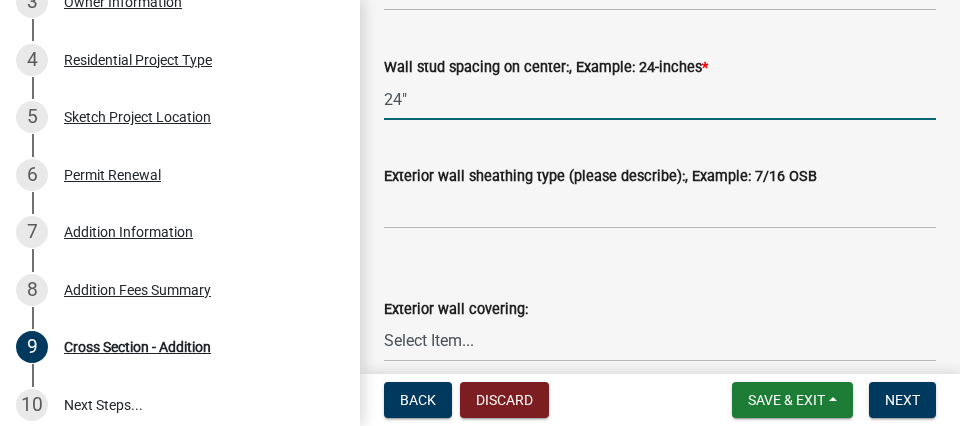 type on "24"" 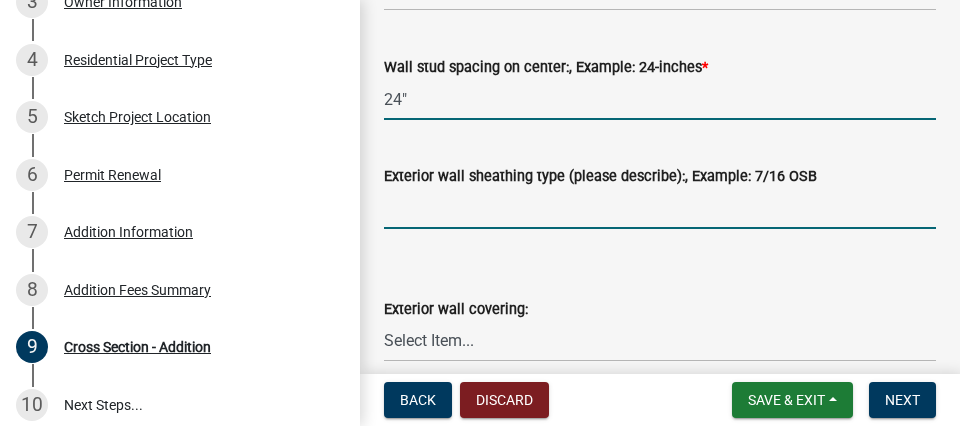 click on "Exterior wall sheathing type (please describe):,  Example: 7/16 OSB" at bounding box center [660, 208] 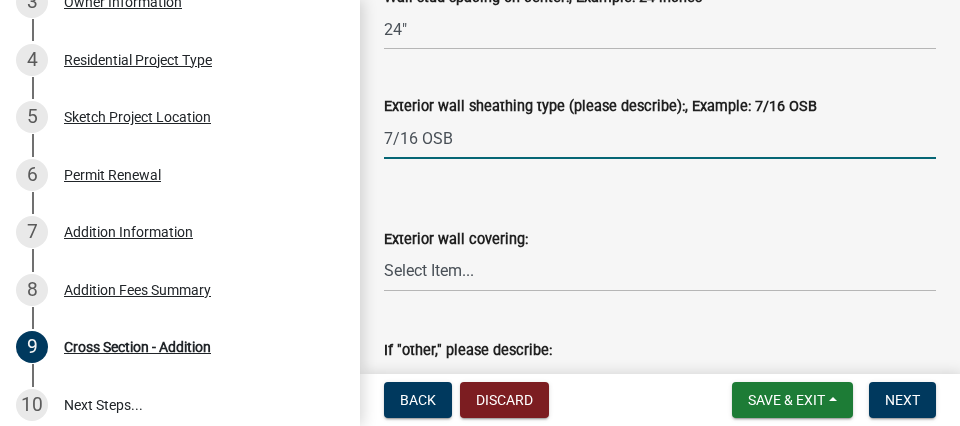 scroll, scrollTop: 1482, scrollLeft: 0, axis: vertical 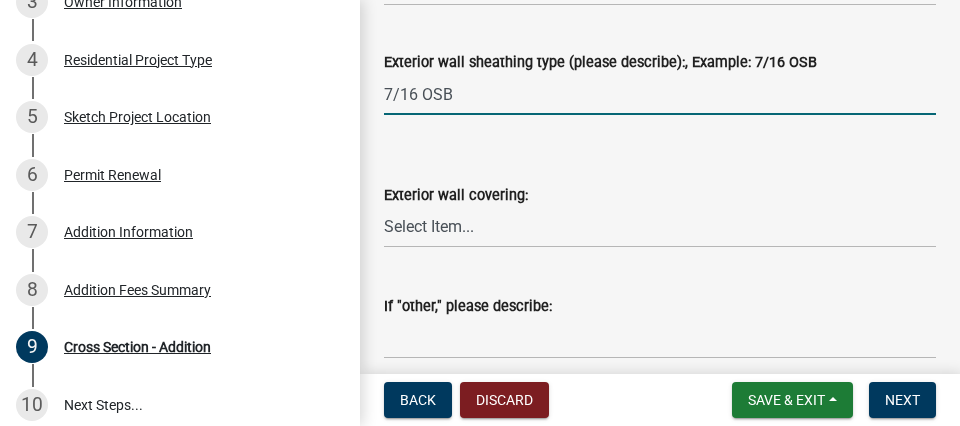 type on "7/16 OSB" 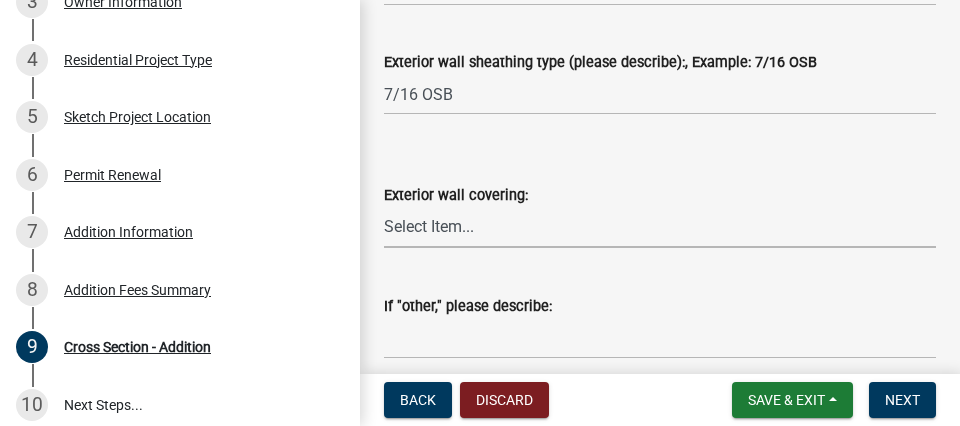 click on "Select Item...   Metal   Vinyl   Wood   Other" at bounding box center (660, 227) 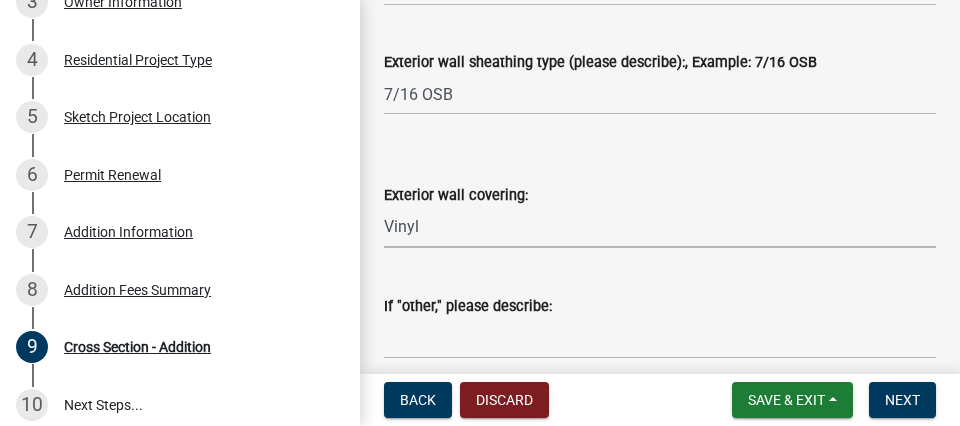 click on "Vinyl" at bounding box center [0, 0] 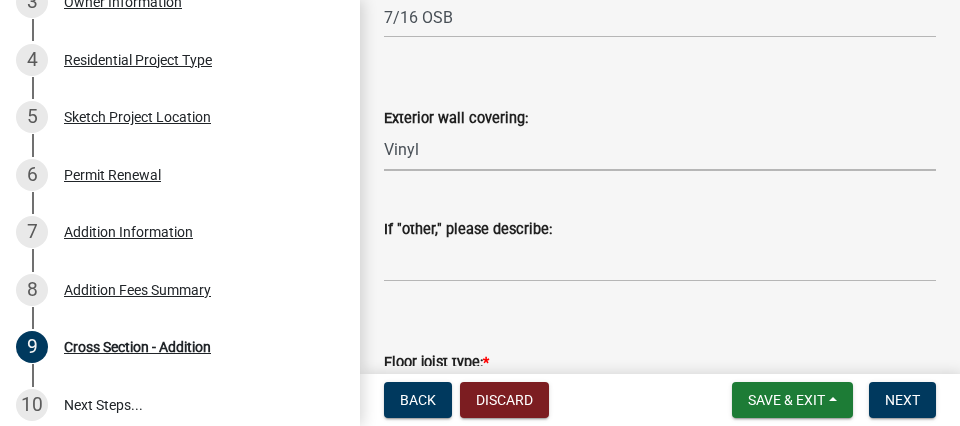 scroll, scrollTop: 1596, scrollLeft: 0, axis: vertical 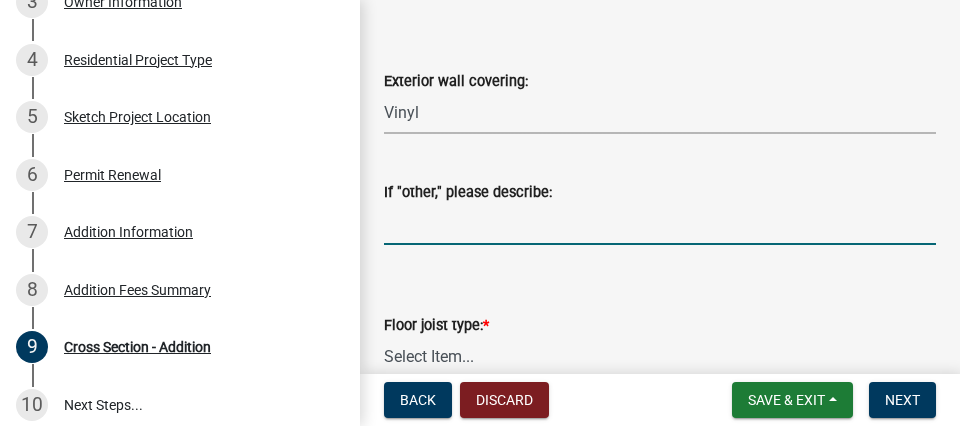 click on "If "other," please describe:" at bounding box center (660, 224) 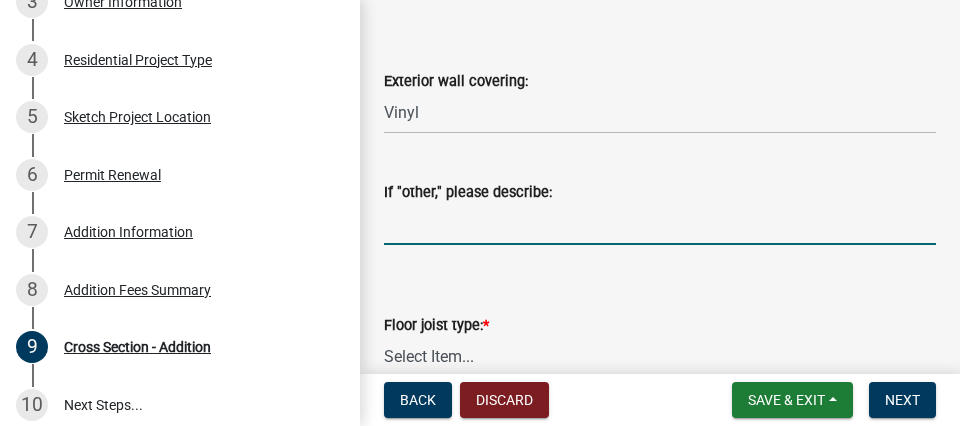 scroll, scrollTop: 1710, scrollLeft: 0, axis: vertical 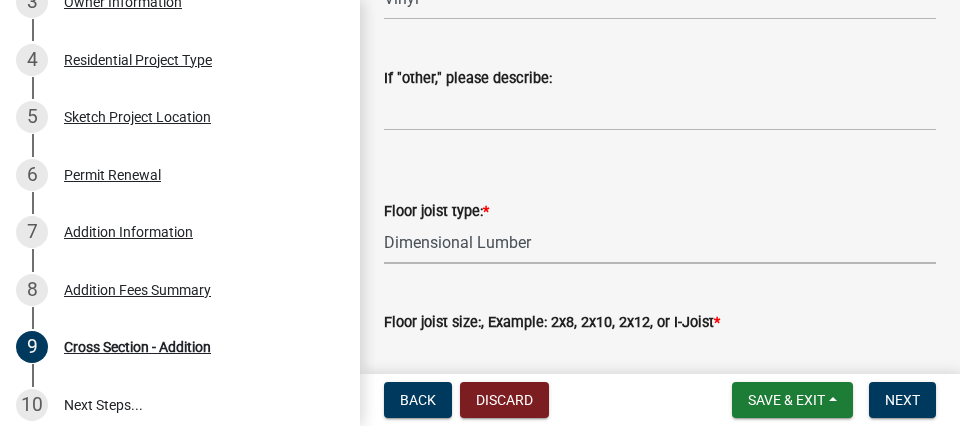 click on "Dimensional Lumber" at bounding box center [0, 0] 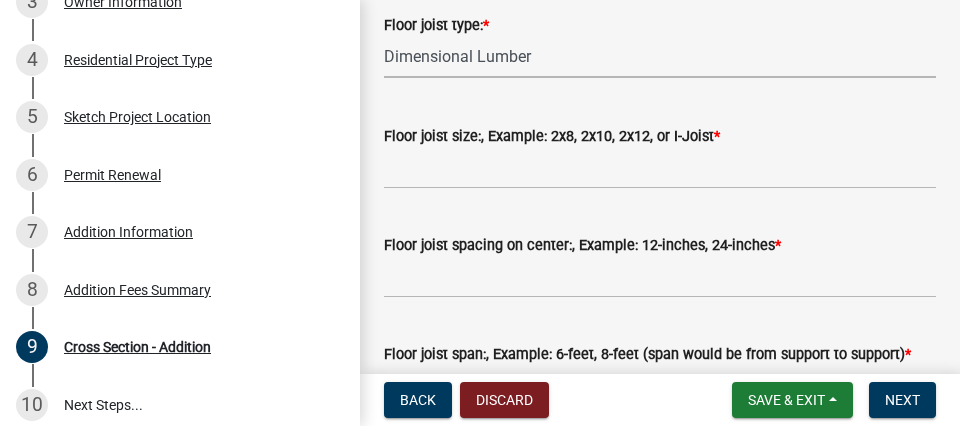 scroll, scrollTop: 1938, scrollLeft: 0, axis: vertical 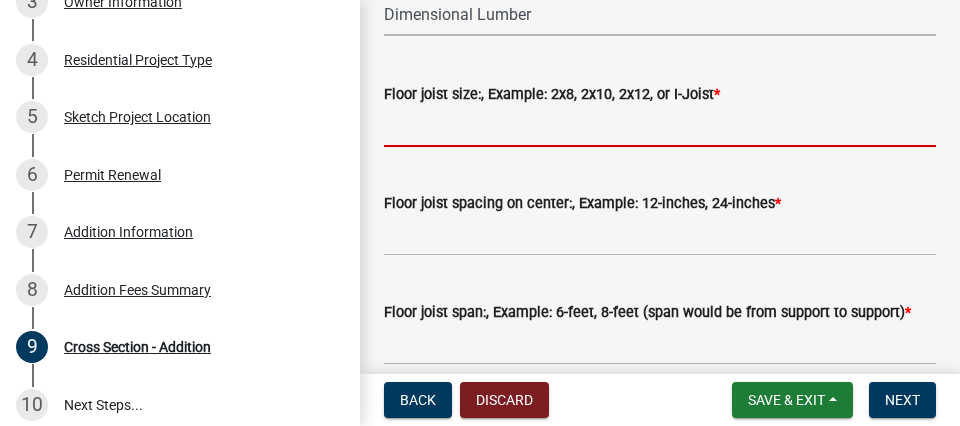 click on "Floor joist size:,  Example:  2x8, 2x10, 2x12, or
I-Joist  *" at bounding box center (660, 126) 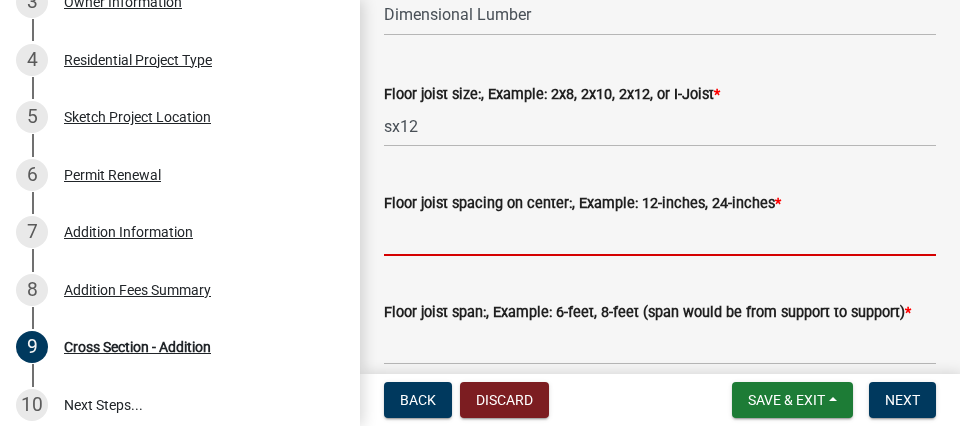 click on "Floor joist spacing on center:,  Example: 12-inches, 24-inches  *" at bounding box center [660, 235] 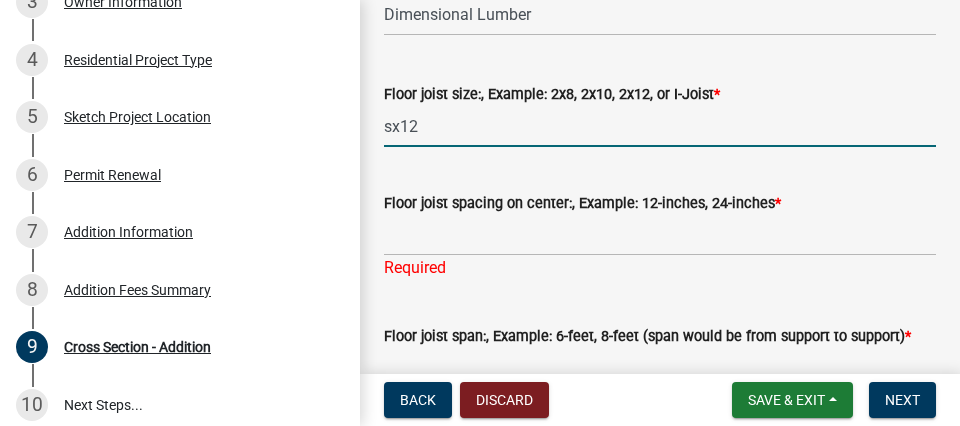drag, startPoint x: 426, startPoint y: 123, endPoint x: 384, endPoint y: 116, distance: 42.579338 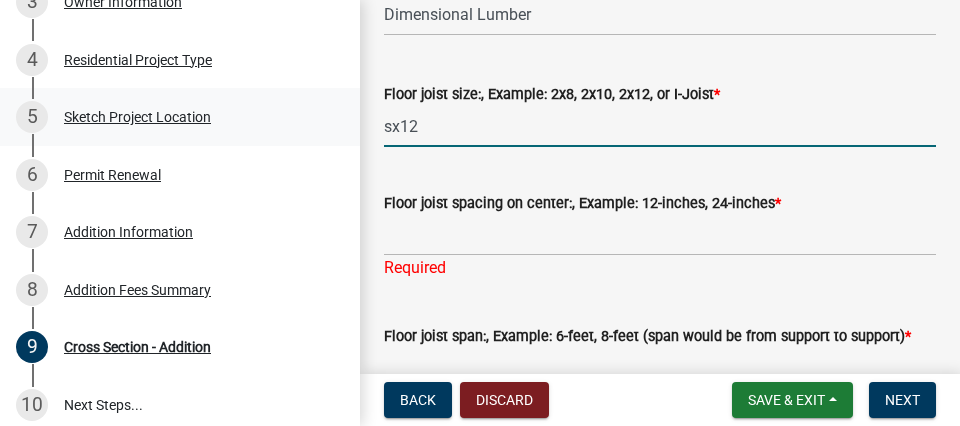 drag, startPoint x: 420, startPoint y: 125, endPoint x: 339, endPoint y: 118, distance: 81.3019 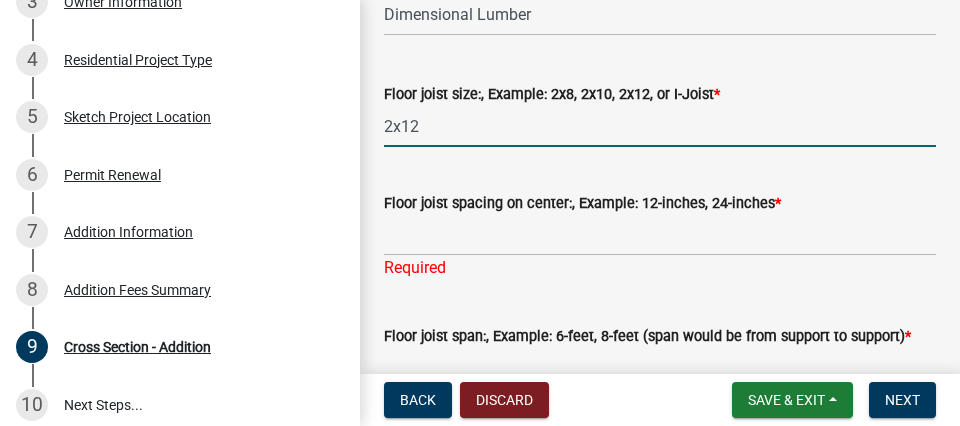 type on "2x12" 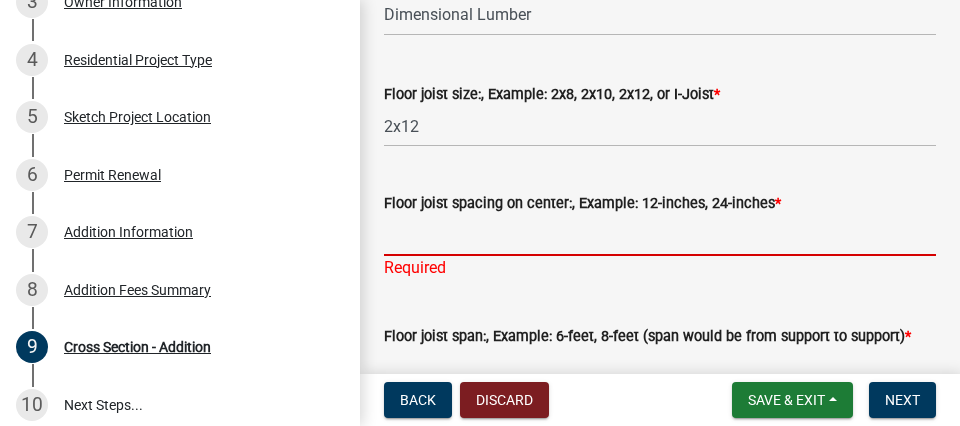 click on "Floor joist spacing on center:,  Example: 12-inches, 24-inches  *" at bounding box center (660, 235) 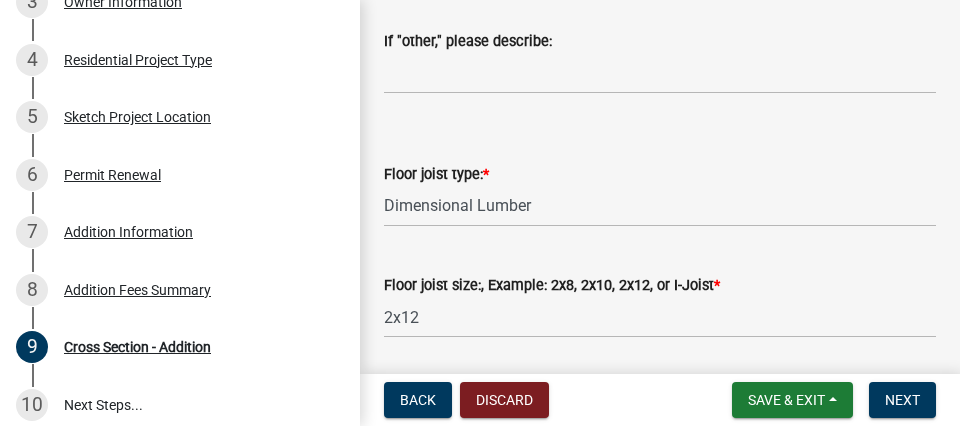 scroll, scrollTop: 1710, scrollLeft: 0, axis: vertical 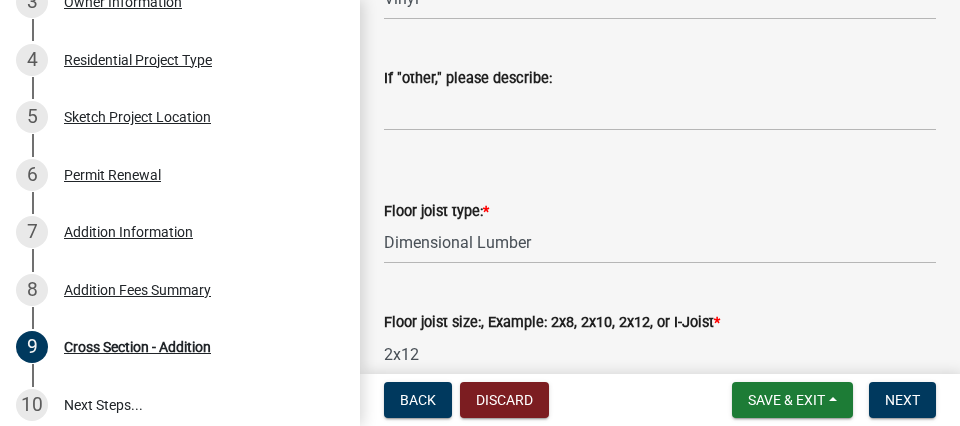 type on "24"" 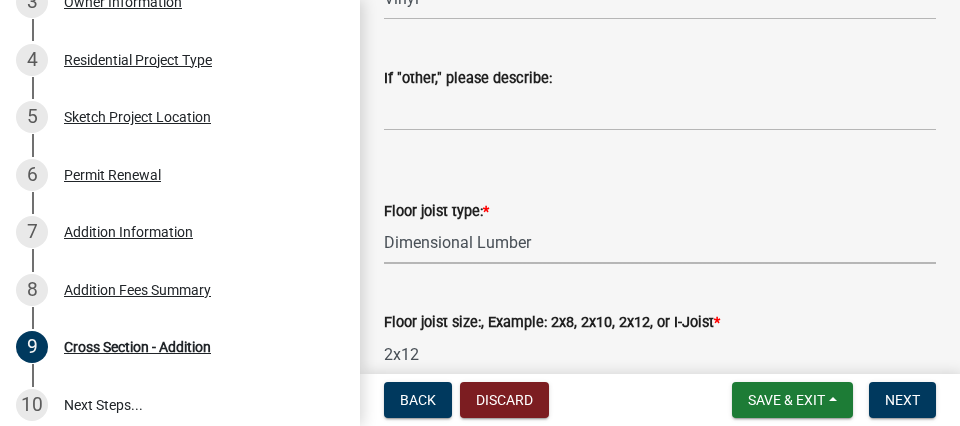 click on "Select Item...   Dimensional Lumber   I-Joists   N/A" at bounding box center (660, 243) 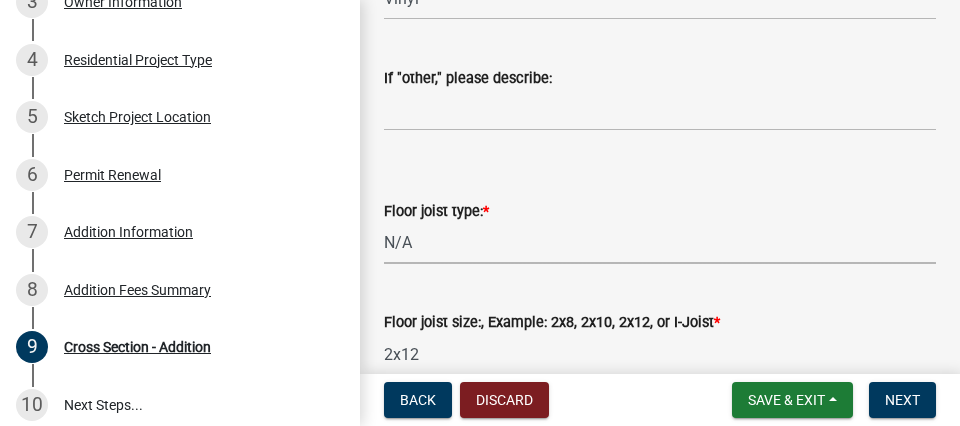 click on "N/A" at bounding box center (0, 0) 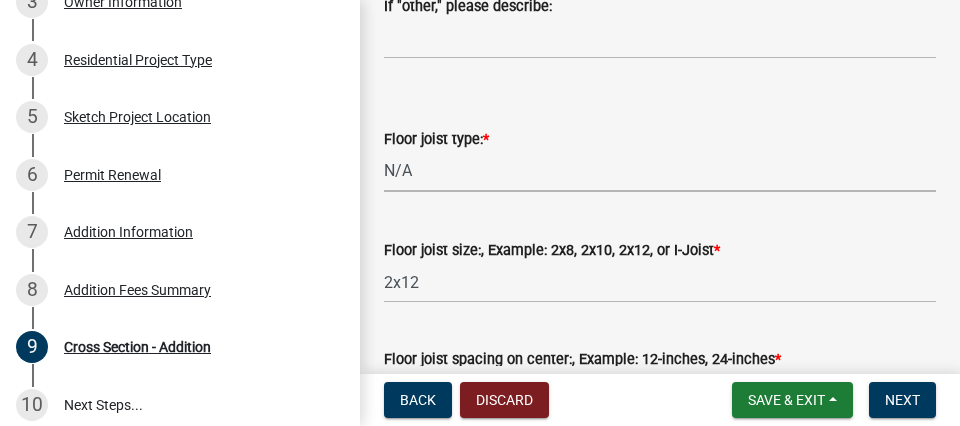 scroll, scrollTop: 1824, scrollLeft: 0, axis: vertical 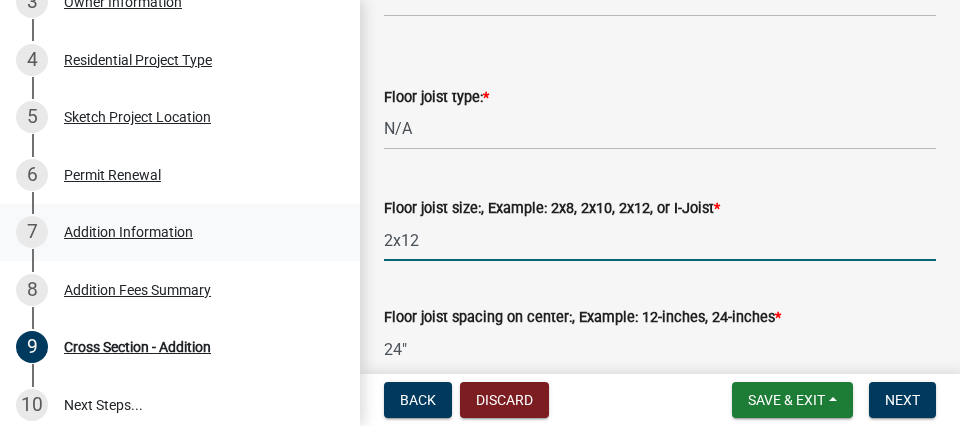 drag, startPoint x: 435, startPoint y: 243, endPoint x: 244, endPoint y: 230, distance: 191.4419 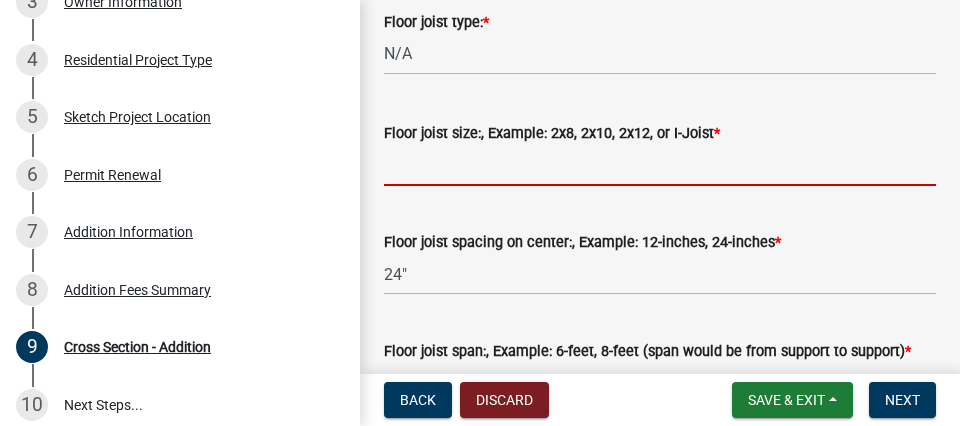 scroll, scrollTop: 1938, scrollLeft: 0, axis: vertical 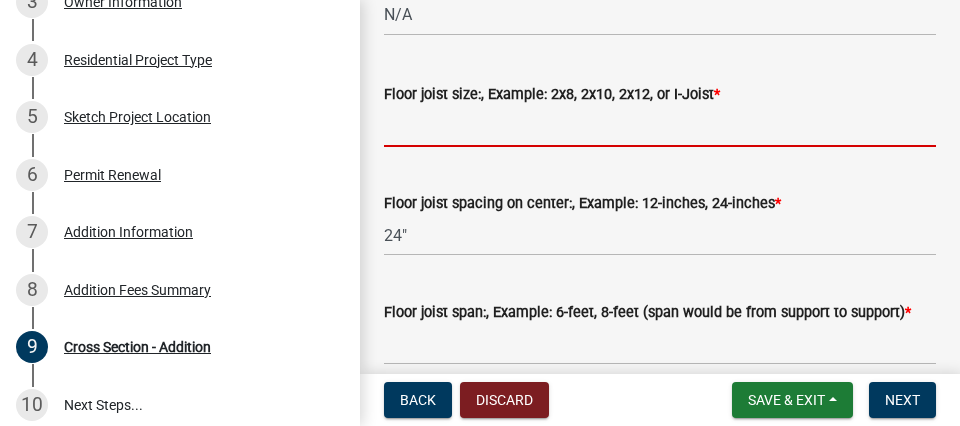 type 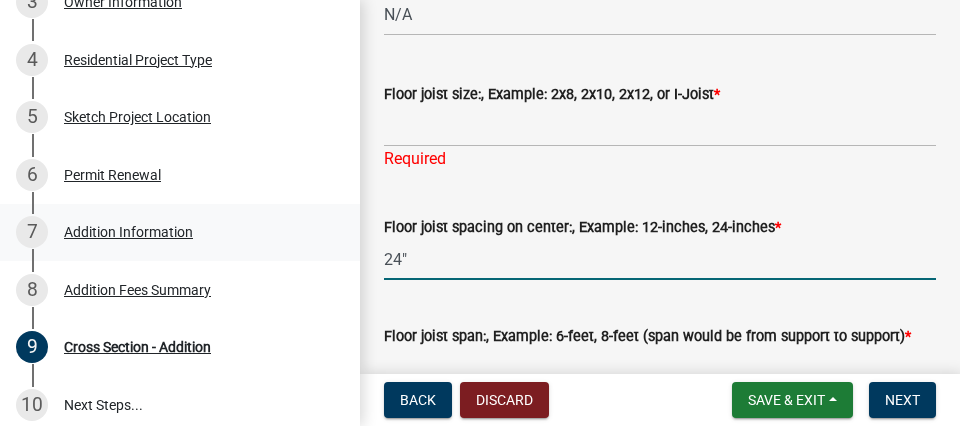 drag, startPoint x: 415, startPoint y: 245, endPoint x: 326, endPoint y: 236, distance: 89.453896 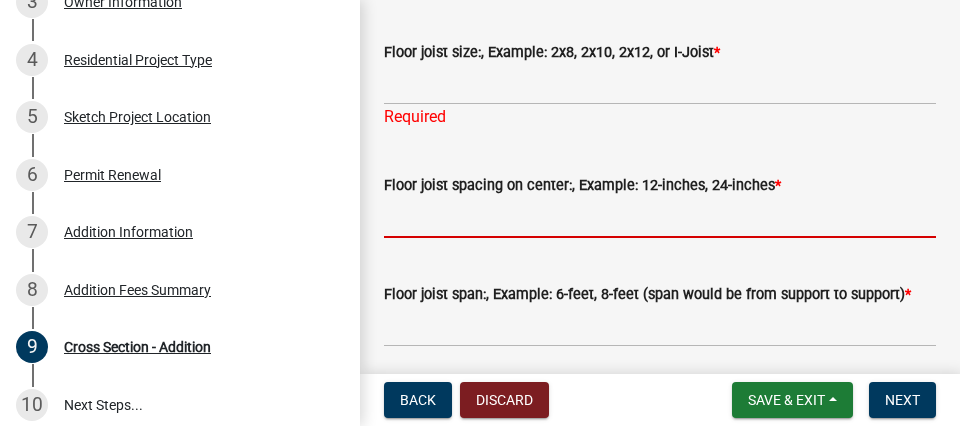 scroll, scrollTop: 1938, scrollLeft: 0, axis: vertical 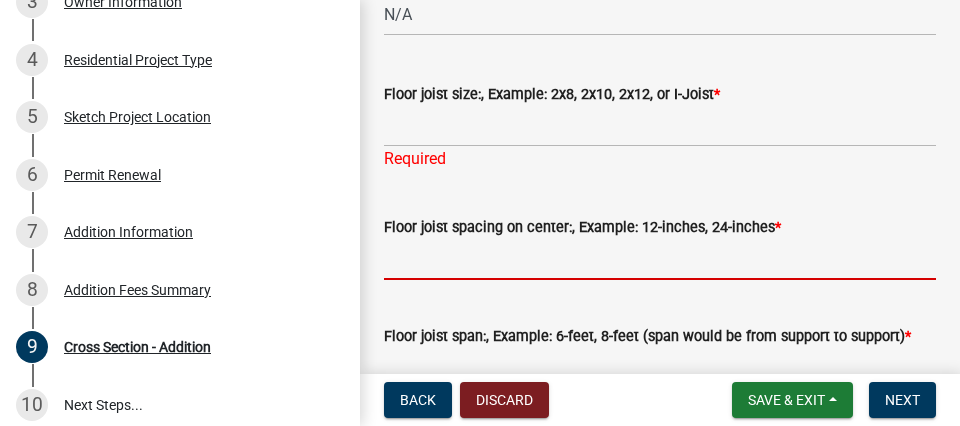 type 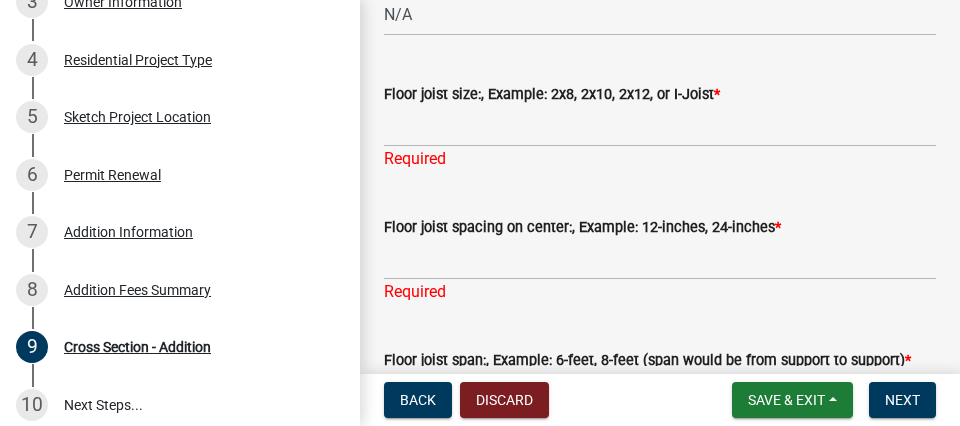 click on "Required" 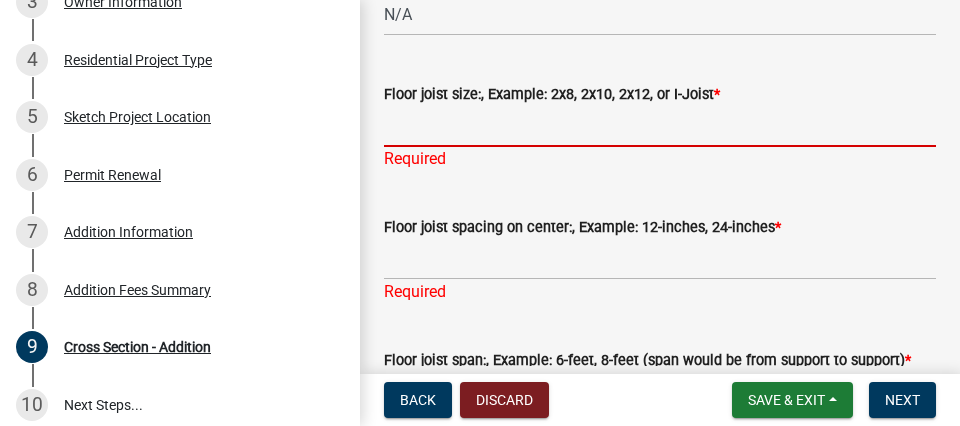 click on "Floor joist size:,  Example:  2x8, 2x10, 2x12, or
I-Joist  *" at bounding box center [660, 126] 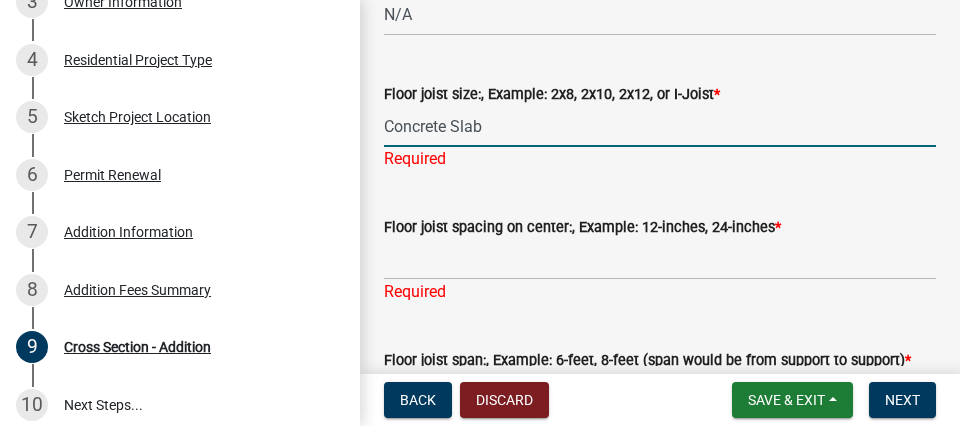 type on "Concrete Slab" 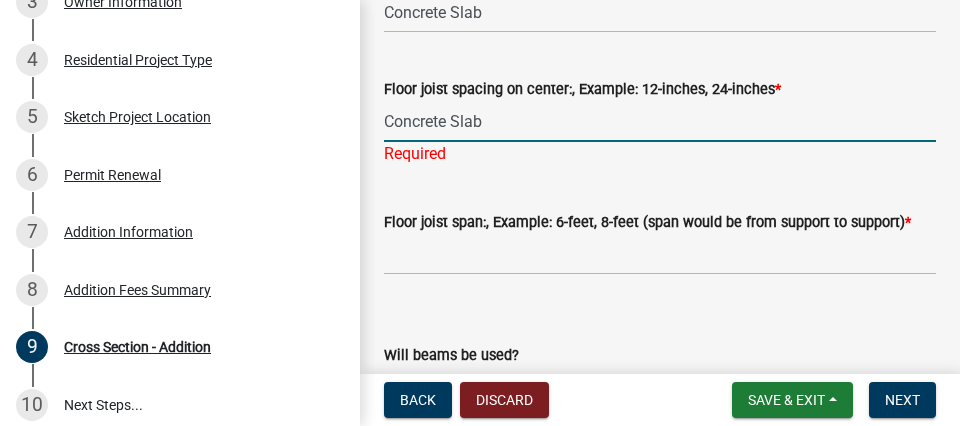 scroll, scrollTop: 2166, scrollLeft: 0, axis: vertical 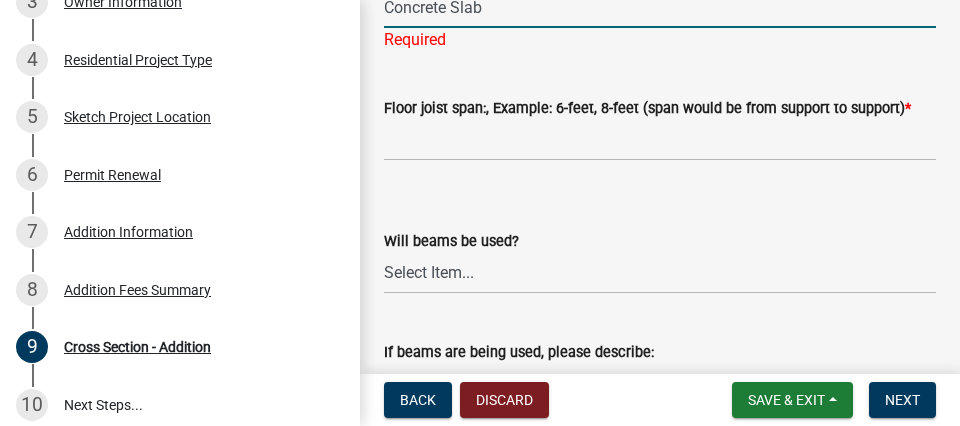 type on "Concrete Slab" 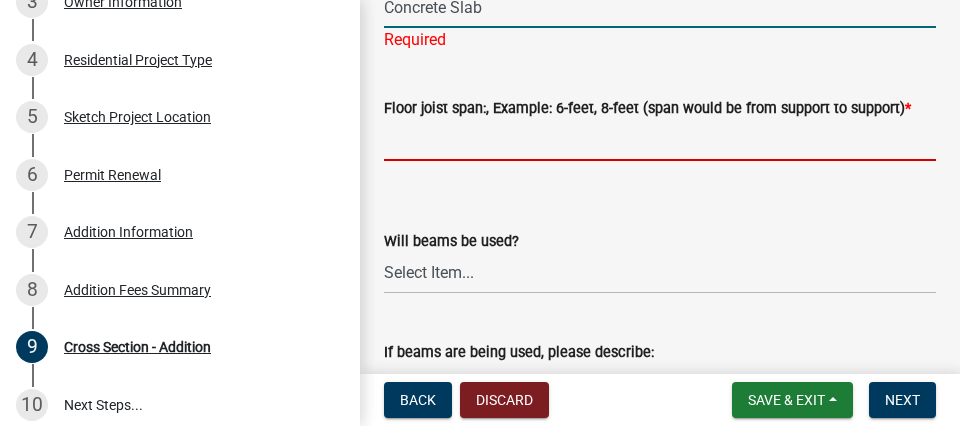 click on "Floor joist span:,  Example: 6-feet, 8-feet (span would be from support to support)  *" at bounding box center [660, 140] 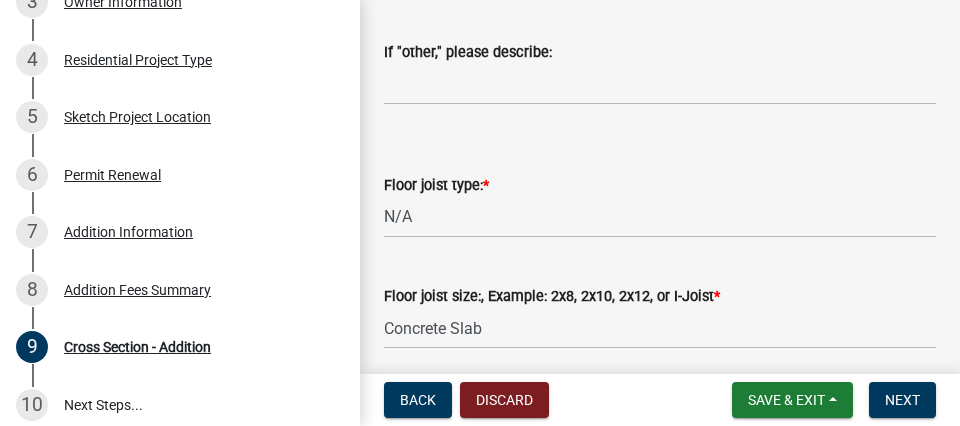 scroll, scrollTop: 1710, scrollLeft: 0, axis: vertical 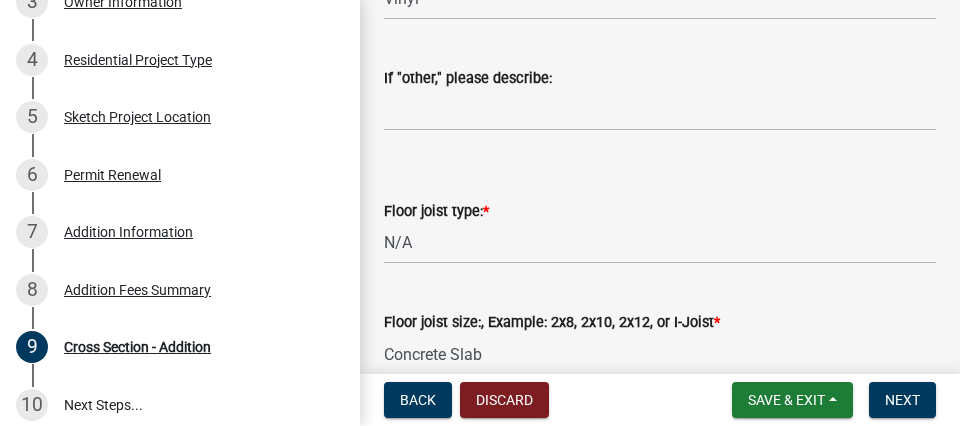 type on "Con" 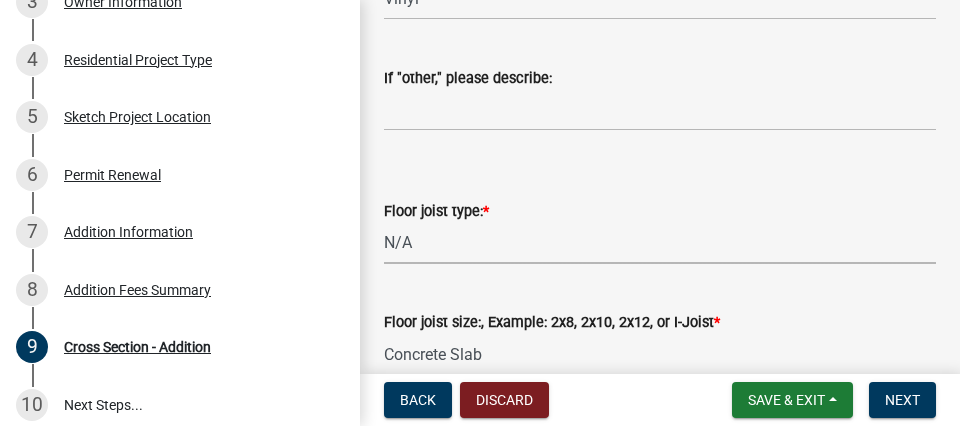 click on "Select Item...   Dimensional Lumber   I-Joists   N/A" at bounding box center (660, 243) 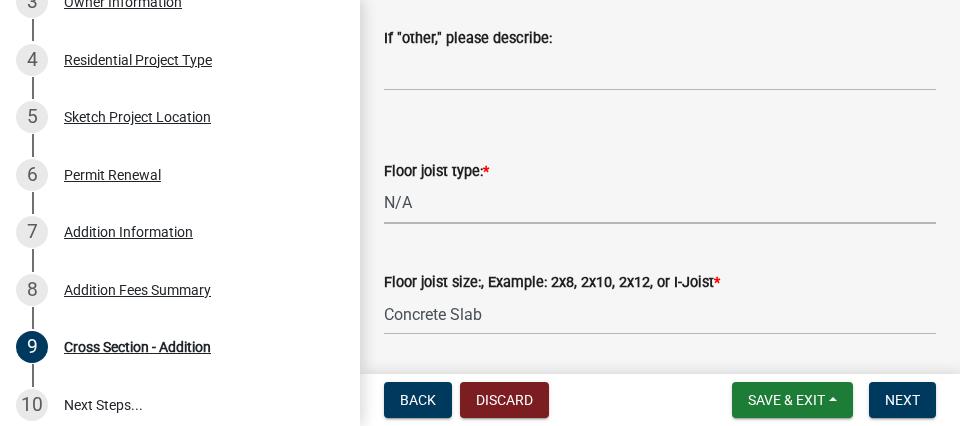 scroll, scrollTop: 1710, scrollLeft: 0, axis: vertical 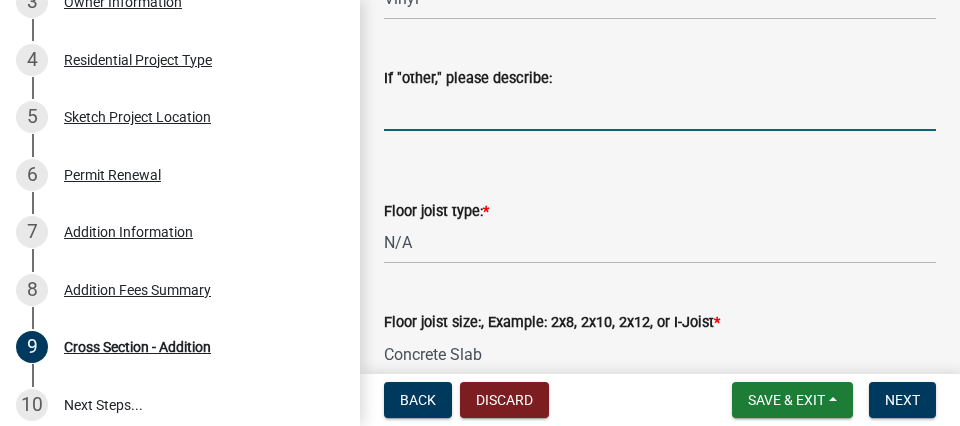 click on "If "other," please describe:" at bounding box center [660, 110] 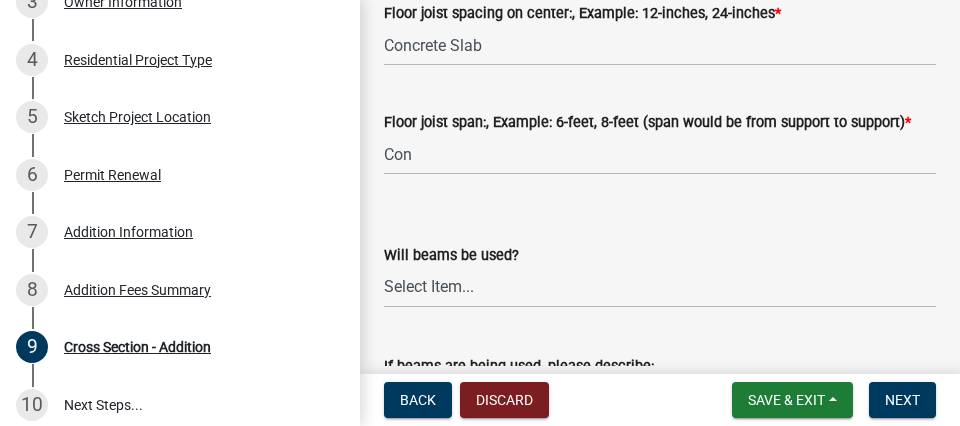 scroll, scrollTop: 2166, scrollLeft: 0, axis: vertical 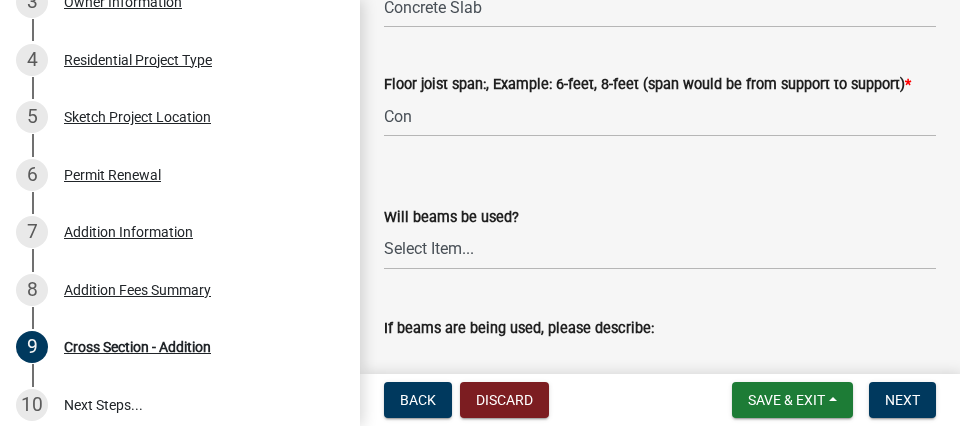 type on "Some Masonry on Front Elevation" 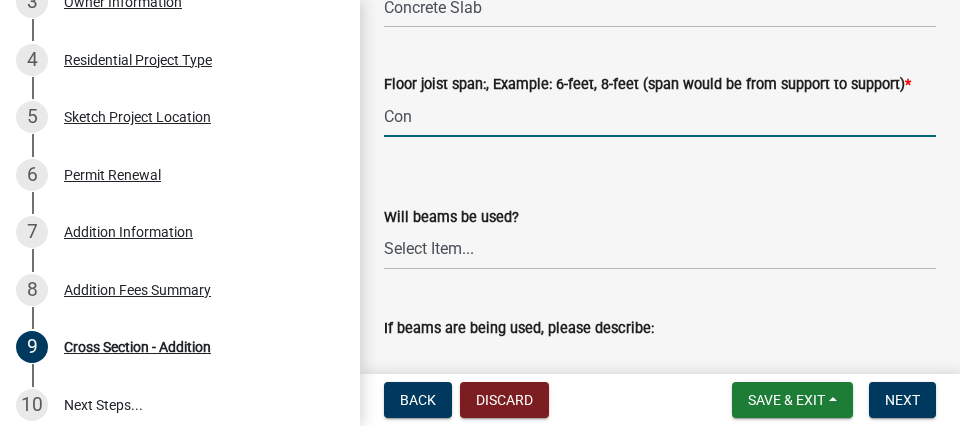 click on "Con" at bounding box center [660, 116] 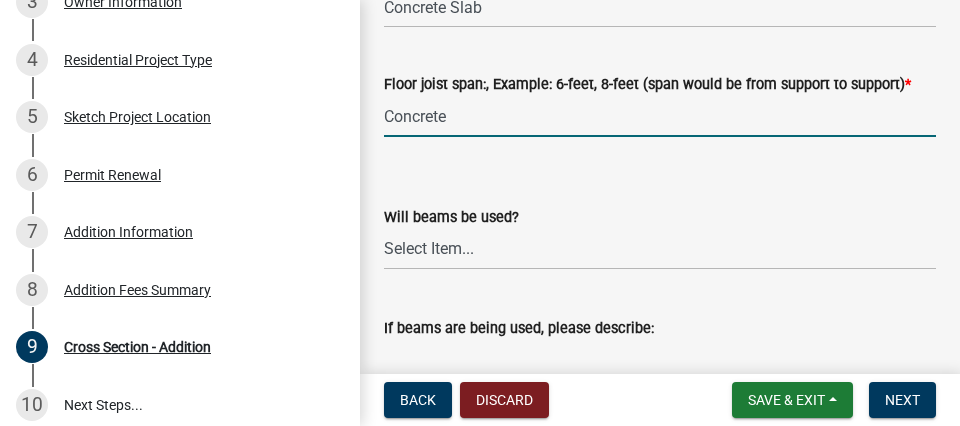 click on "Floor joist span:,  Example: 6-feet, 8-feet (span would be from support to support)  *" 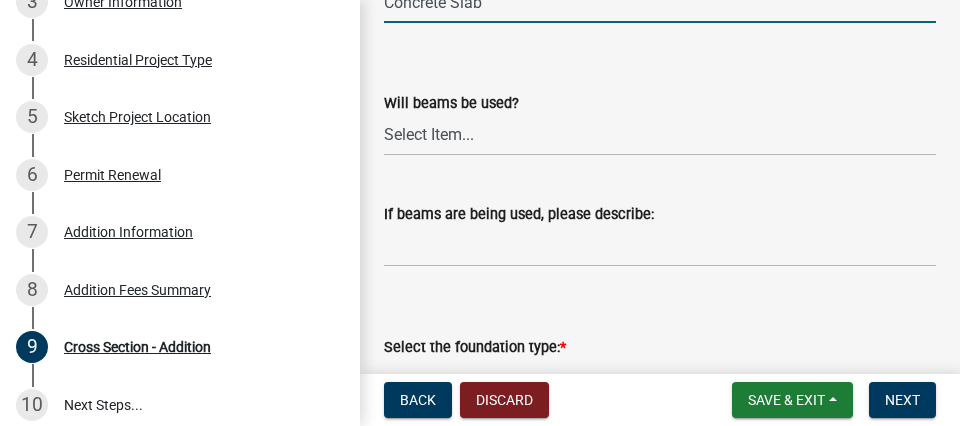 scroll, scrollTop: 2280, scrollLeft: 0, axis: vertical 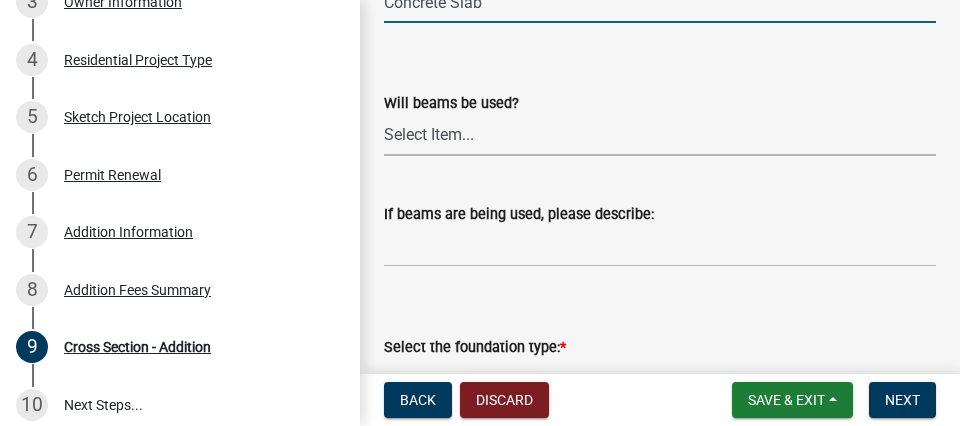 click on "Select Item...   Yes   No" at bounding box center [660, 135] 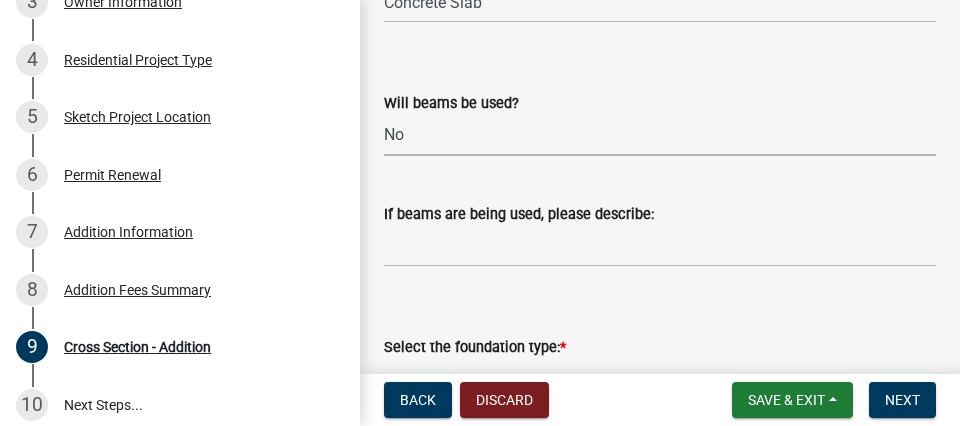 click on "No" at bounding box center [0, 0] 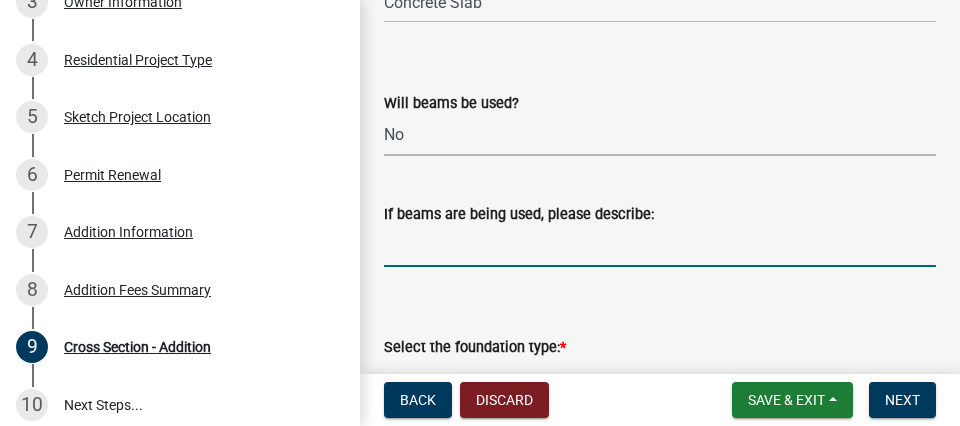 click on "If beams are being used, please describe:" at bounding box center (660, 246) 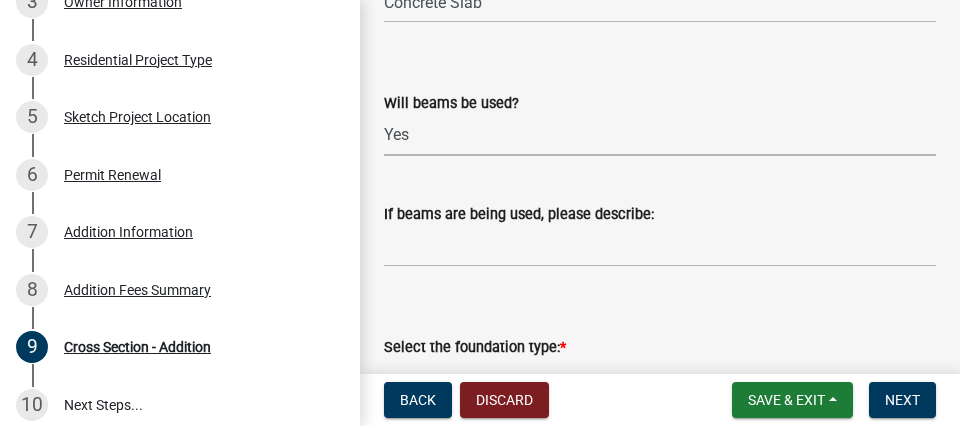 click on "Yes" at bounding box center [0, 0] 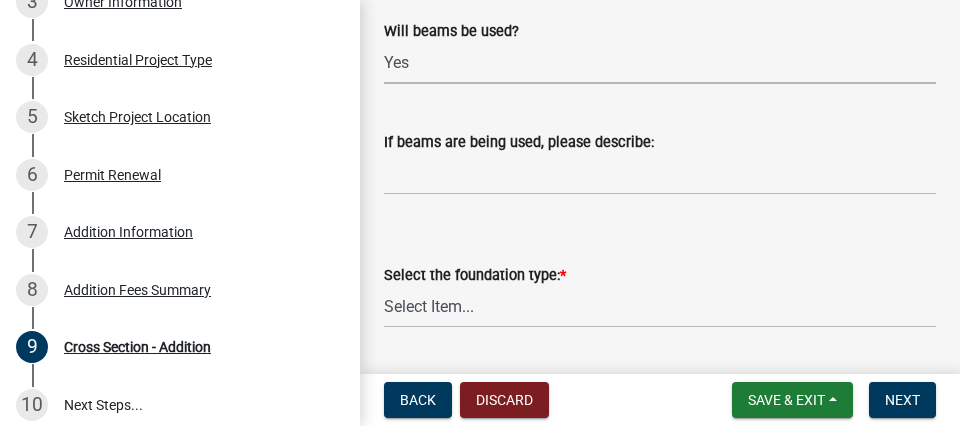 scroll, scrollTop: 2394, scrollLeft: 0, axis: vertical 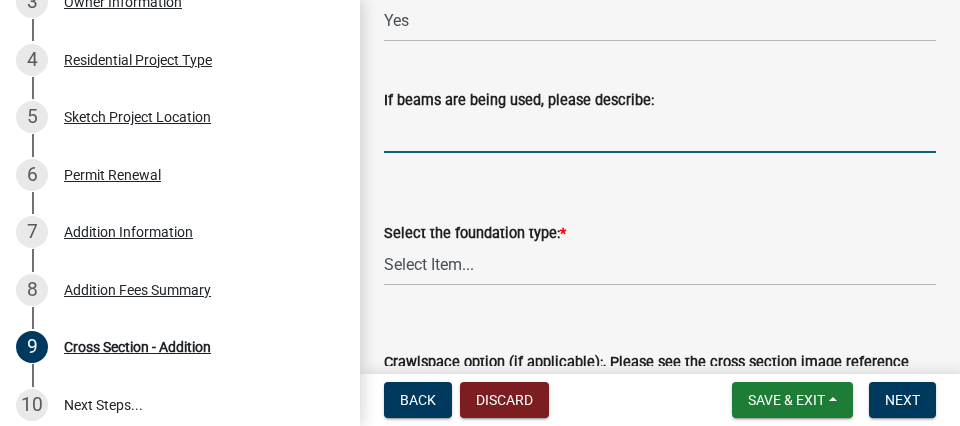 click on "If beams are being used, please describe:" at bounding box center [660, 132] 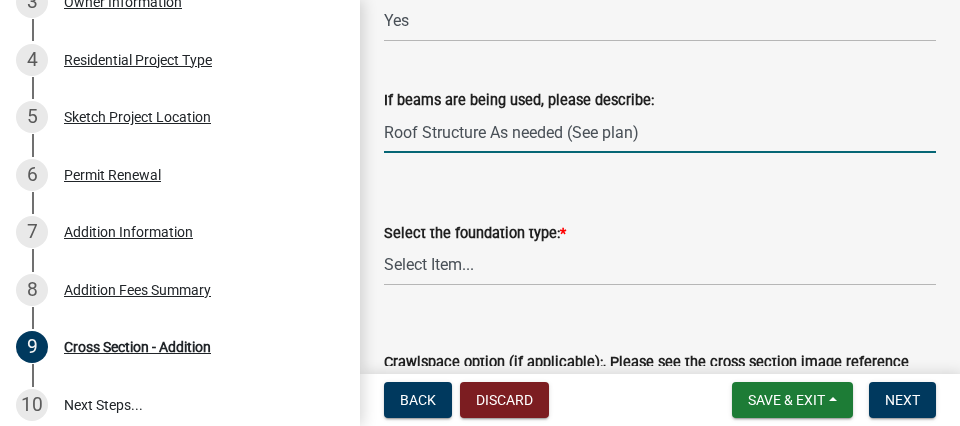 type on "Roof Structure As needed (See plan)" 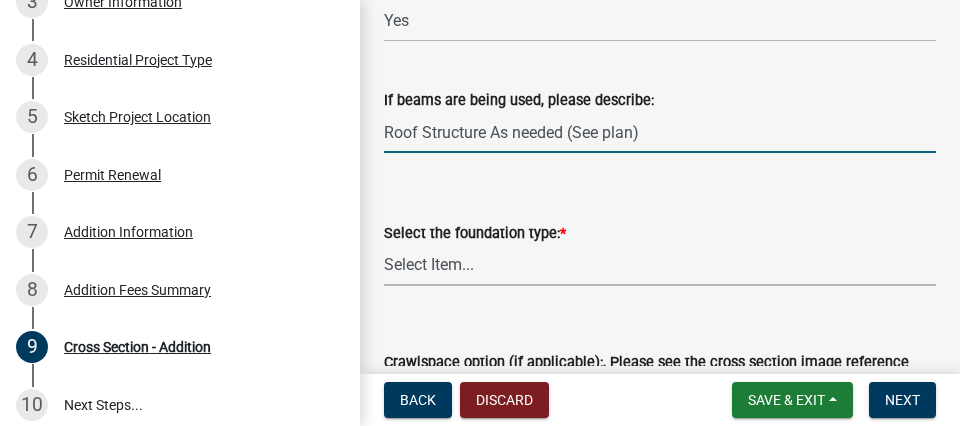 click on "Select Item...   Slab on grade (A minimum 3.5" thick slab is required with vapor barrier.)   Crawlspace (Please select which crawlspace option from the attached drawing.)   Basement   NA (second story addition only)" at bounding box center (660, 265) 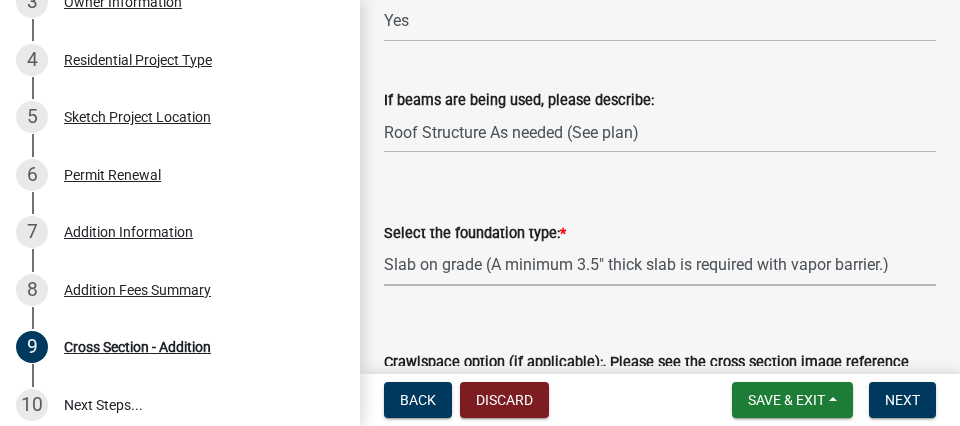 click on "Slab on grade (A minimum 3.5" thick slab is required with vapor barrier.)" at bounding box center [0, 0] 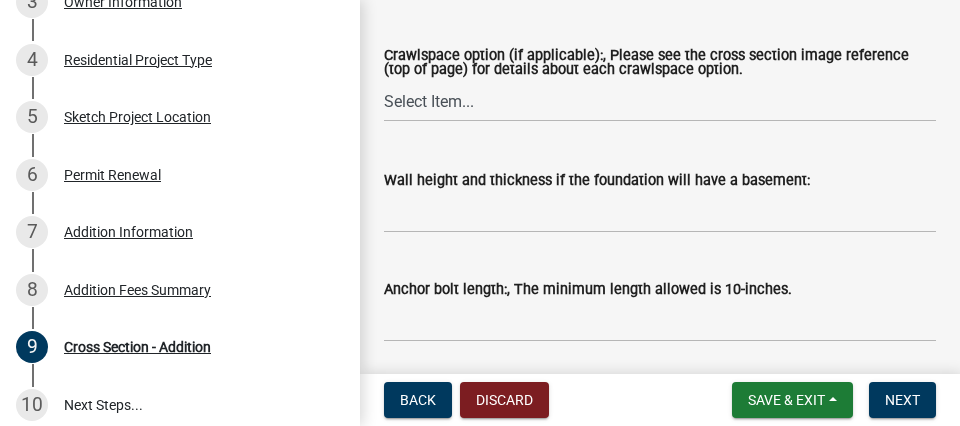 scroll, scrollTop: 2736, scrollLeft: 0, axis: vertical 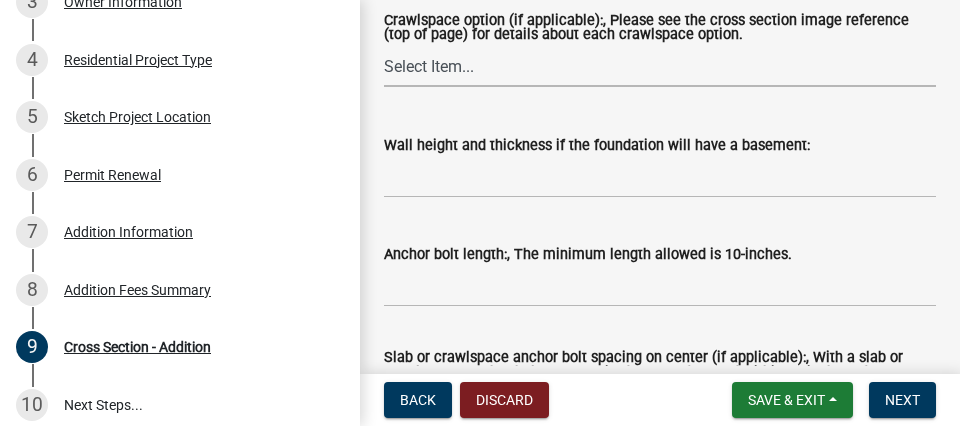 click on "Select Item...   Option #1: Vented Crawlspace   Option #2: Non-Vented Crawlspace   Option #3: Conditioned Crawlspace   Option #4: Underfloor Plenum" at bounding box center [660, 66] 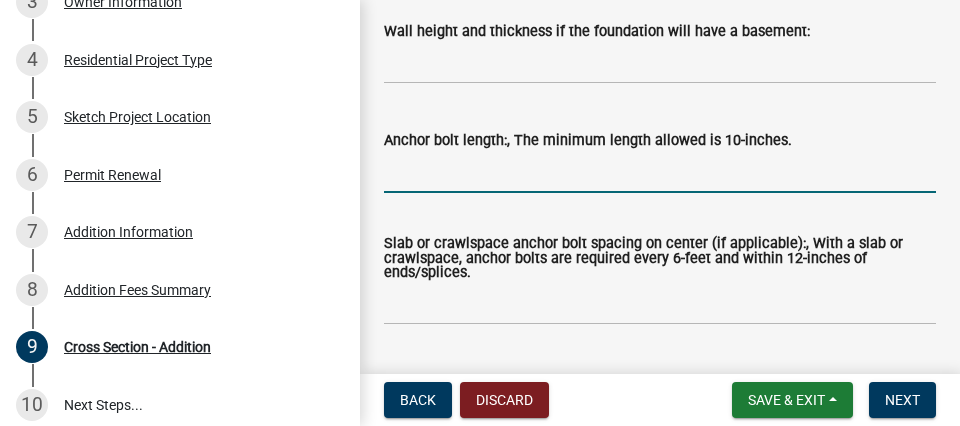 click on "Anchor bolt length:,  The minimum length allowed is 10-inches." at bounding box center [660, 172] 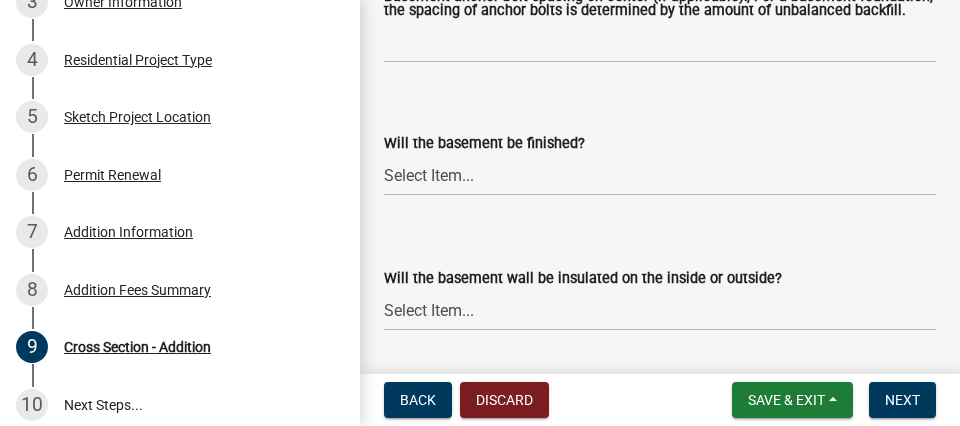 scroll, scrollTop: 3192, scrollLeft: 0, axis: vertical 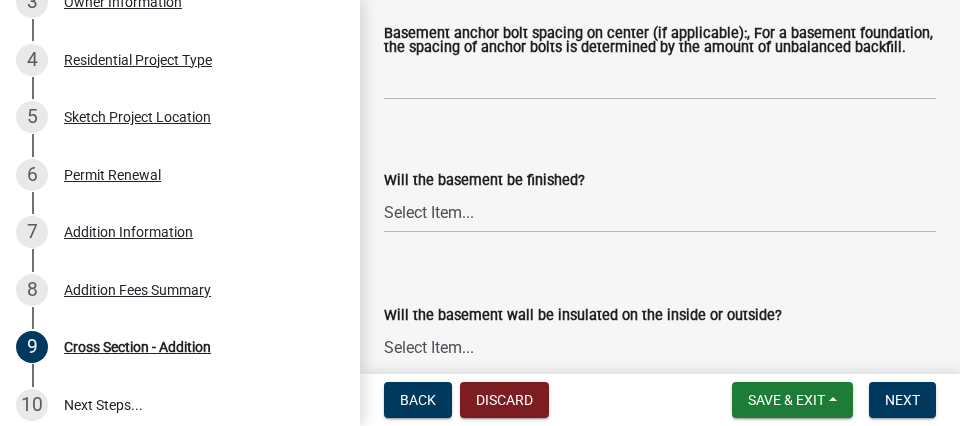 type on "12"" 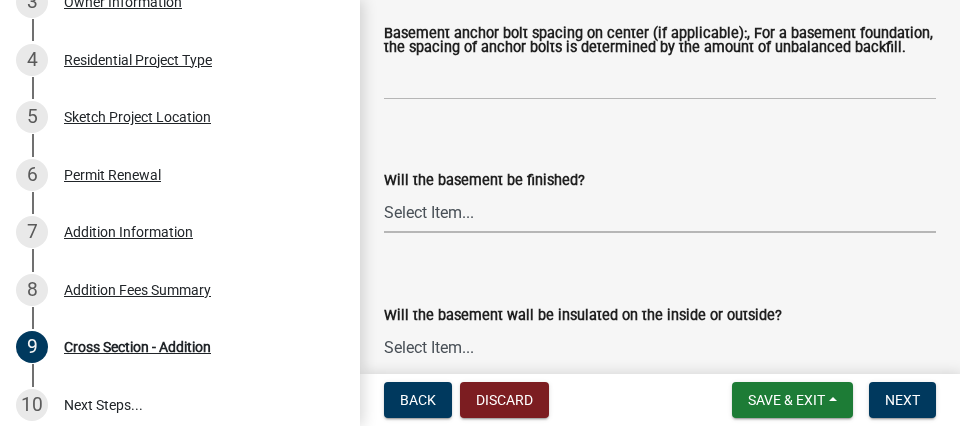 click on "Select Item...   Yes   No" at bounding box center [660, 212] 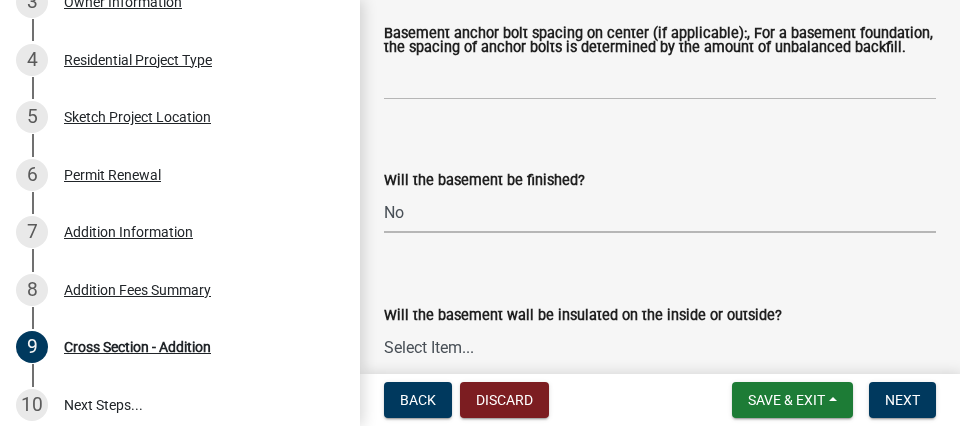 click on "No" at bounding box center (0, 0) 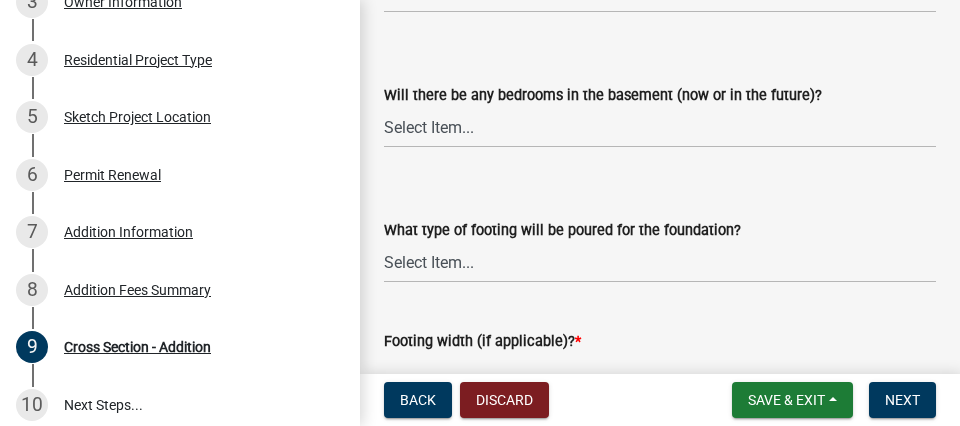scroll, scrollTop: 3990, scrollLeft: 0, axis: vertical 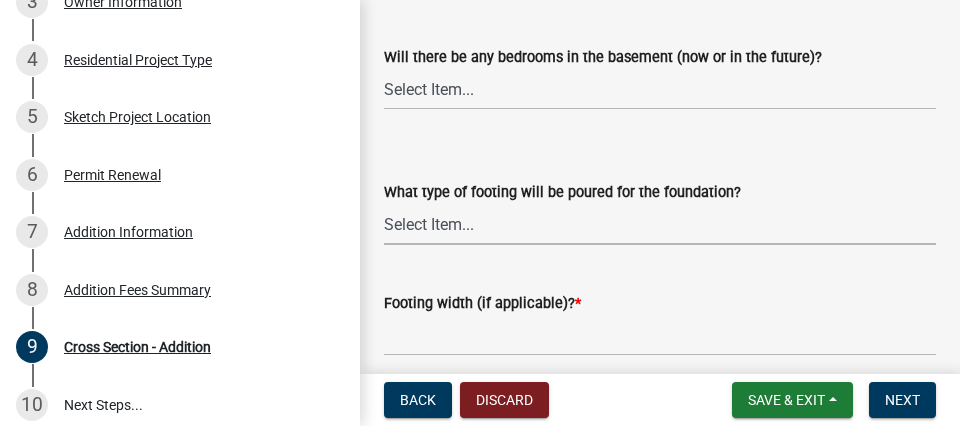 click on "Select Item...   Trench footing   Spread footing" at bounding box center [660, 224] 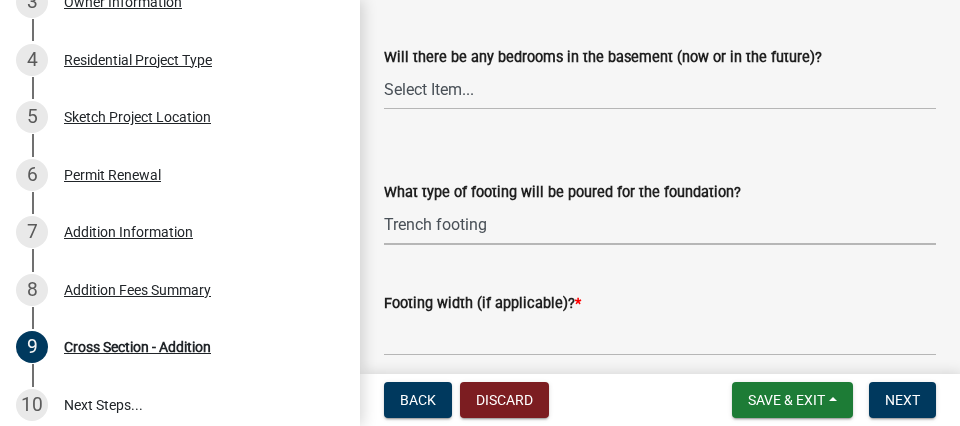 click on "Trench footing" at bounding box center [0, 0] 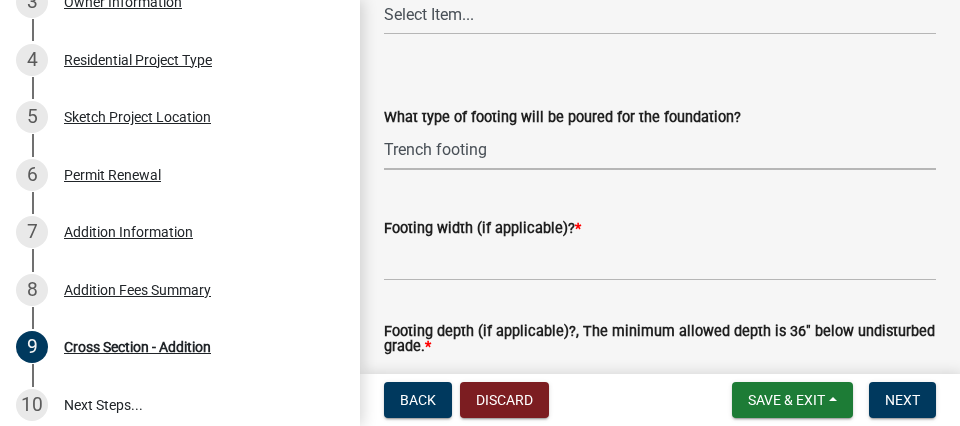 scroll, scrollTop: 4104, scrollLeft: 0, axis: vertical 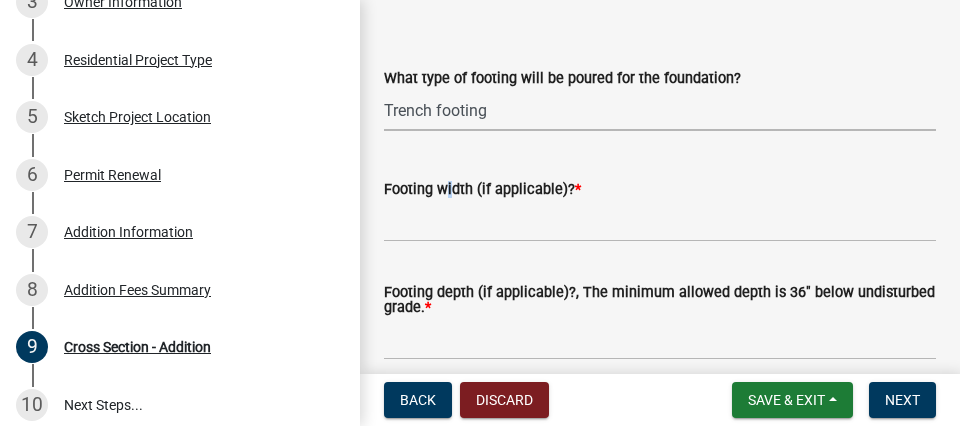click on "Footing width (if applicable)?  *" 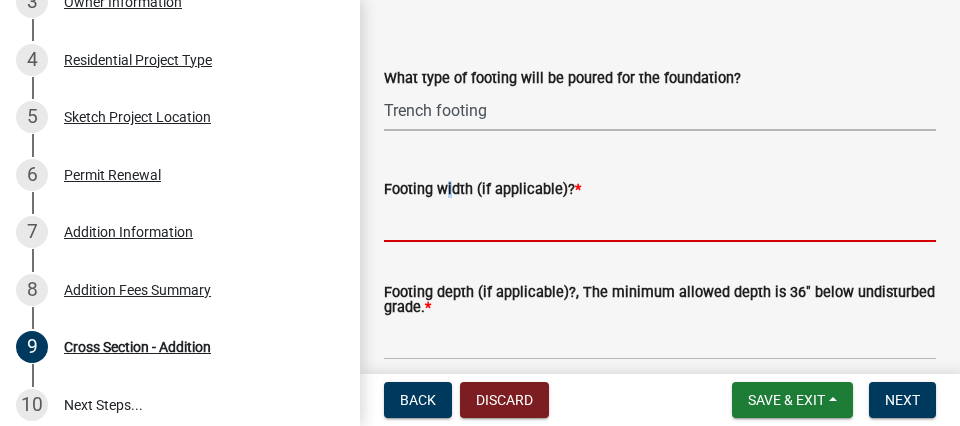 click on "Footing width (if applicable)?  *" at bounding box center [660, 221] 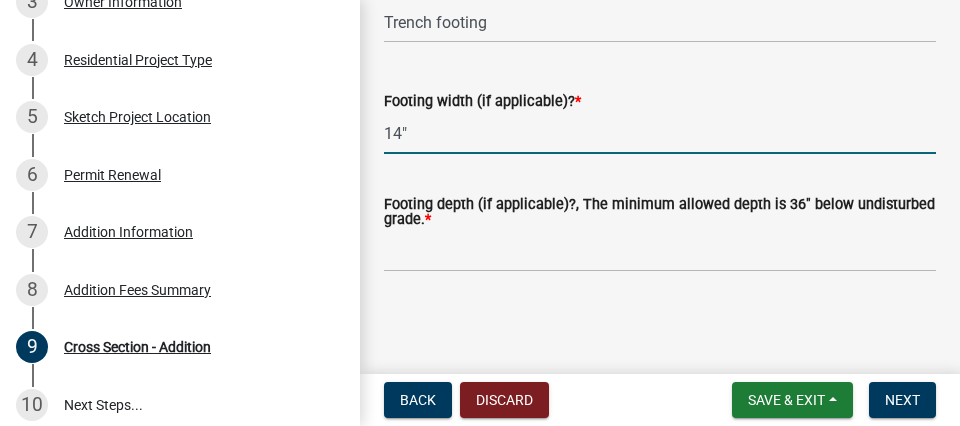 scroll, scrollTop: 4218, scrollLeft: 0, axis: vertical 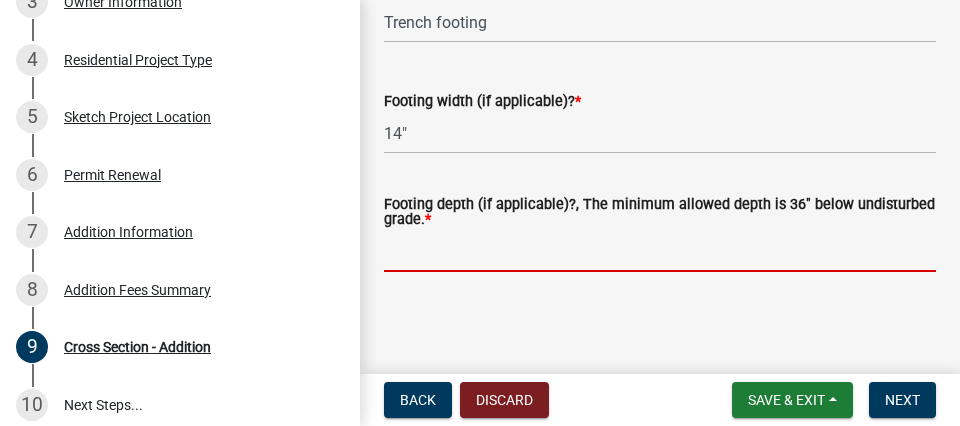 click on "Footing depth (if applicable)?,  The minimum allowed depth is 36" below undisturbed grade.  *" at bounding box center [660, 251] 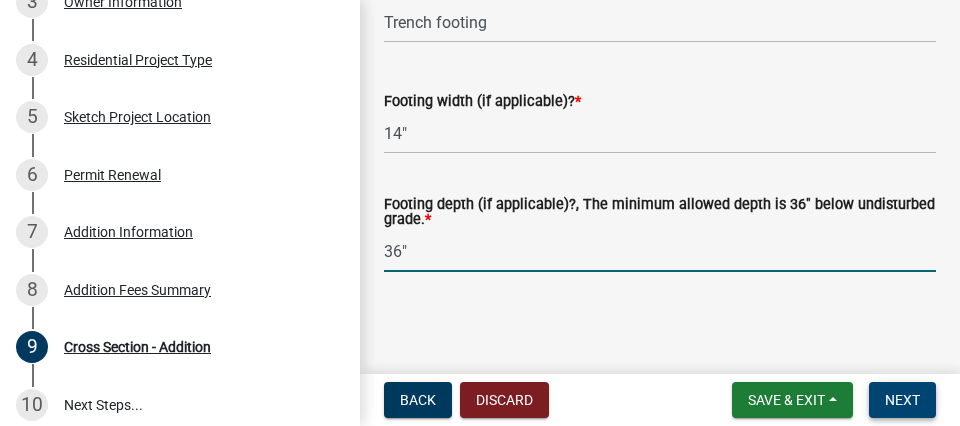 type on "36"" 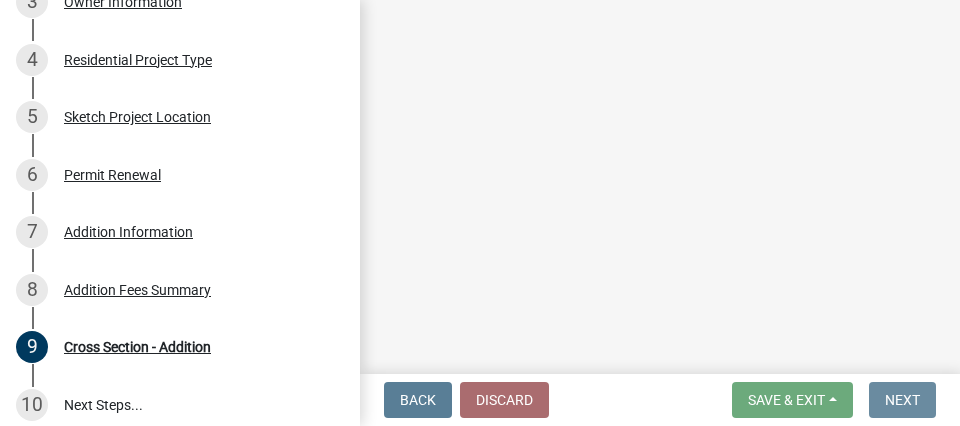 scroll, scrollTop: 0, scrollLeft: 0, axis: both 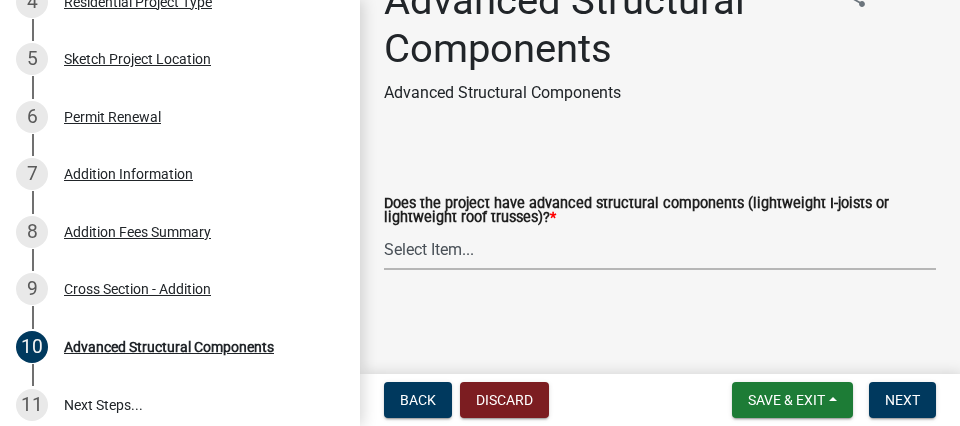 click on "Select Item...   Yes   No" at bounding box center (660, 249) 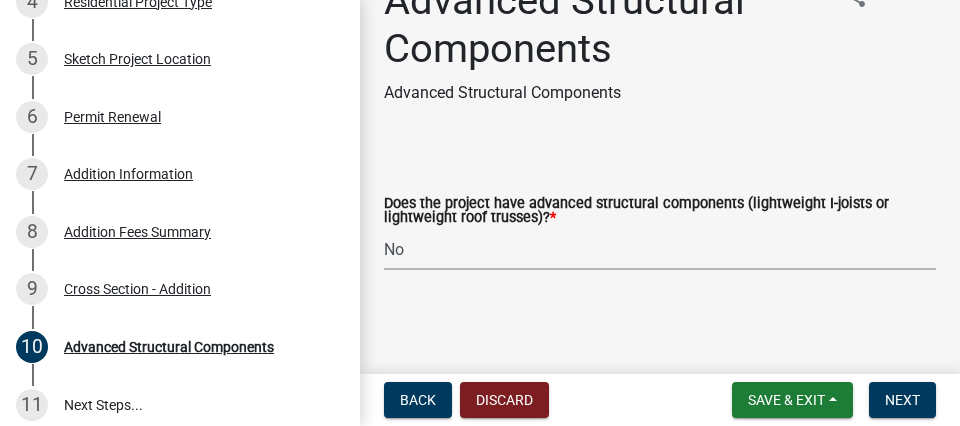click on "No" at bounding box center (0, 0) 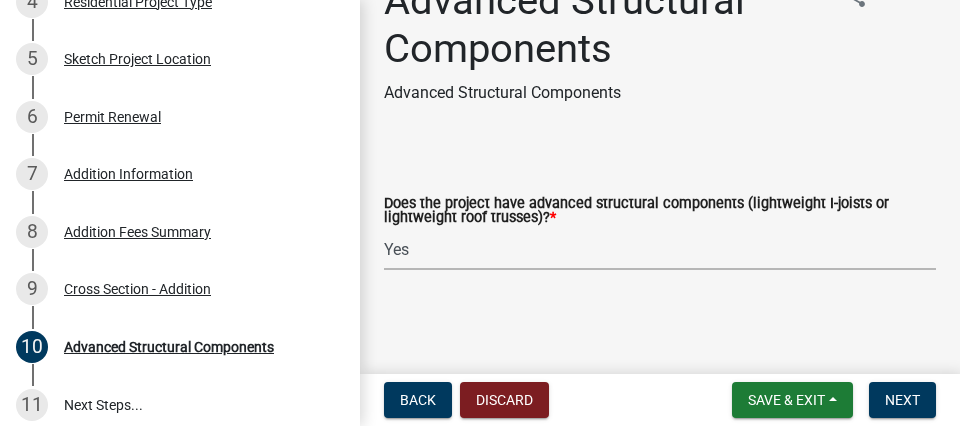 click on "Yes" at bounding box center [0, 0] 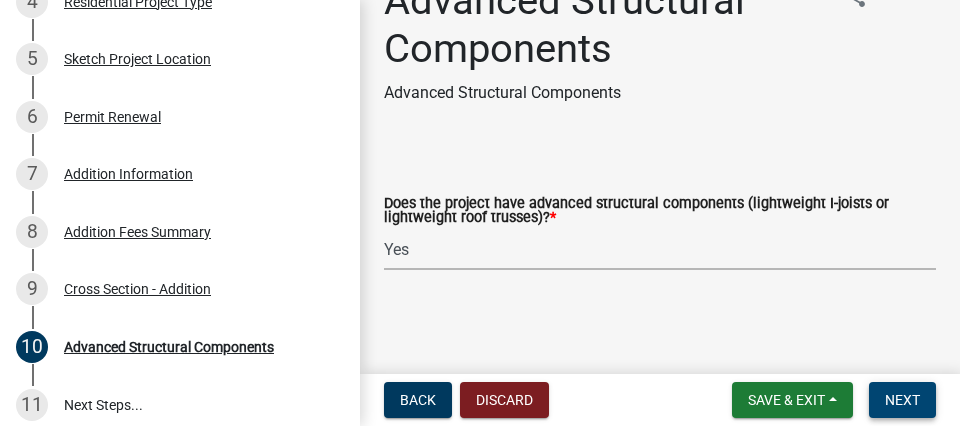 click on "Next" at bounding box center [902, 400] 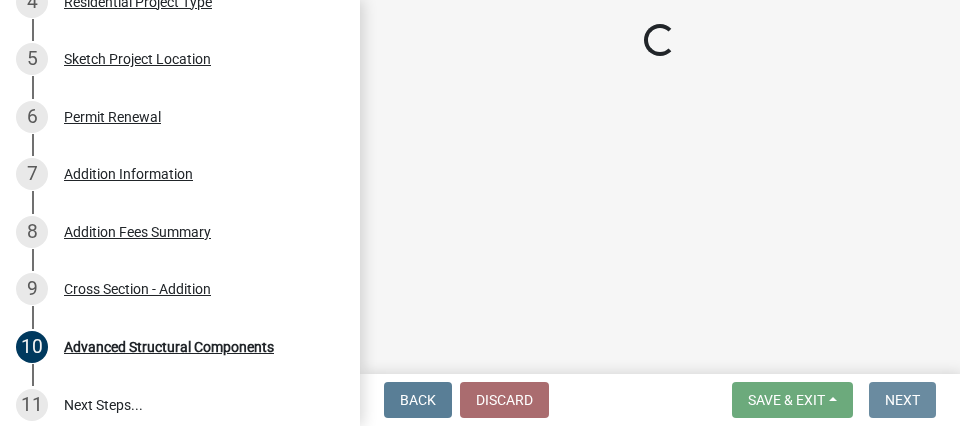 scroll, scrollTop: 0, scrollLeft: 0, axis: both 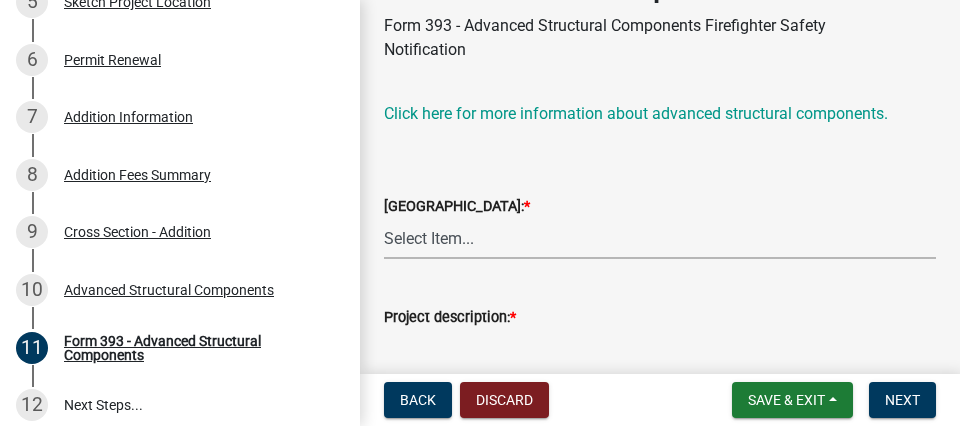 click on "Select Item...   Clear Creek   [GEOGRAPHIC_DATA]   [GEOGRAPHIC_DATA]   [GEOGRAPHIC_DATA][PERSON_NAME][GEOGRAPHIC_DATA]   [PERSON_NAME]   [PERSON_NAME]   Rock Creek   [GEOGRAPHIC_DATA]   Union   [PERSON_NAME][GEOGRAPHIC_DATA]" at bounding box center (660, 238) 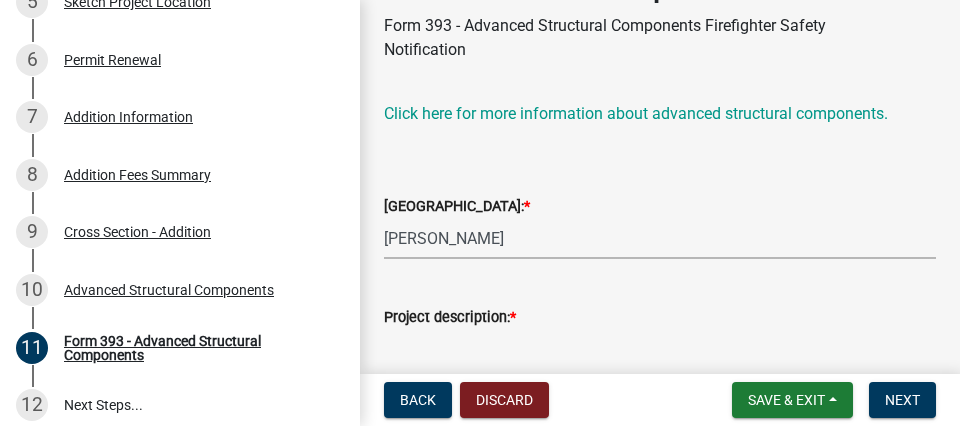 click on "[PERSON_NAME]" at bounding box center (0, 0) 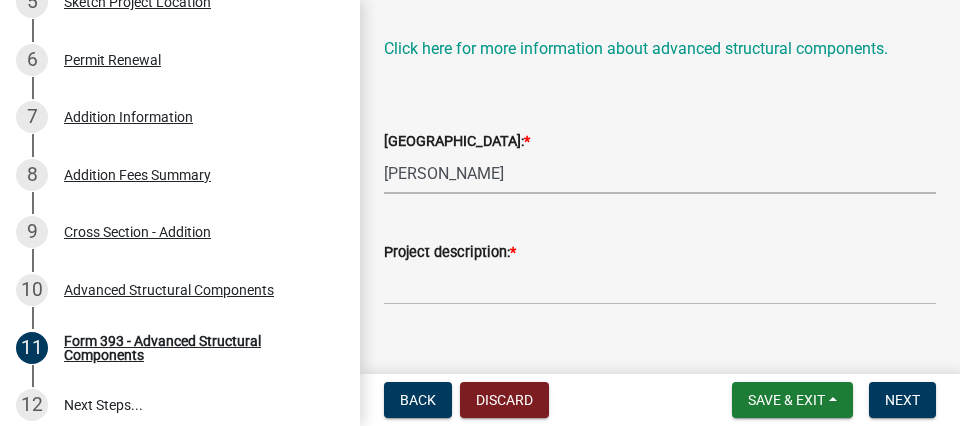 scroll, scrollTop: 228, scrollLeft: 0, axis: vertical 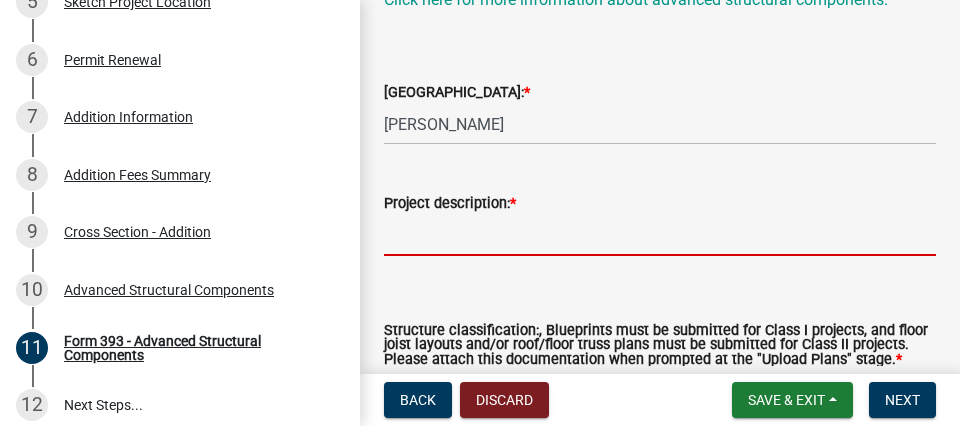 click on "Project description:  *" at bounding box center (660, 235) 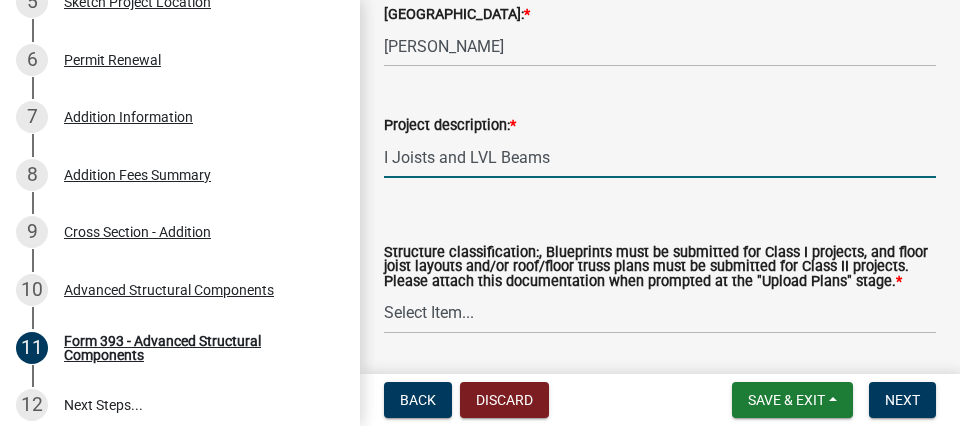 scroll, scrollTop: 342, scrollLeft: 0, axis: vertical 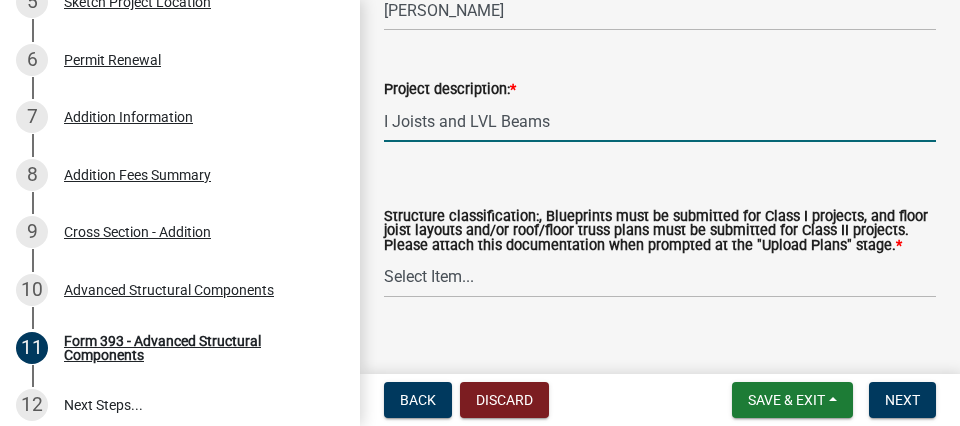 type on "I Joists and LVL Beams" 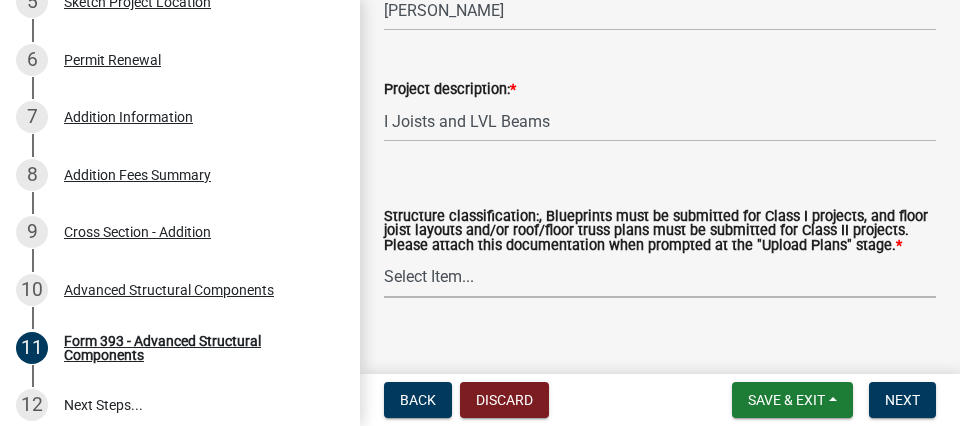 click on "Select Item...   Class I structure (commercial)   Class II structure (residential)" at bounding box center [660, 277] 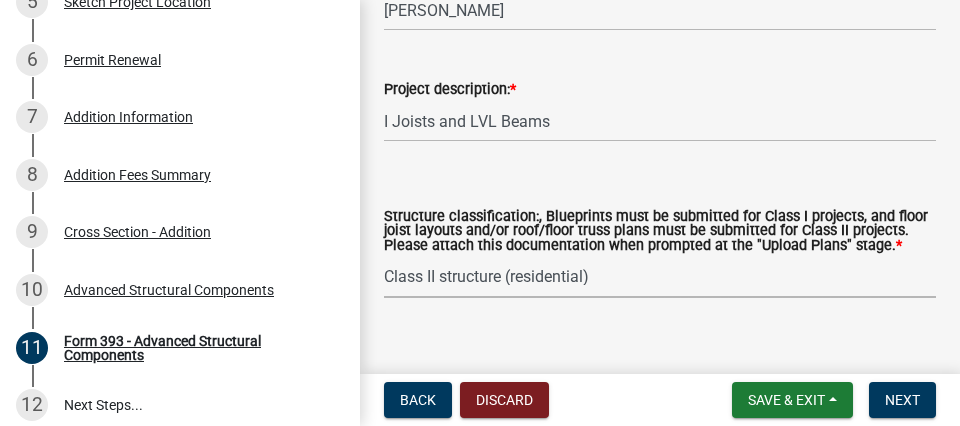 click on "Class II structure (residential)" at bounding box center (0, 0) 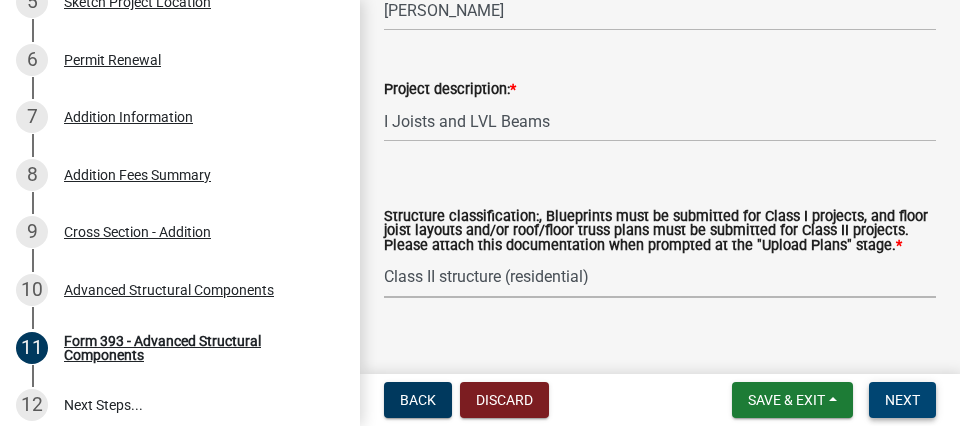 click on "Next" at bounding box center [902, 400] 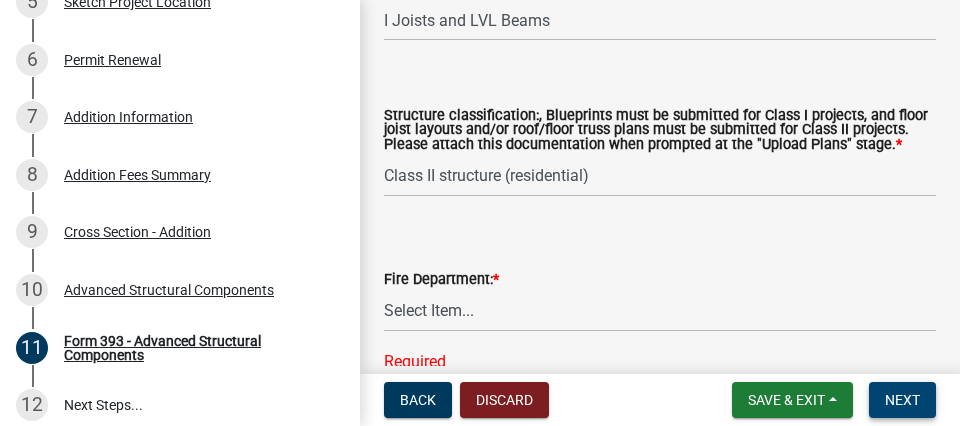 scroll, scrollTop: 570, scrollLeft: 0, axis: vertical 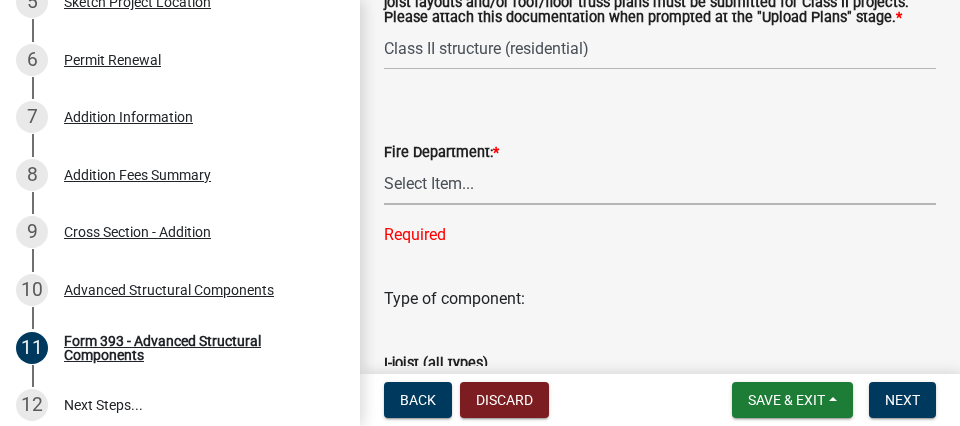 click on "Select Item...   [PERSON_NAME]   [PERSON_NAME]   City of [GEOGRAPHIC_DATA]   [GEOGRAPHIC_DATA]   [GEOGRAPHIC_DATA]   [GEOGRAPHIC_DATA]   [PERSON_NAME]" at bounding box center [660, 184] 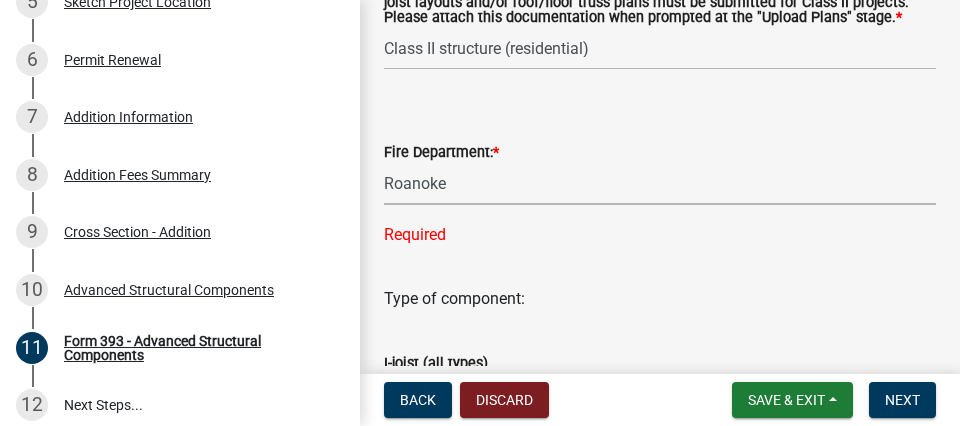 click on "Roanoke" at bounding box center [0, 0] 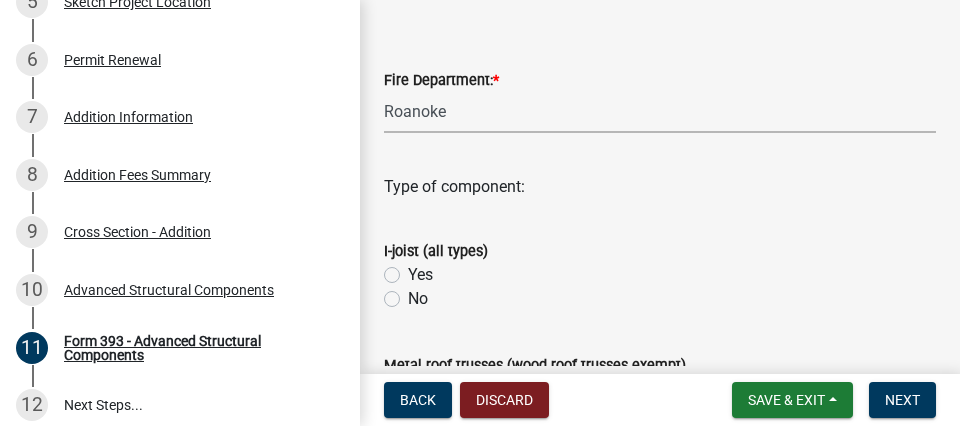 scroll, scrollTop: 684, scrollLeft: 0, axis: vertical 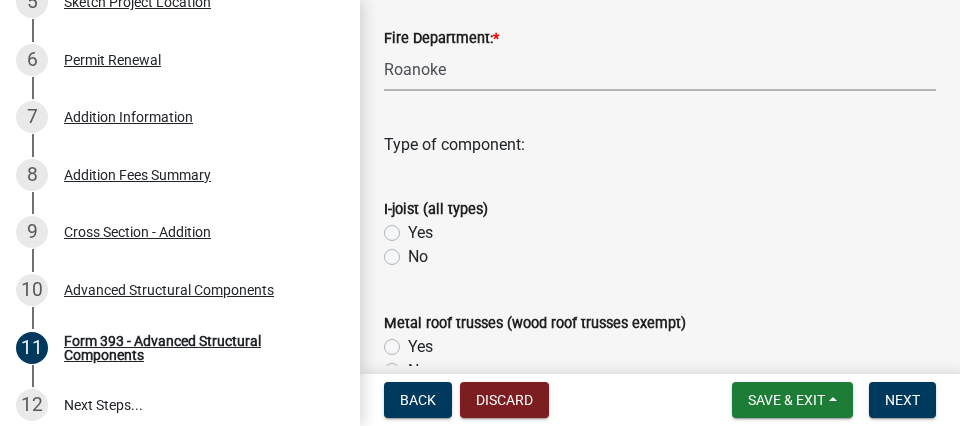 click on "Yes" 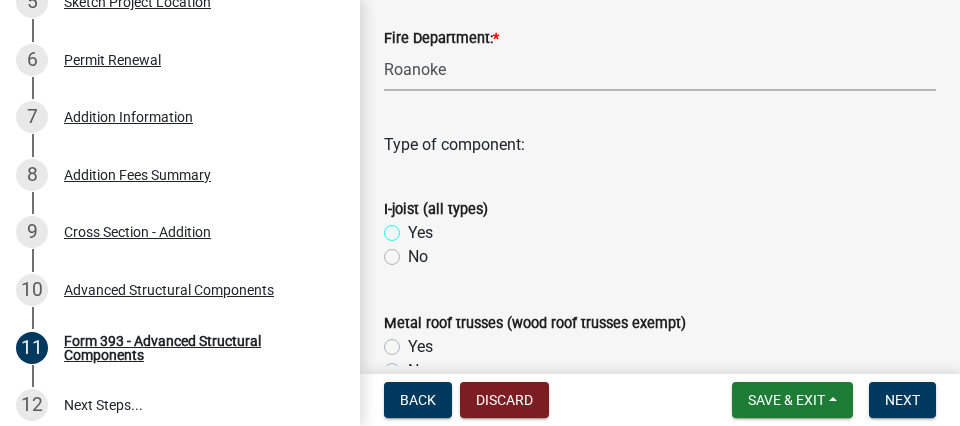 click on "Yes" at bounding box center (414, 227) 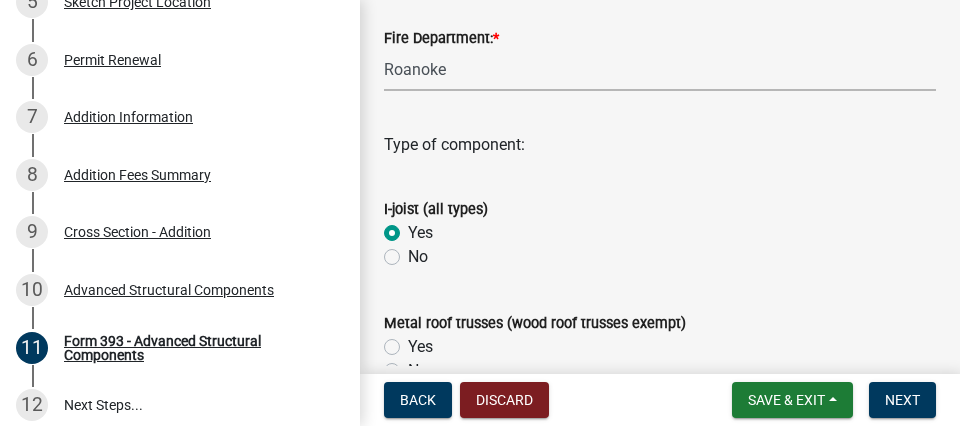 radio on "true" 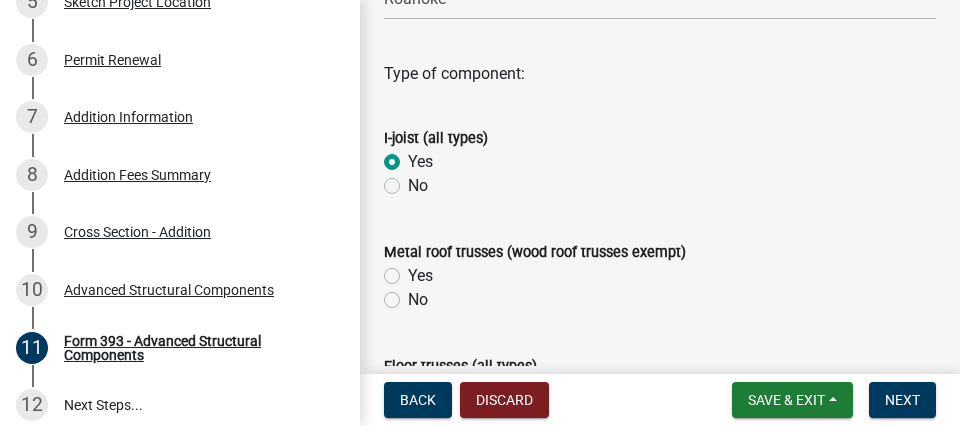 scroll, scrollTop: 798, scrollLeft: 0, axis: vertical 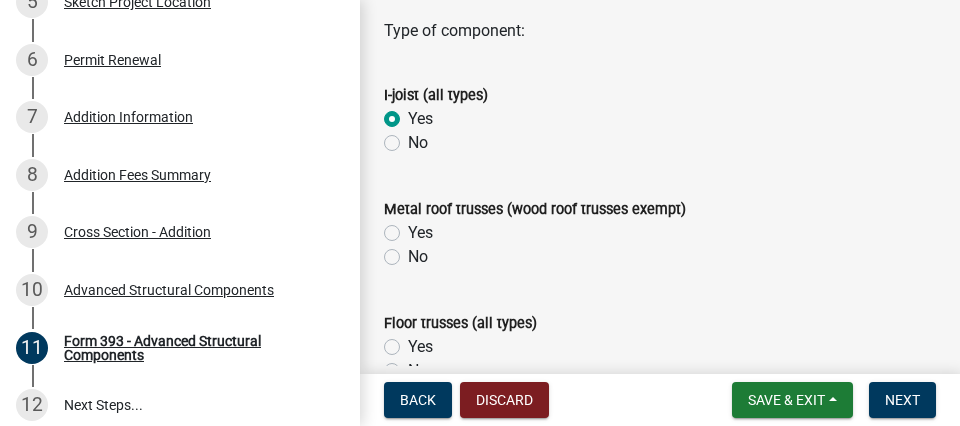click on "No" 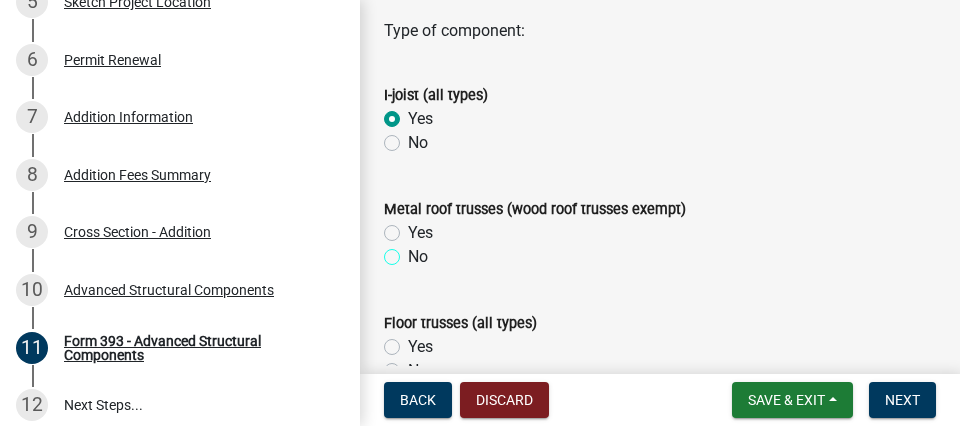 click on "No" at bounding box center (414, 251) 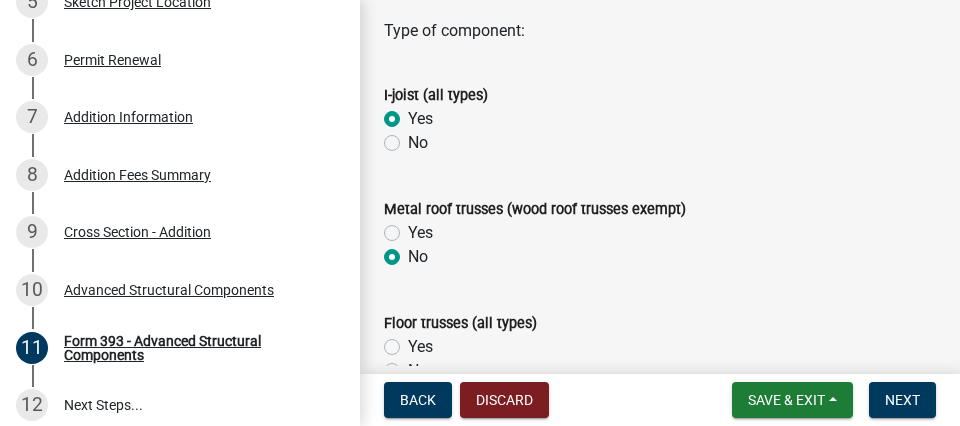 radio on "true" 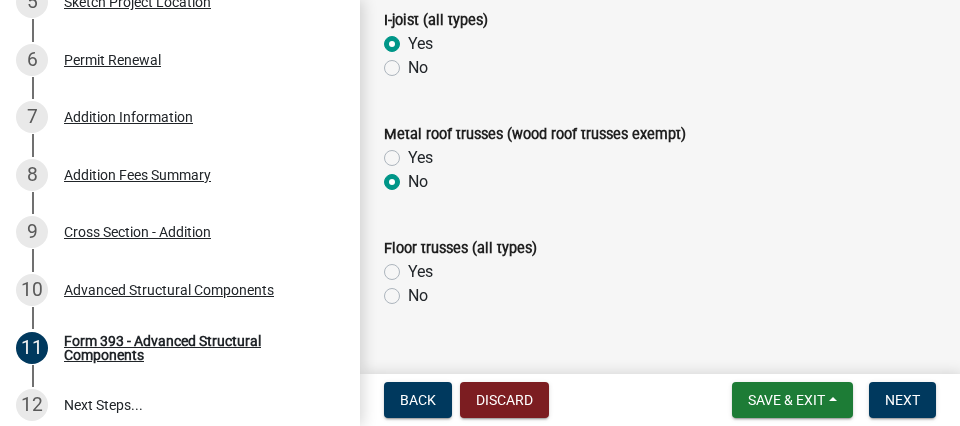 scroll, scrollTop: 912, scrollLeft: 0, axis: vertical 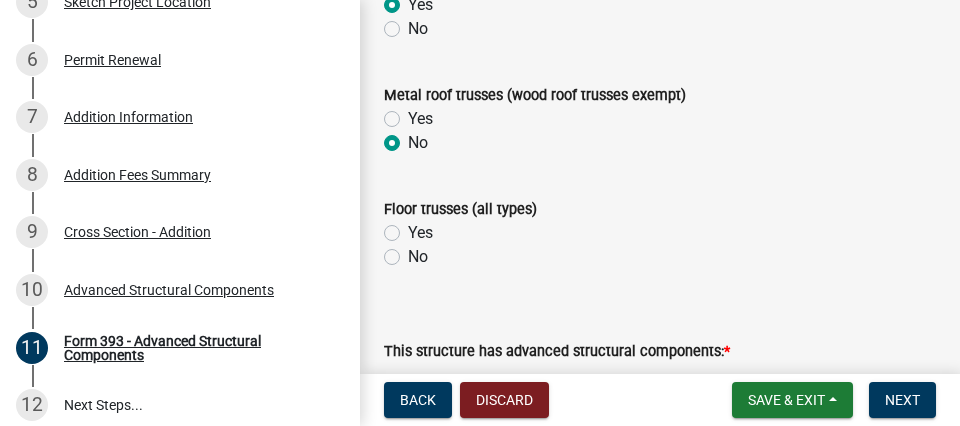 click on "No" 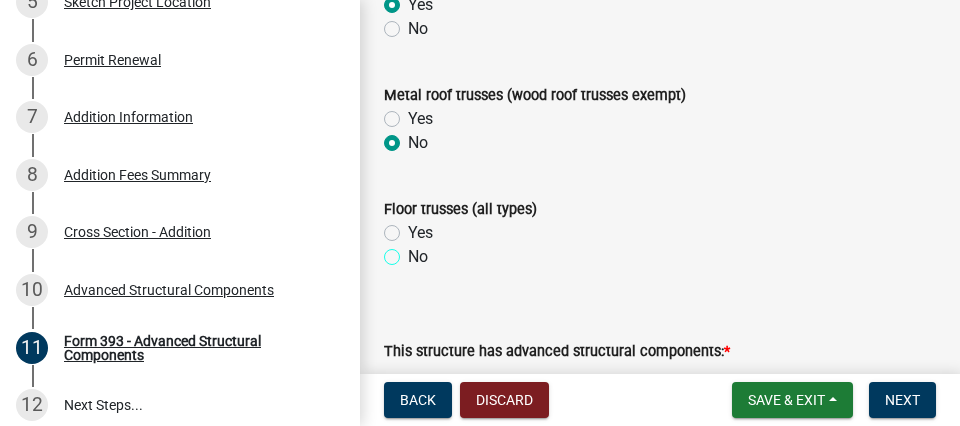 click on "No" at bounding box center [414, 251] 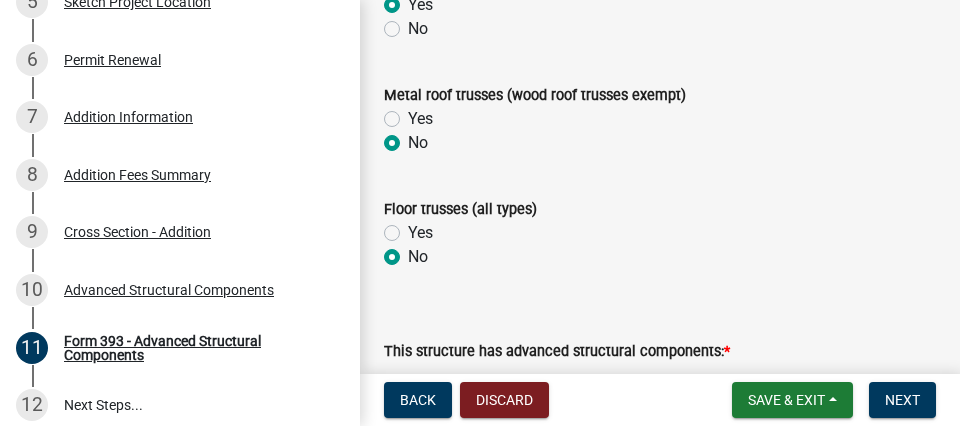 radio on "true" 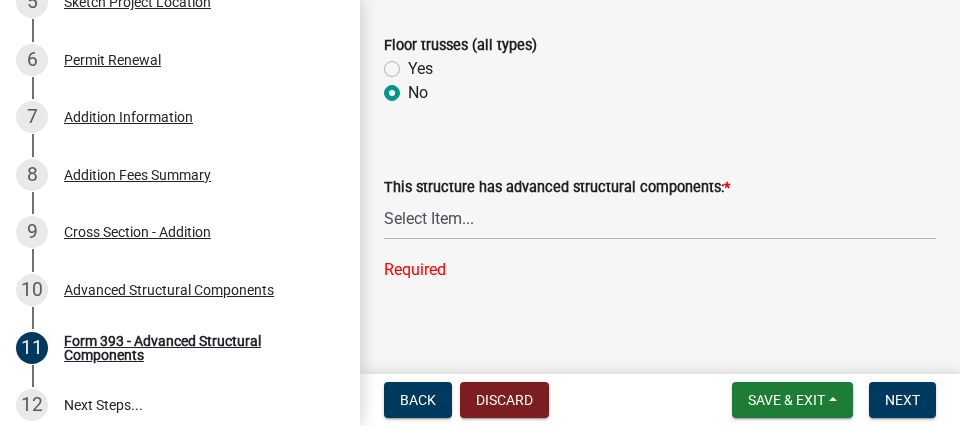 scroll, scrollTop: 1102, scrollLeft: 0, axis: vertical 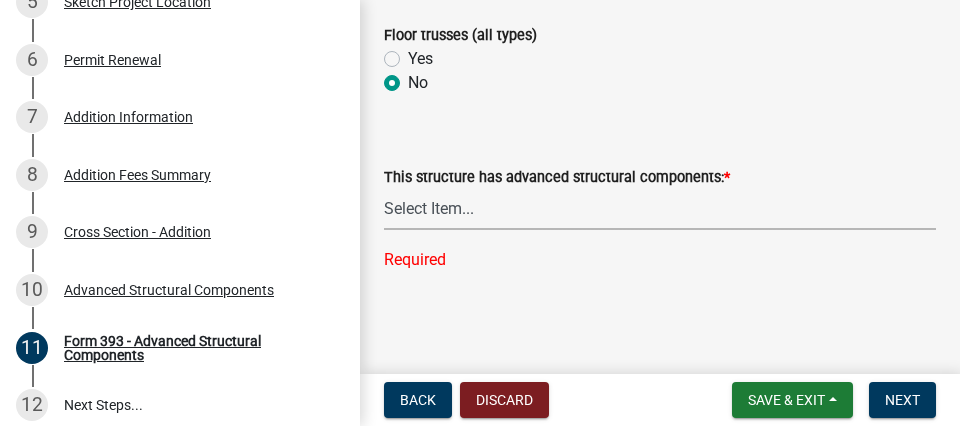 click on "Select Item...   in the floor   in the roof   in both the floor and roof" at bounding box center (660, 209) 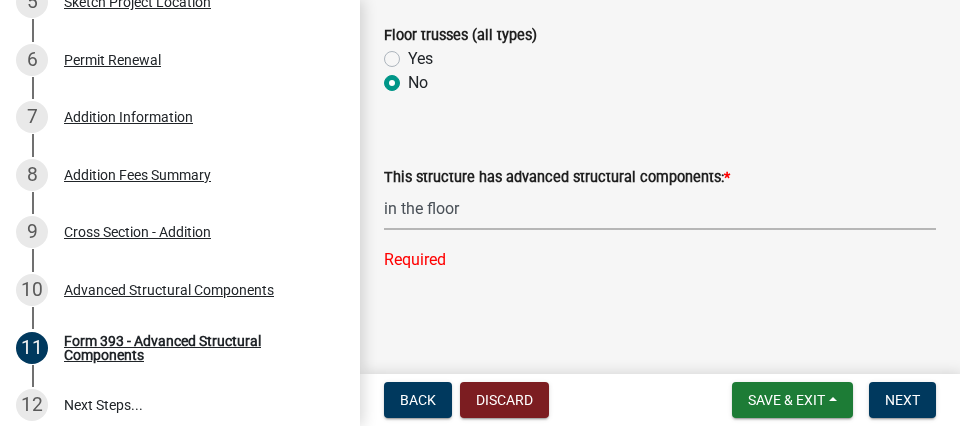 click on "in the floor" at bounding box center [0, 0] 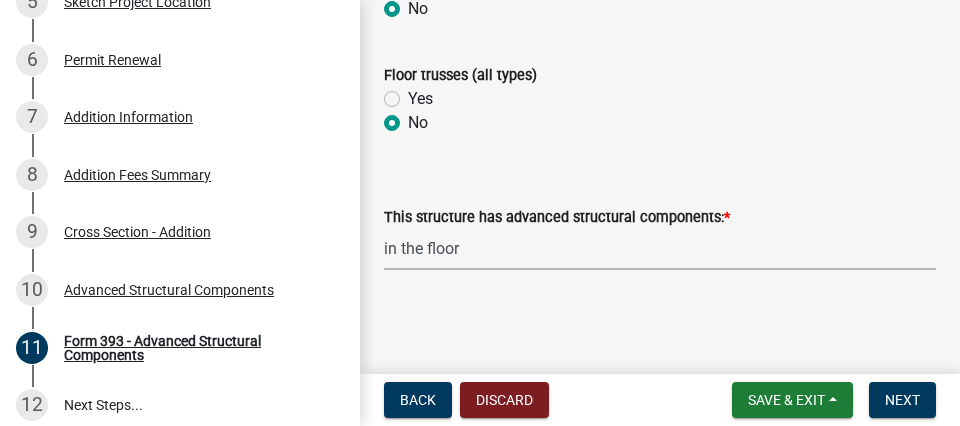 scroll, scrollTop: 1062, scrollLeft: 0, axis: vertical 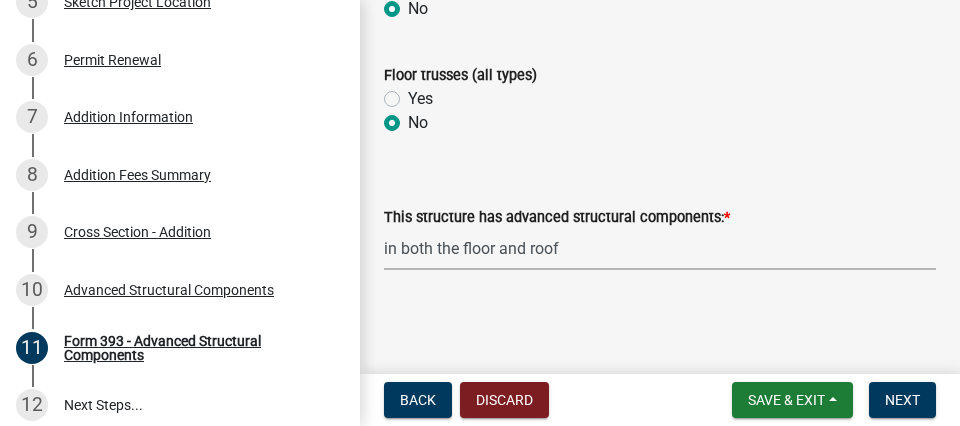 click on "in both the floor and roof" at bounding box center (0, 0) 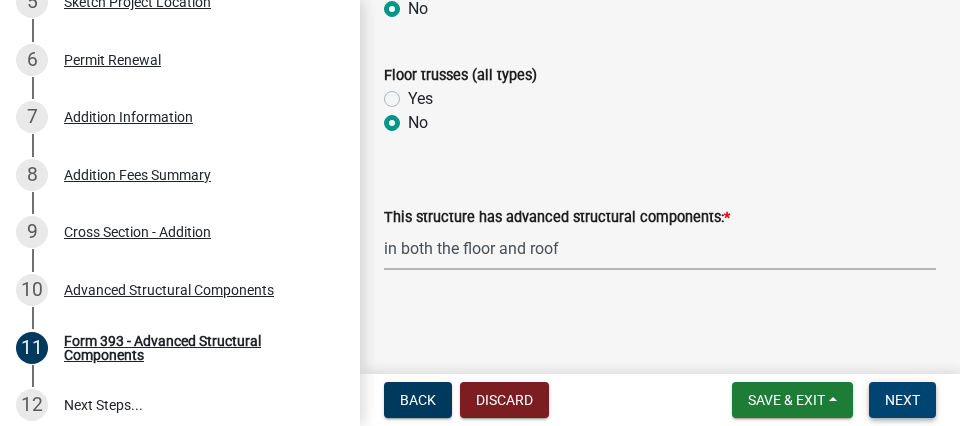 click on "Next" at bounding box center (902, 400) 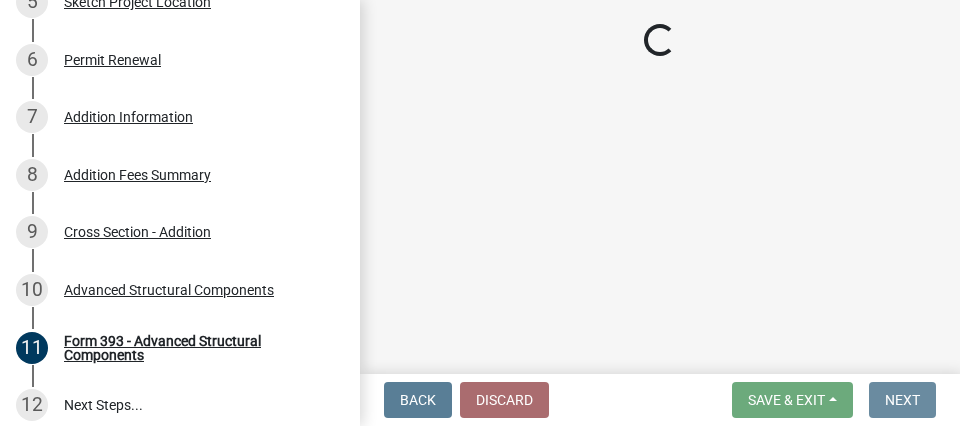 scroll, scrollTop: 0, scrollLeft: 0, axis: both 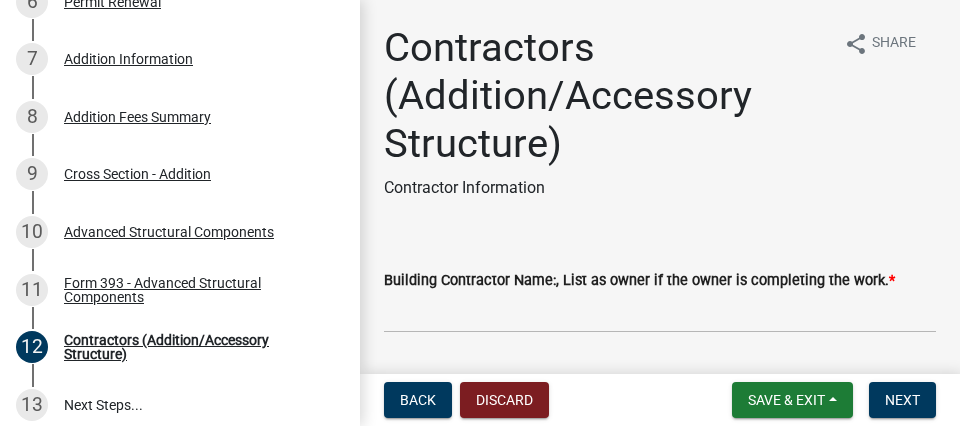 click on "Contractors (Addition/Accessory Structure)  Contractor Information" 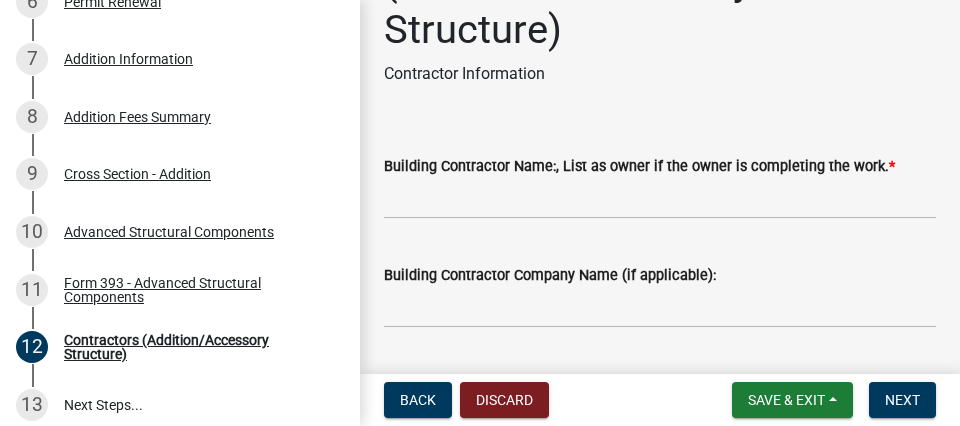 click on "Building Contractor Name:,  List as owner if the owner is completing the work.  *" 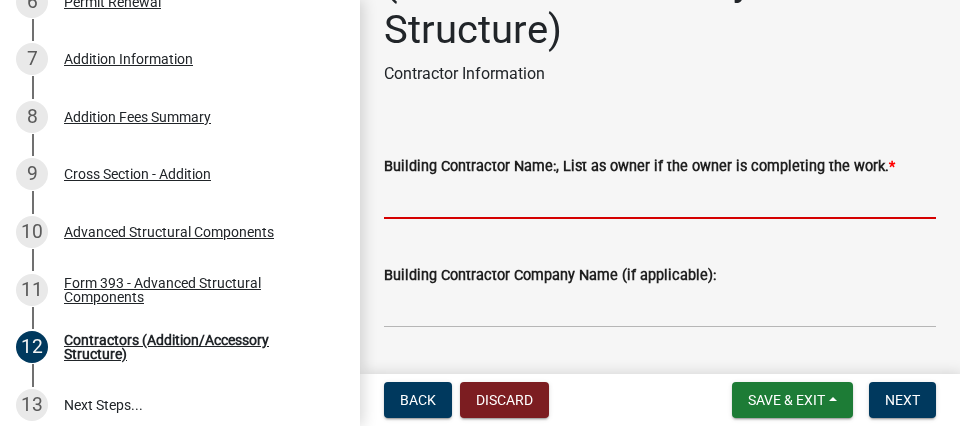 click on "Building Contractor Name:,  List as owner if the owner is completing the work.  *" at bounding box center (660, 198) 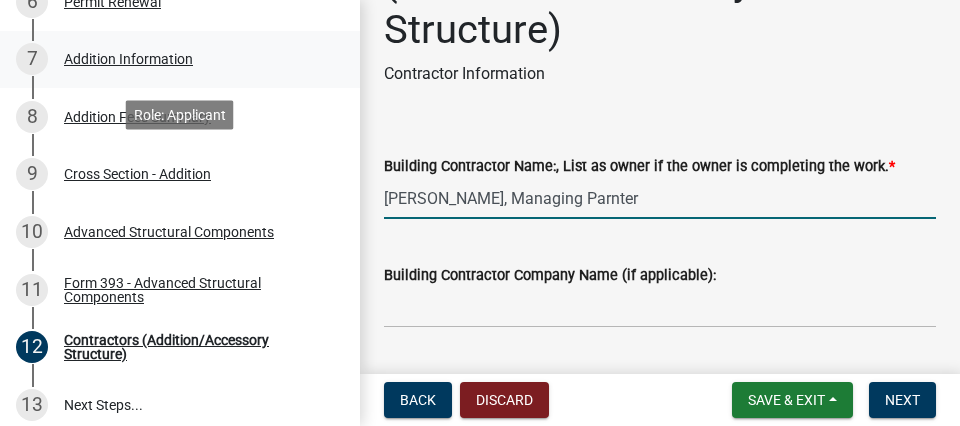 type on "[PERSON_NAME], Managing Parnter" 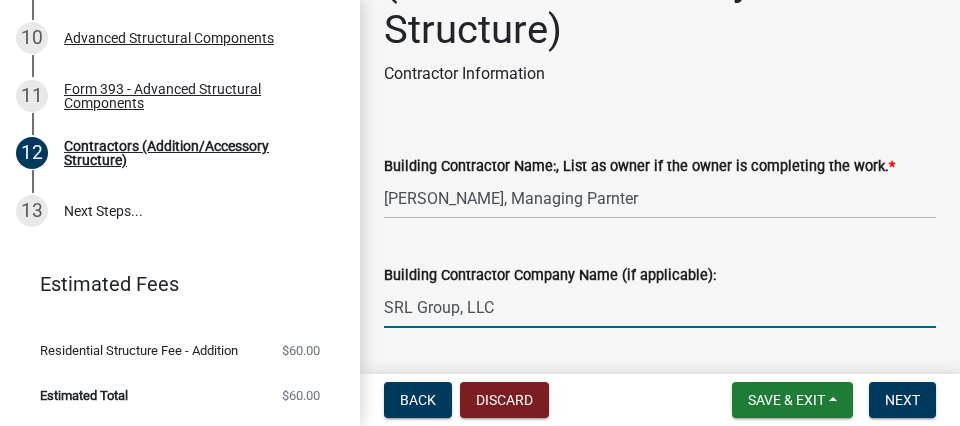 scroll, scrollTop: 775, scrollLeft: 0, axis: vertical 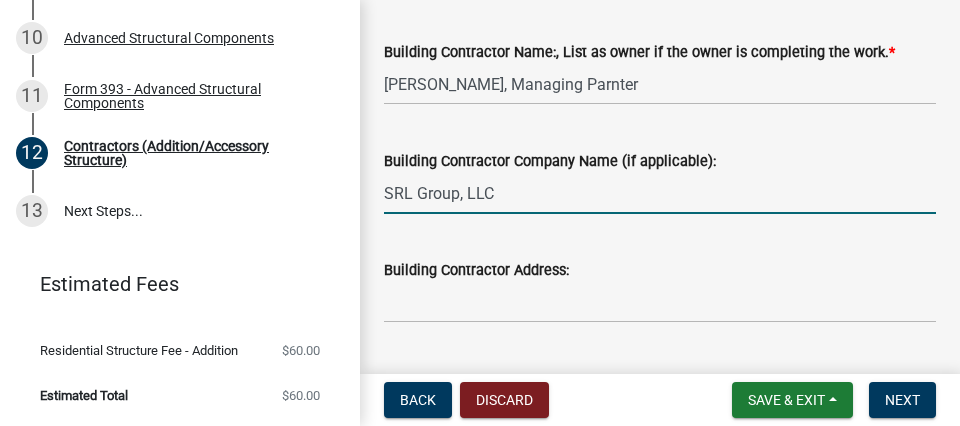 type on "SRL Group, LLC" 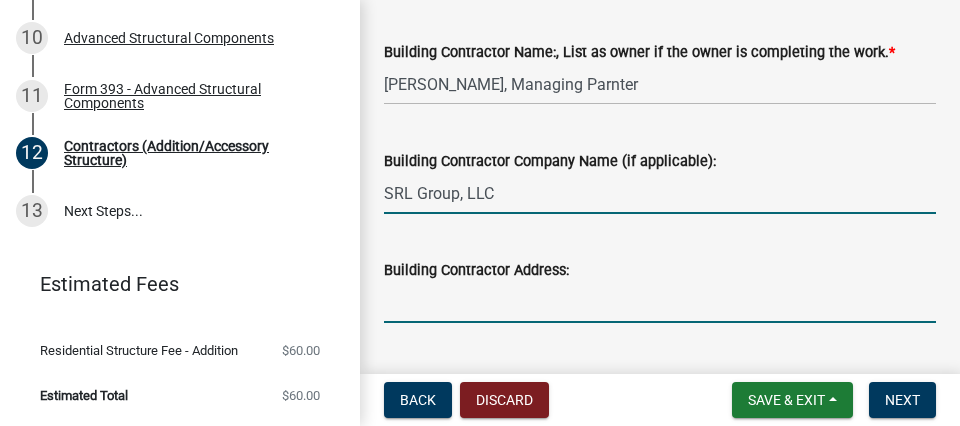click on "Building Contractor Address:" at bounding box center [660, 302] 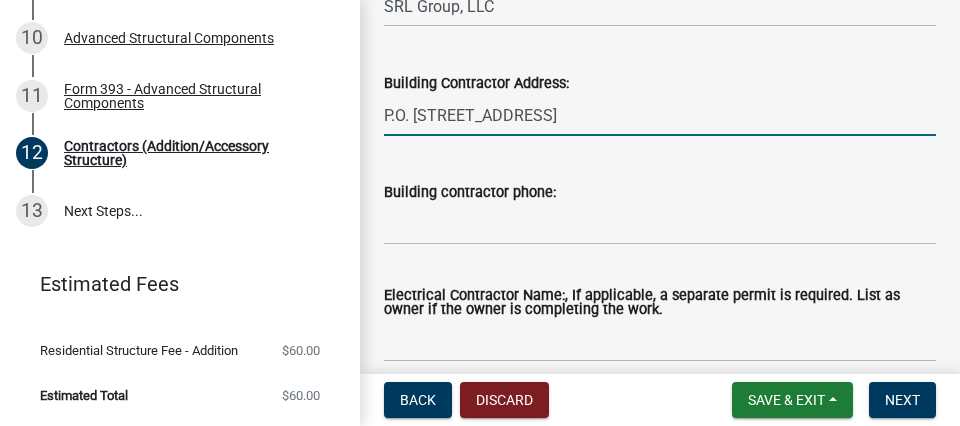 scroll, scrollTop: 456, scrollLeft: 0, axis: vertical 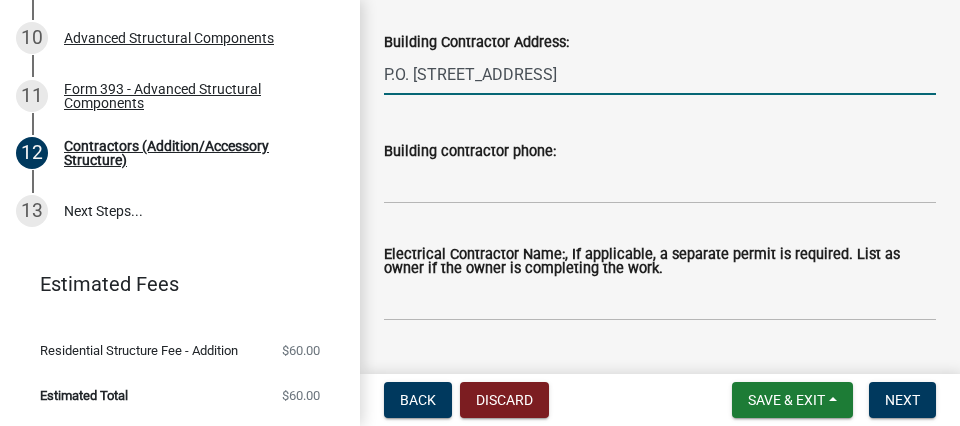 type on "P.O. [STREET_ADDRESS]" 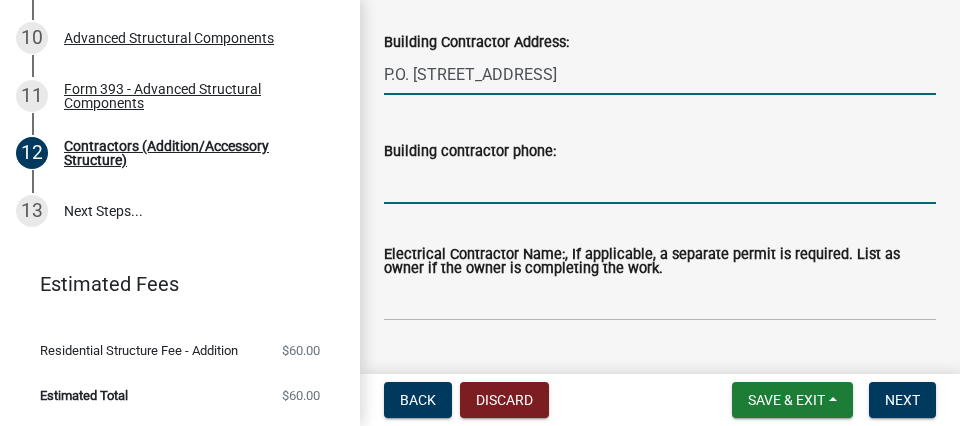 click on "Building contractor phone:" at bounding box center (660, 183) 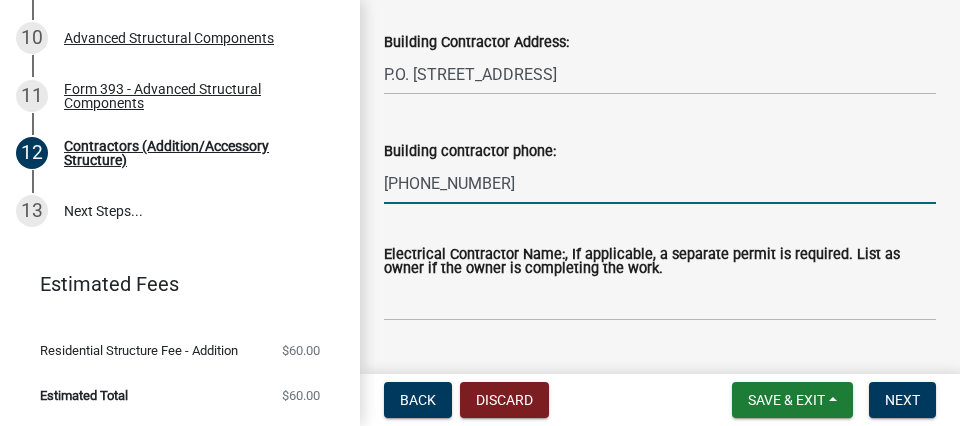 type on "[PHONE_NUMBER]" 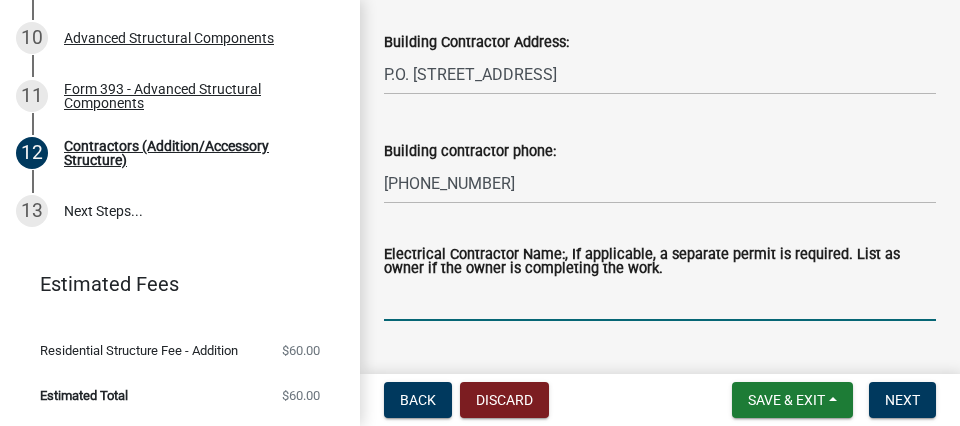 click on "Electrical Contractor Name:,  If applicable, a separate permit is required. List as owner if the owner is completing the work." at bounding box center (660, 300) 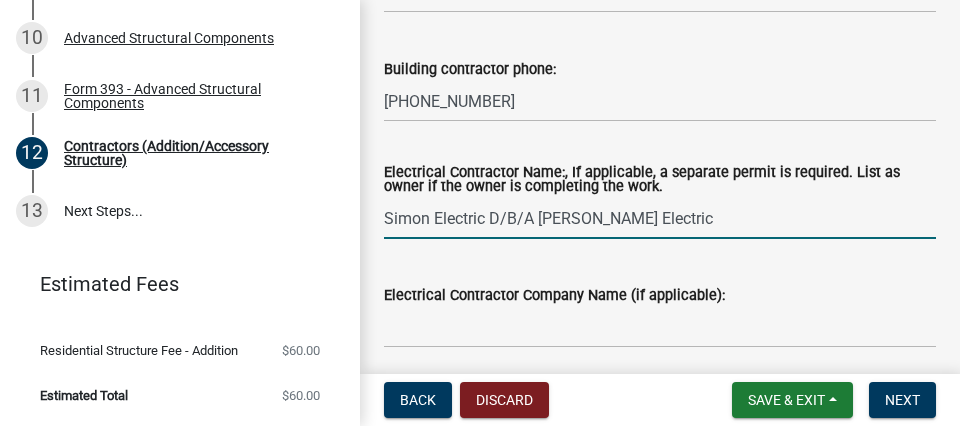 scroll, scrollTop: 570, scrollLeft: 0, axis: vertical 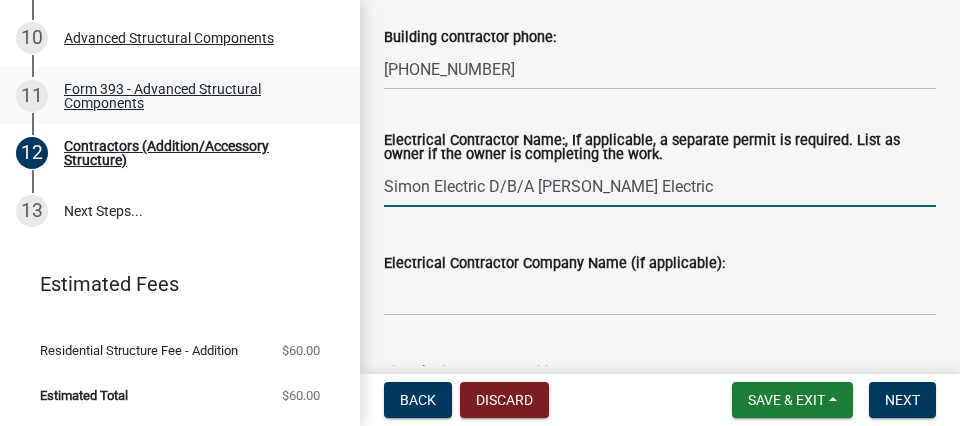 drag, startPoint x: 653, startPoint y: 146, endPoint x: 189, endPoint y: 110, distance: 465.39447 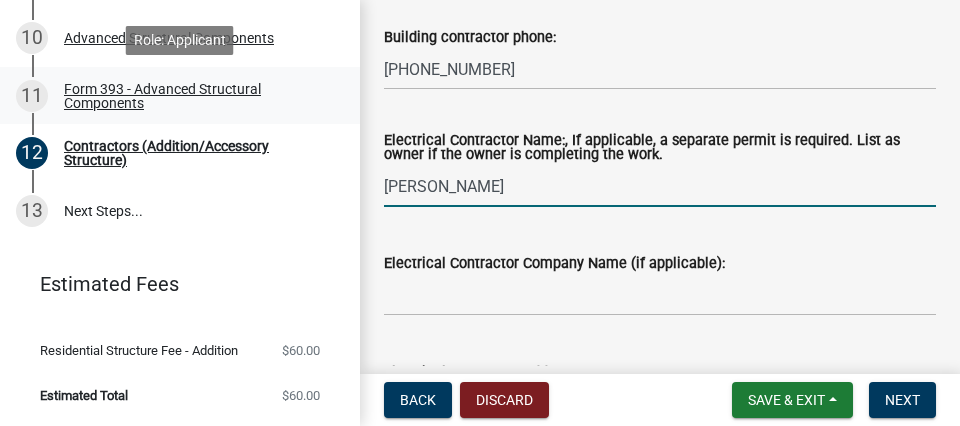 type on "[PERSON_NAME]" 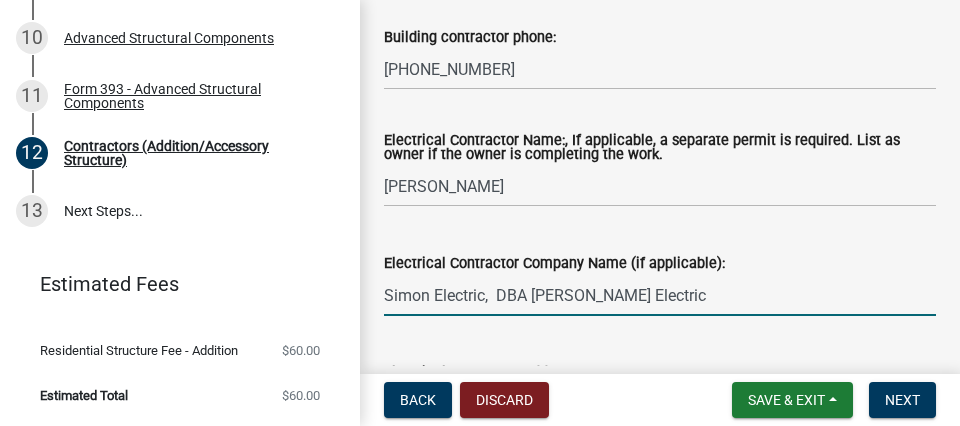 click on "Simon Electric,  DBA [PERSON_NAME] Electric" at bounding box center [660, 295] 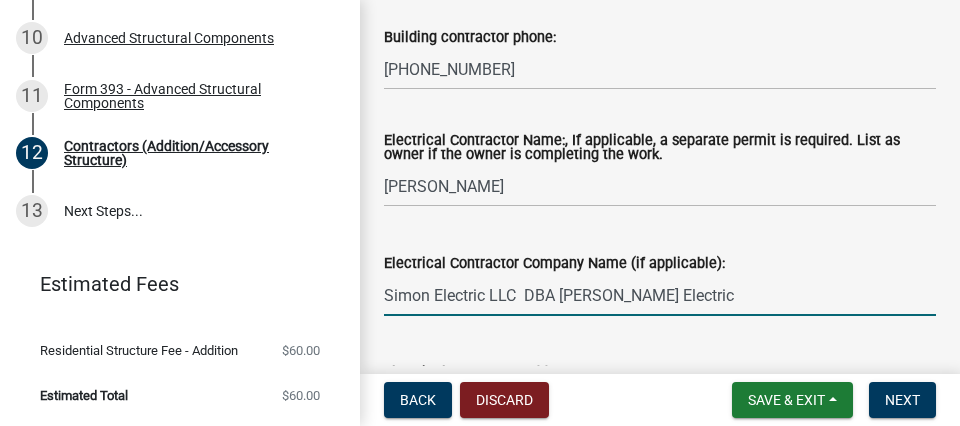 scroll, scrollTop: 684, scrollLeft: 0, axis: vertical 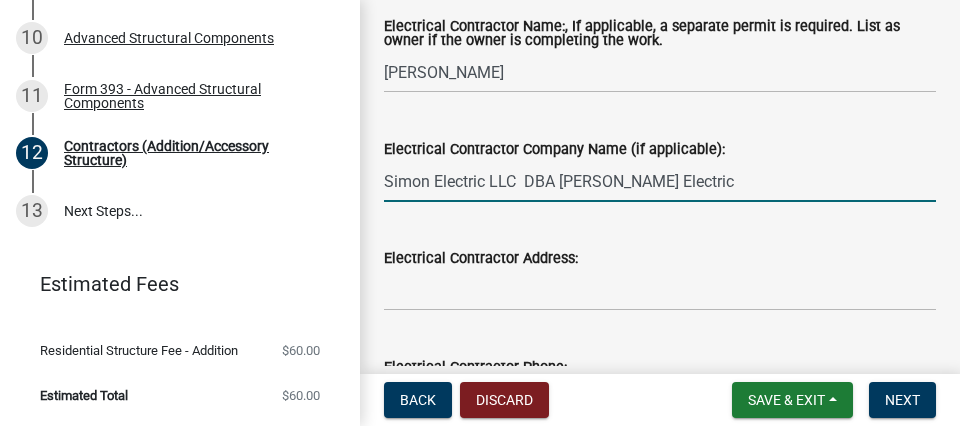 type on "Simon Electric LLC  DBA [PERSON_NAME] Electric" 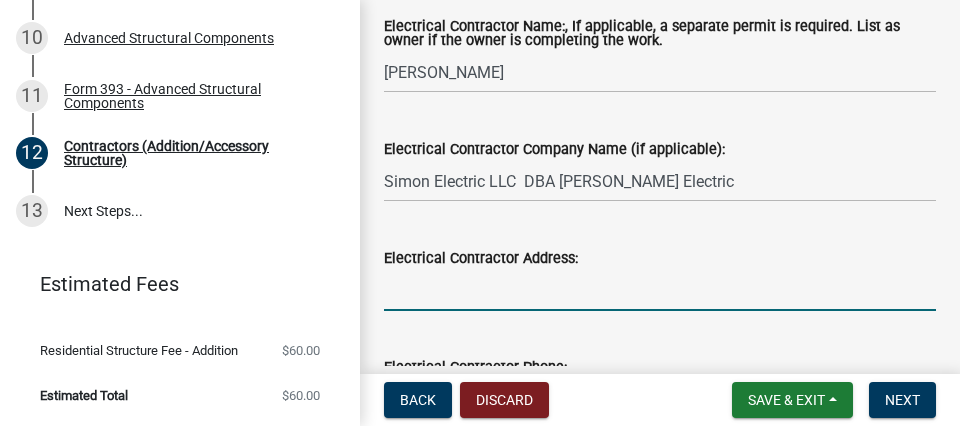 click on "Electrical Contractor Address:" at bounding box center (660, 290) 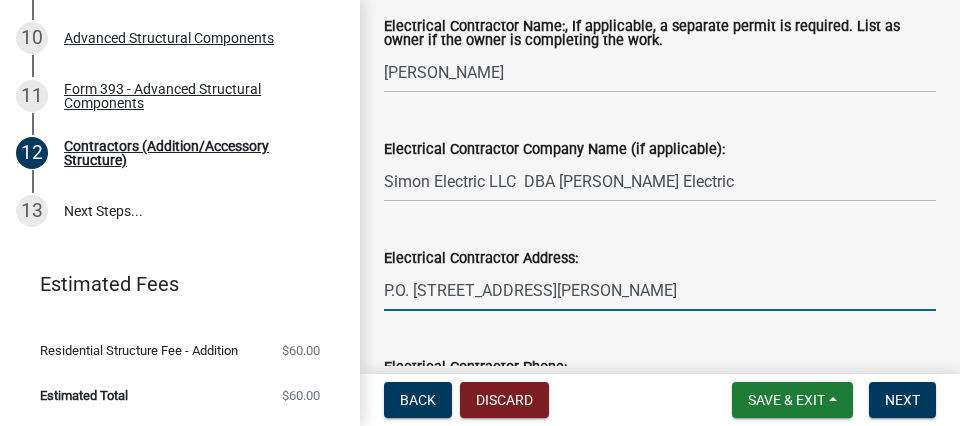 type on "P.O. [STREET_ADDRESS][PERSON_NAME]" 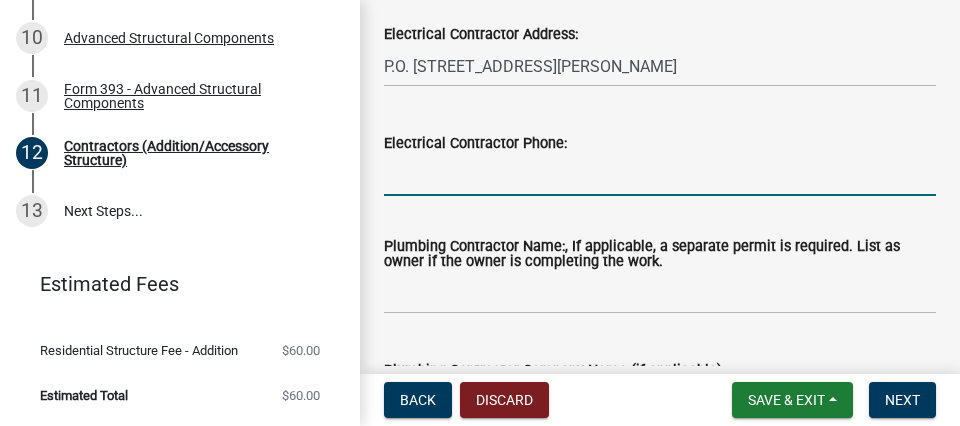 scroll, scrollTop: 912, scrollLeft: 0, axis: vertical 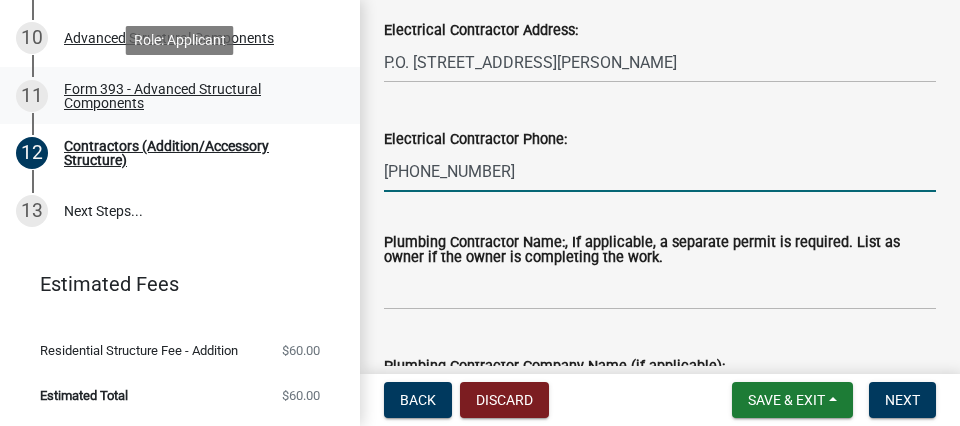 type on "[PHONE_NUMBER]" 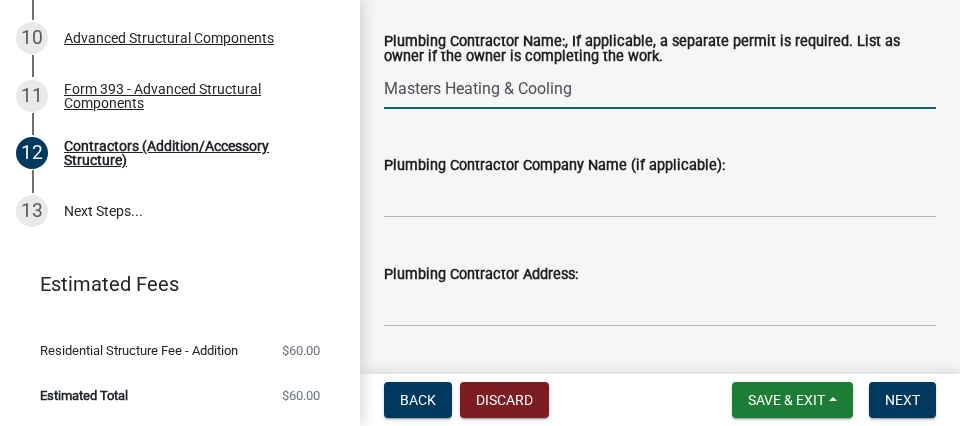 scroll, scrollTop: 1140, scrollLeft: 0, axis: vertical 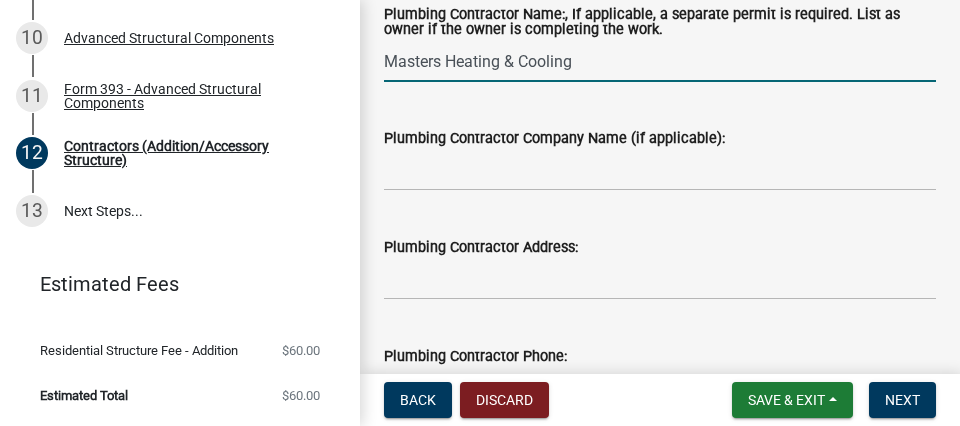 type on "Masters Heating & Cooling" 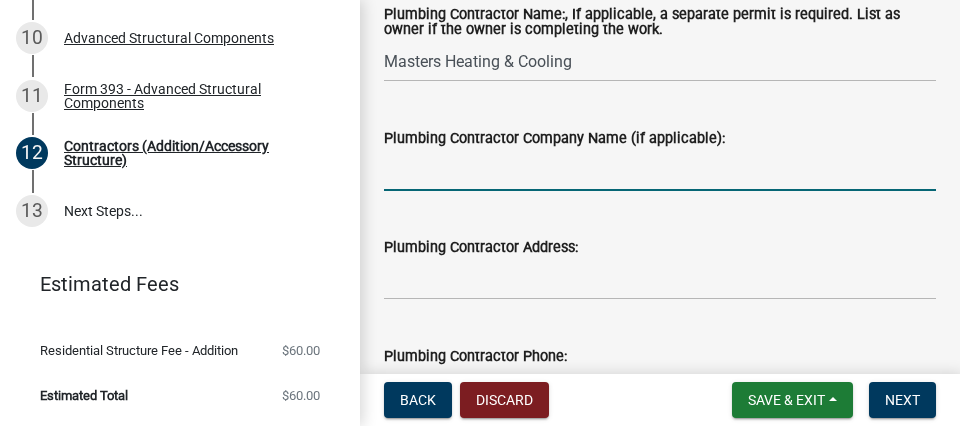 click on "Plumbing Contractor Company Name (if applicable):" at bounding box center [660, 170] 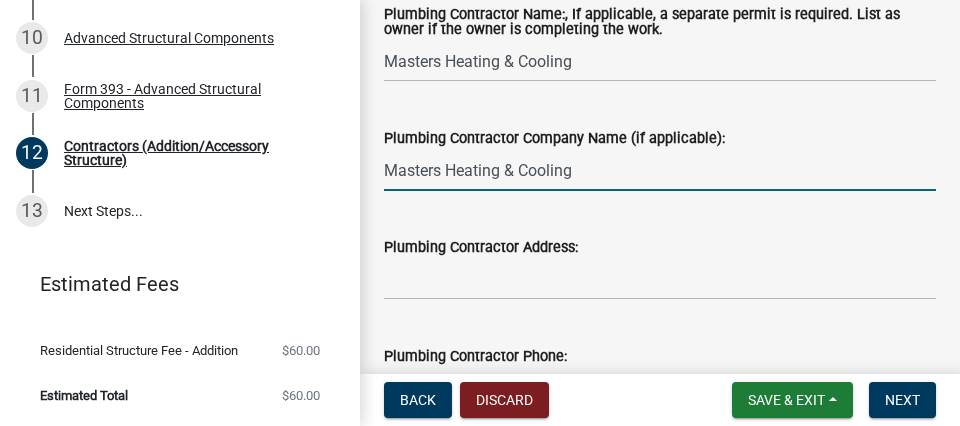 type on "Masters Heating & Cooling" 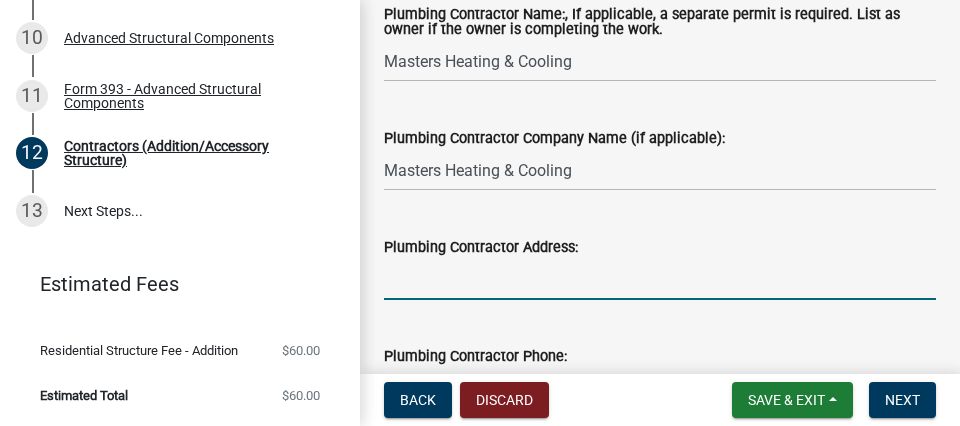 click on "Plumbing Contractor Address:" at bounding box center (660, 279) 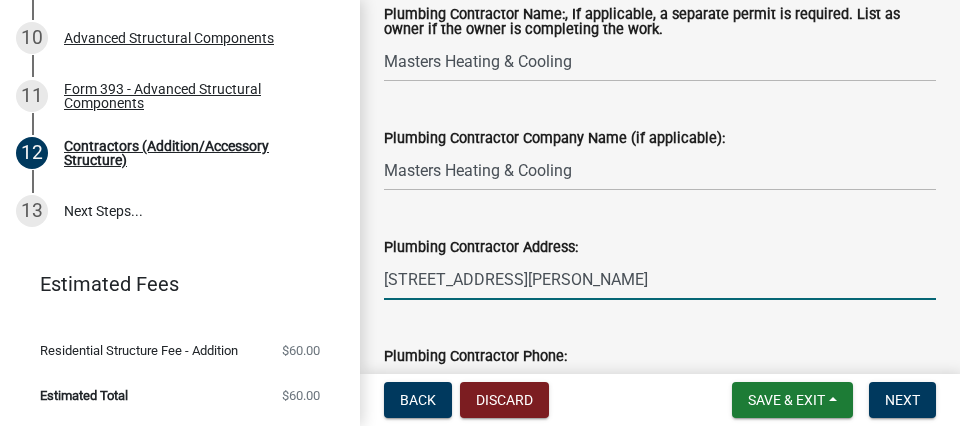 type on "[STREET_ADDRESS][PERSON_NAME]" 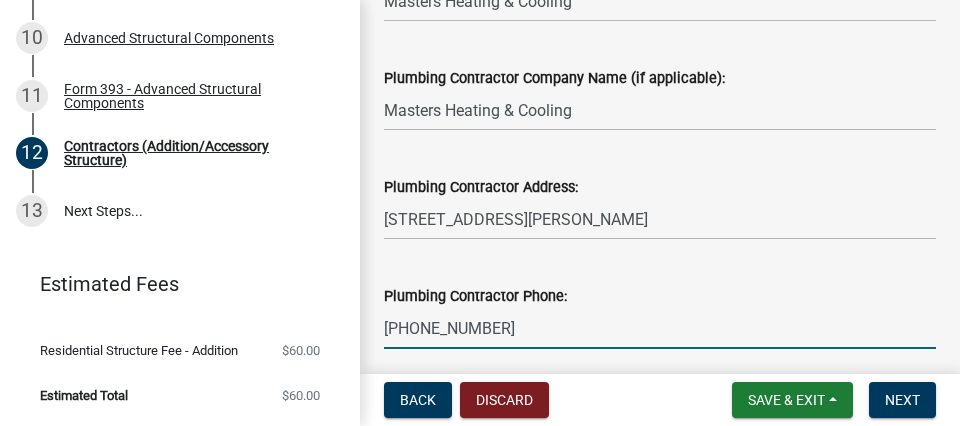scroll, scrollTop: 1231, scrollLeft: 0, axis: vertical 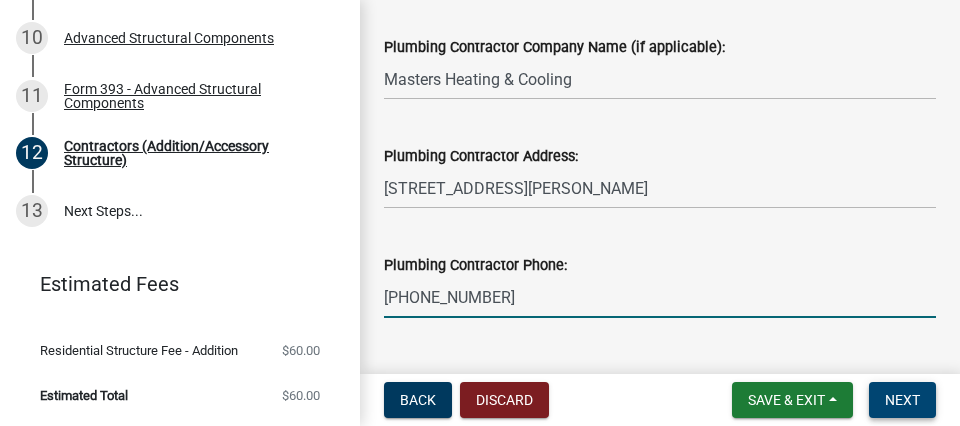 type on "[PHONE_NUMBER]" 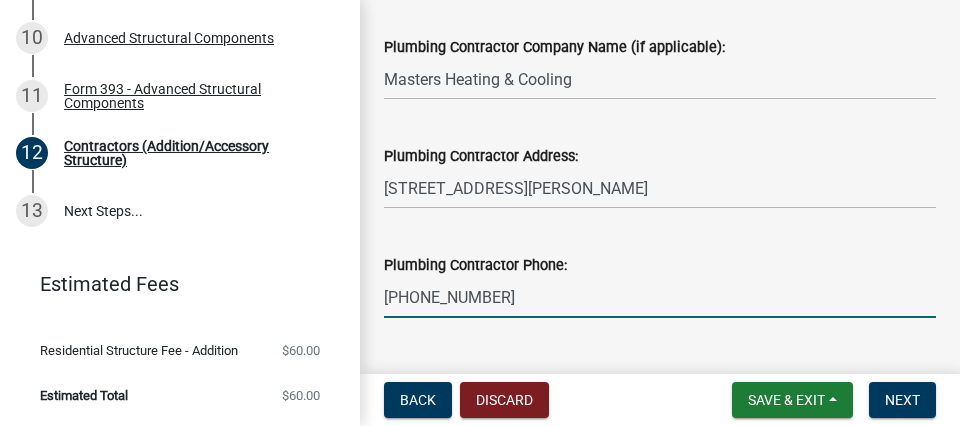 scroll, scrollTop: 0, scrollLeft: 0, axis: both 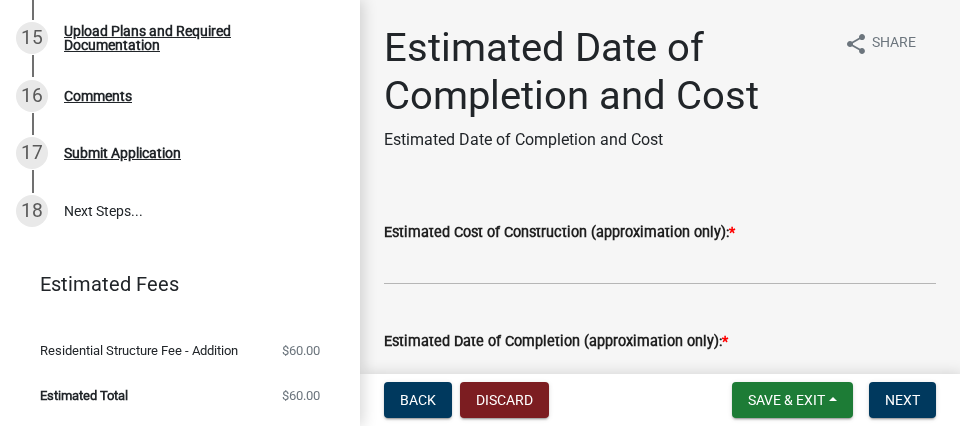 click on "Estimated Date of Completion and Cost  Estimated Date of Completion and Cost share Share  Estimated Cost of Construction (approximation only):  *  Estimated Date of Completion (approximation only):  *" 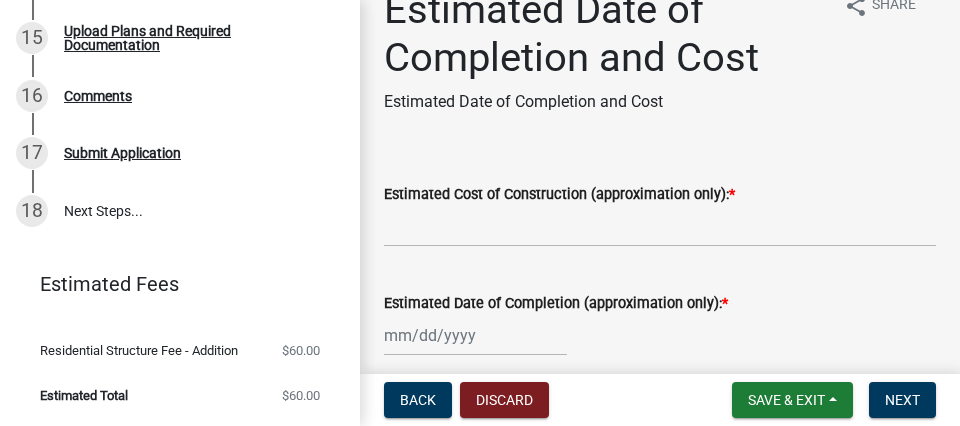 scroll, scrollTop: 0, scrollLeft: 0, axis: both 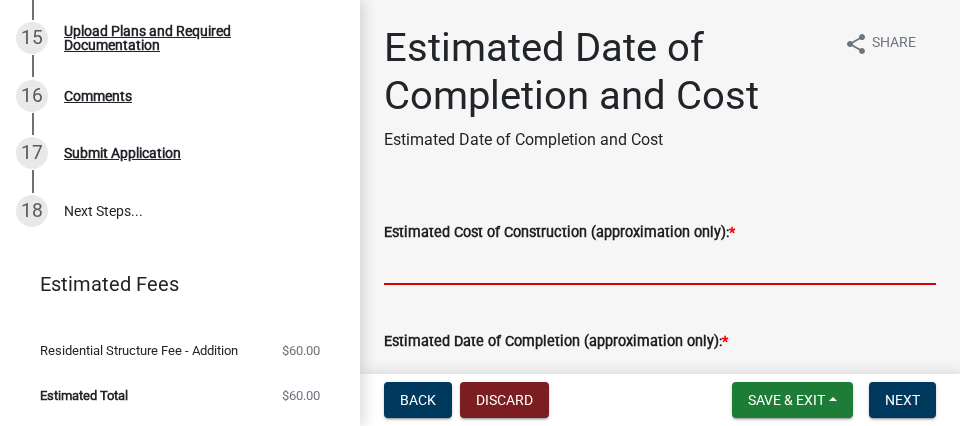 click on "Estimated Cost of Construction (approximation only):  *" at bounding box center [660, 264] 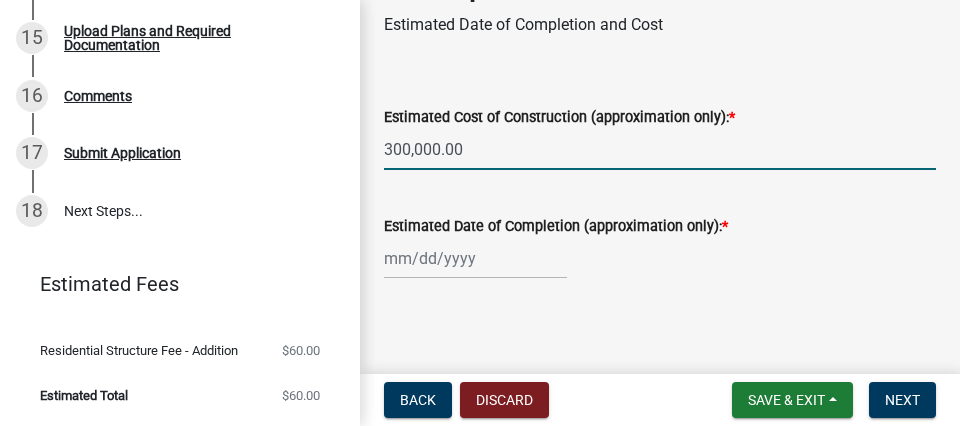 scroll, scrollTop: 125, scrollLeft: 0, axis: vertical 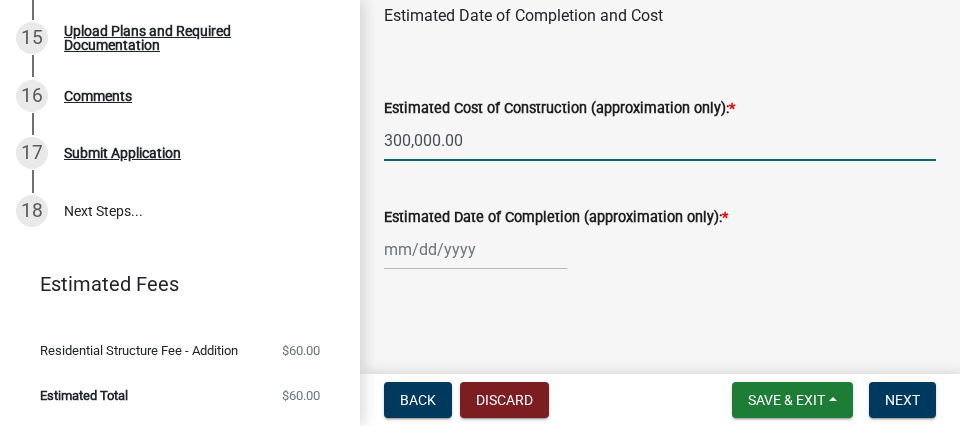 type on "300,000.00" 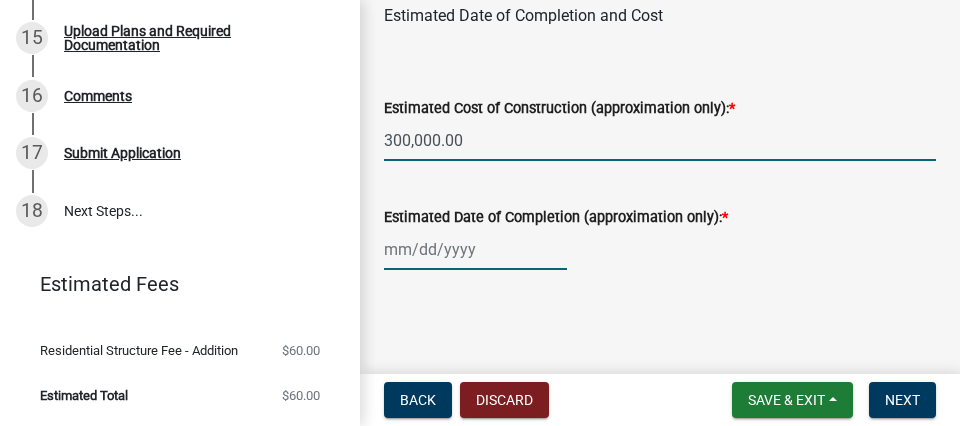 click on "Estimated Date of Completion (approximation only):  *" at bounding box center (475, 249) 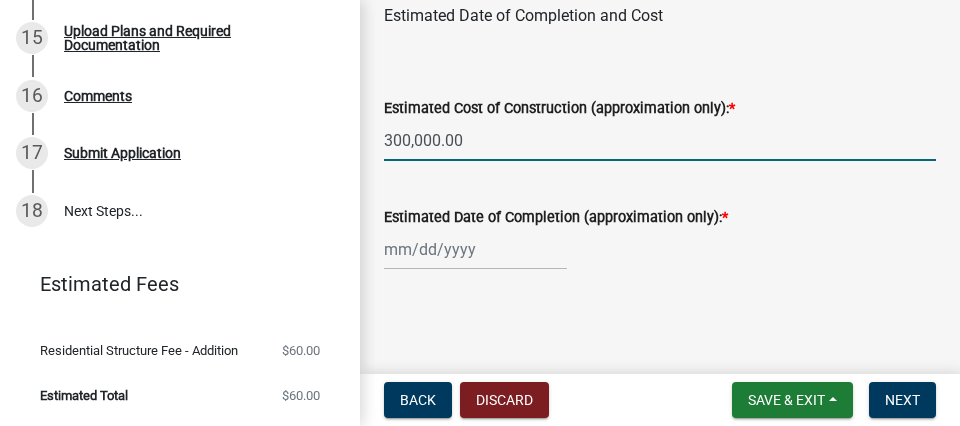 select on "7" 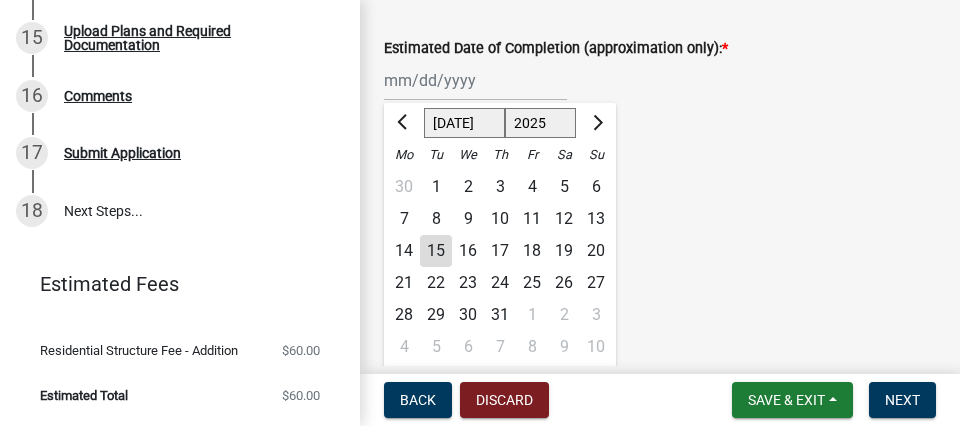 scroll, scrollTop: 295, scrollLeft: 0, axis: vertical 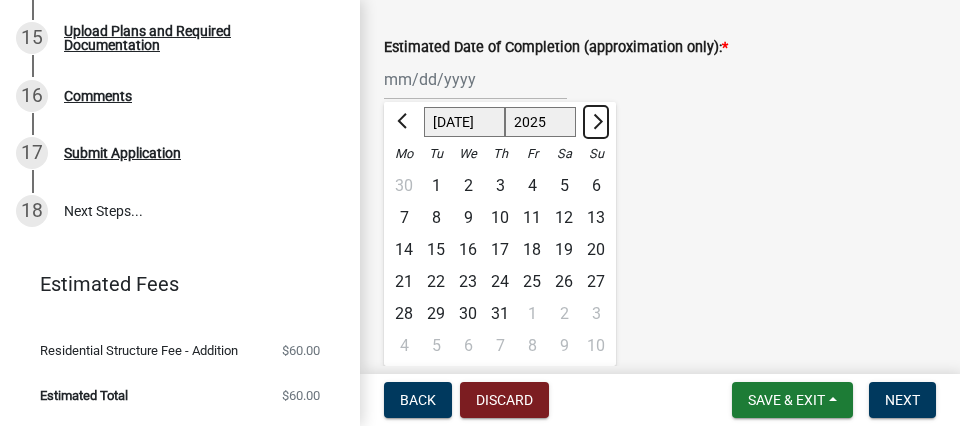 click 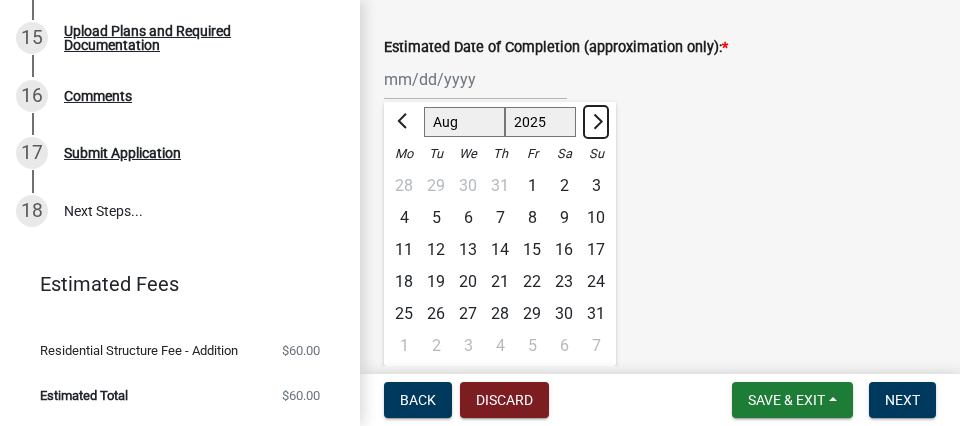click 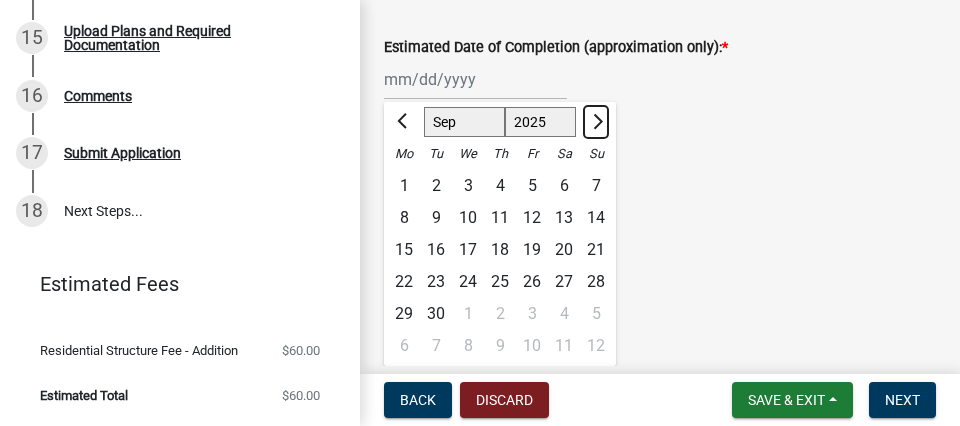 click 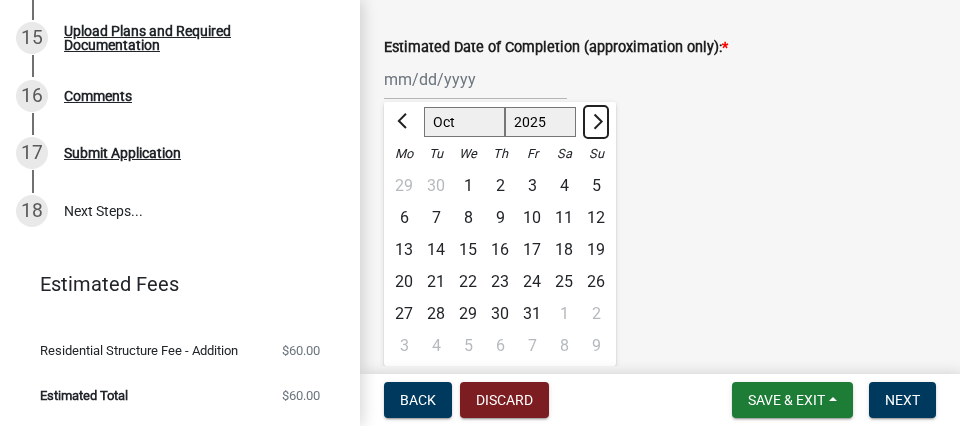 click 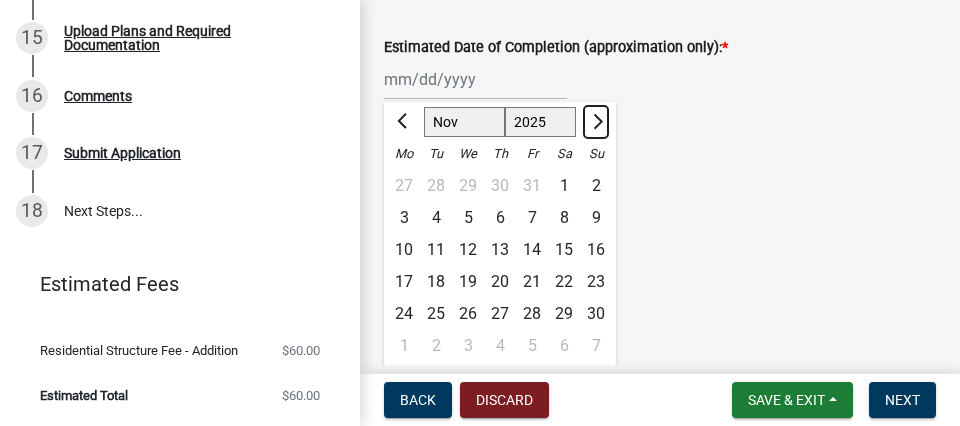 click 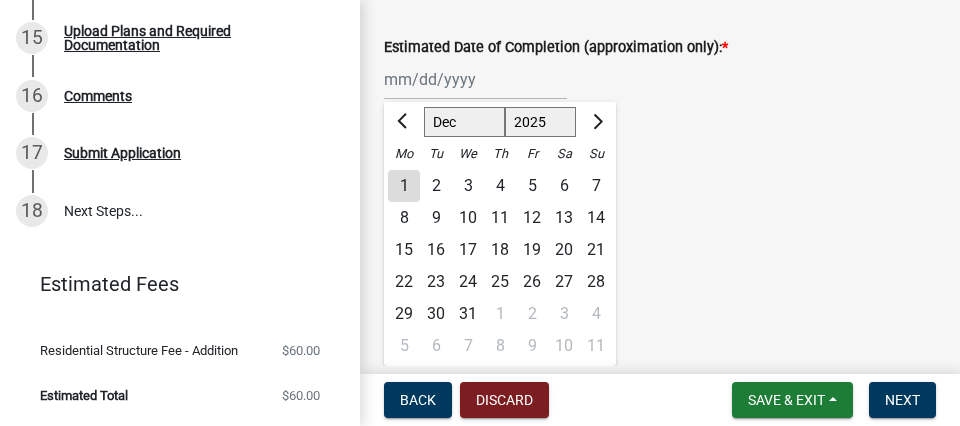 click on "10" 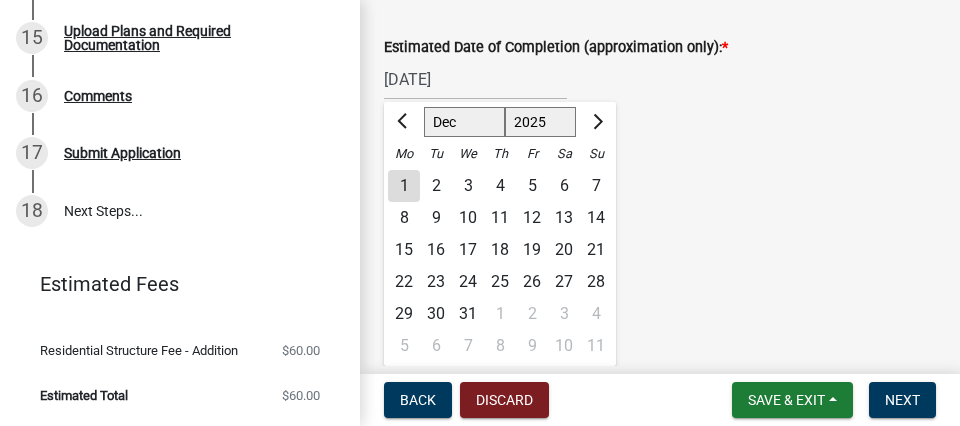 scroll, scrollTop: 125, scrollLeft: 0, axis: vertical 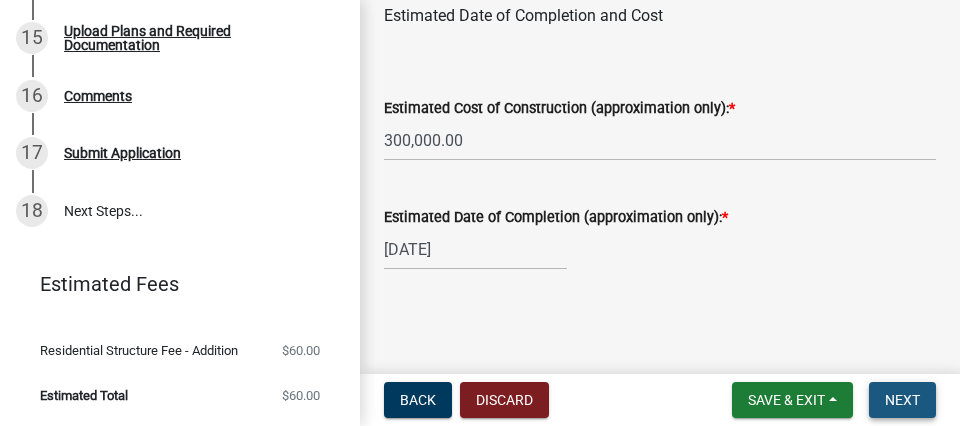 click on "Next" at bounding box center (902, 400) 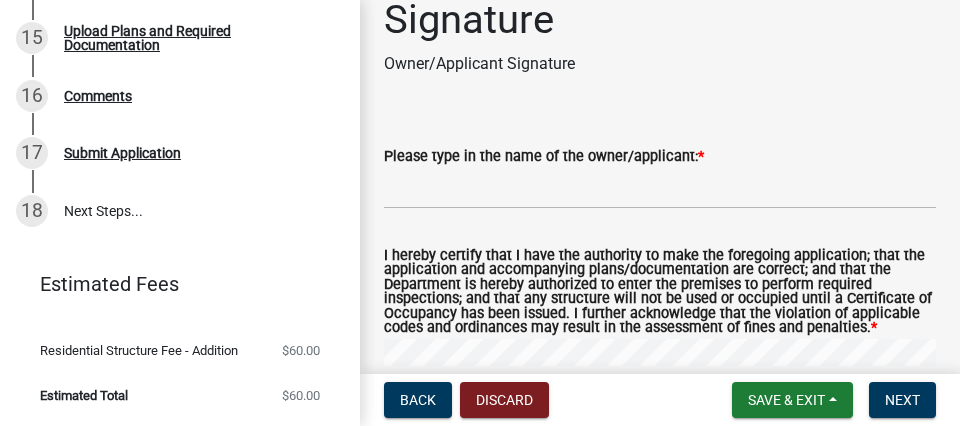 scroll, scrollTop: 114, scrollLeft: 0, axis: vertical 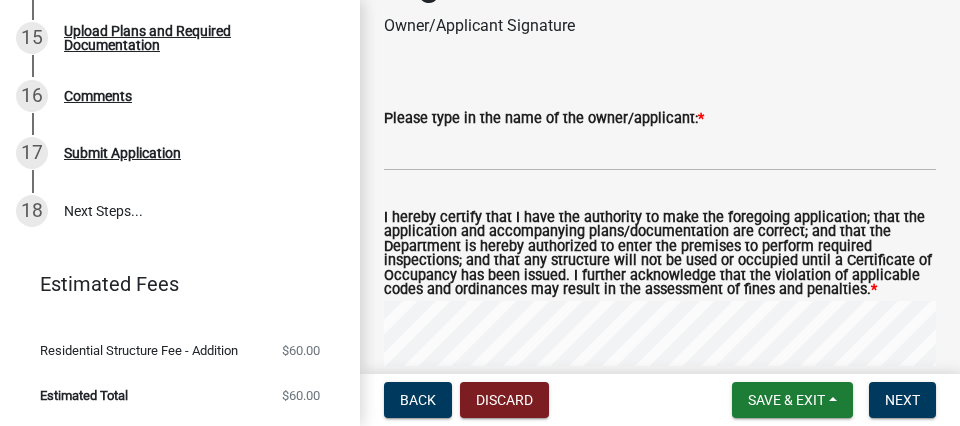 click on "Please type in the name of the owner/applicant:  *" 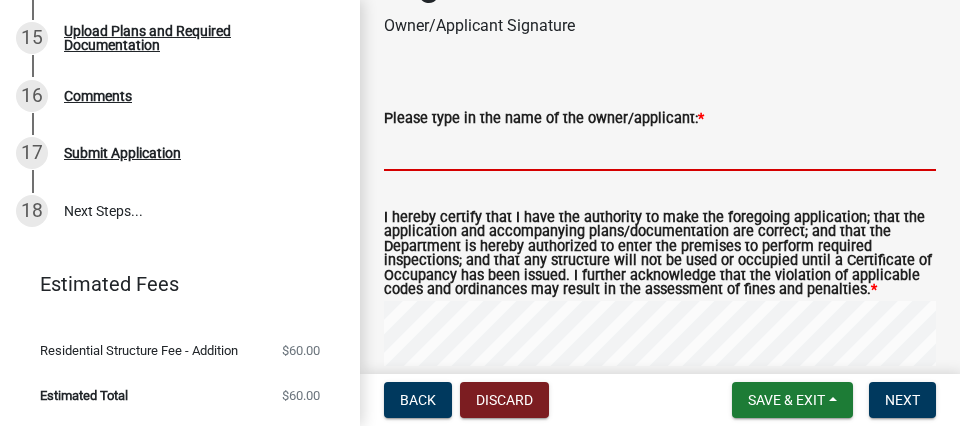 click on "Please type in the name of the owner/applicant:  *" at bounding box center (660, 150) 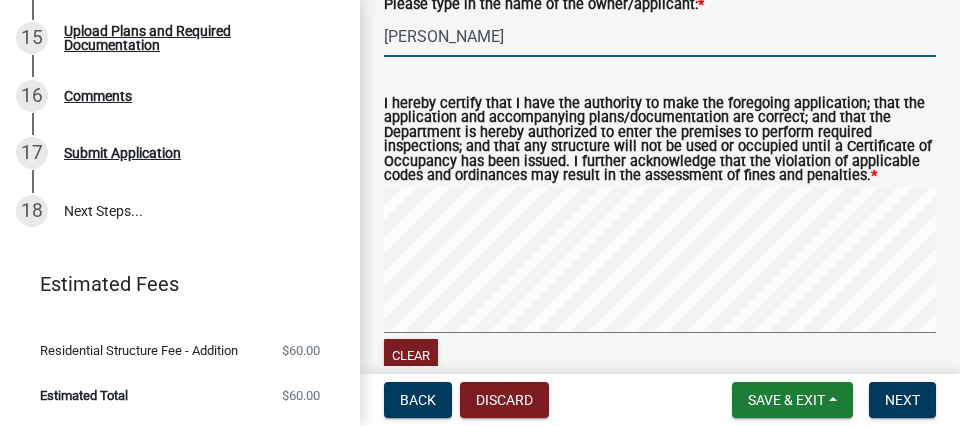 scroll, scrollTop: 342, scrollLeft: 0, axis: vertical 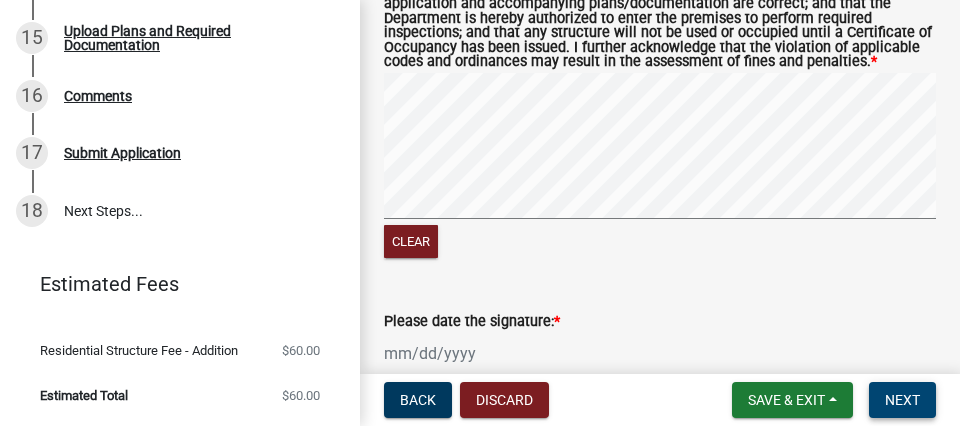 type on "[PERSON_NAME]" 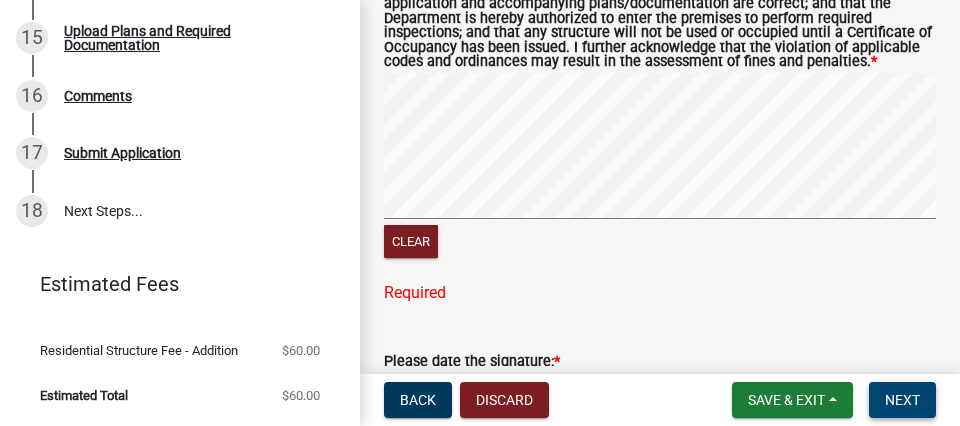 scroll, scrollTop: 541, scrollLeft: 0, axis: vertical 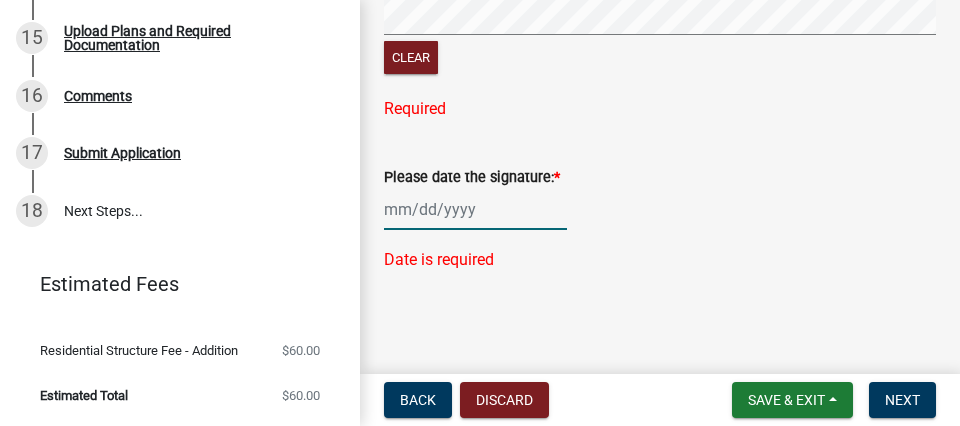 select on "7" 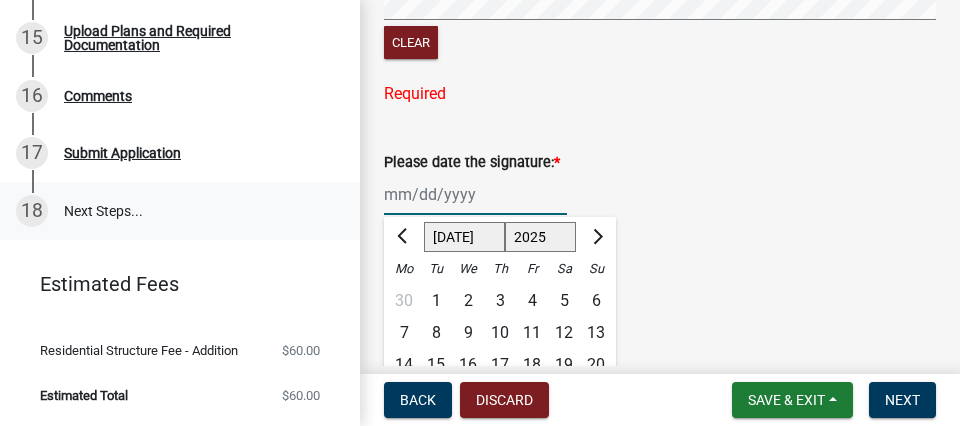 drag, startPoint x: 213, startPoint y: 202, endPoint x: 76, endPoint y: 197, distance: 137.09122 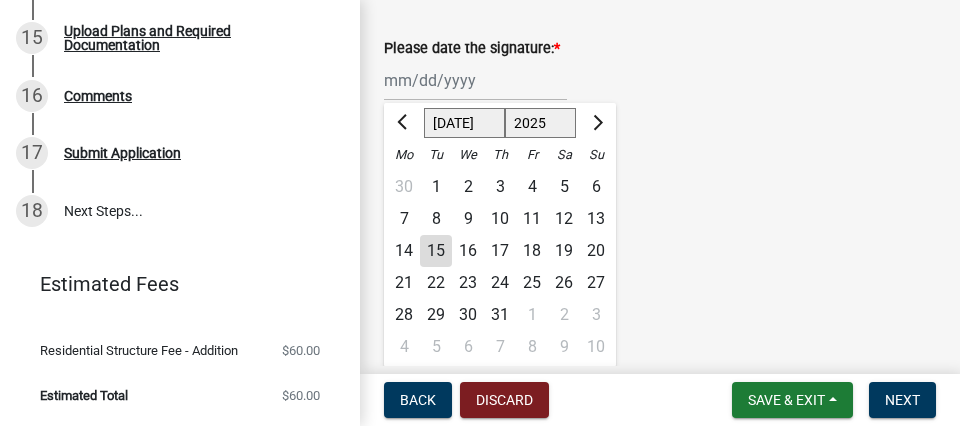 scroll, scrollTop: 655, scrollLeft: 0, axis: vertical 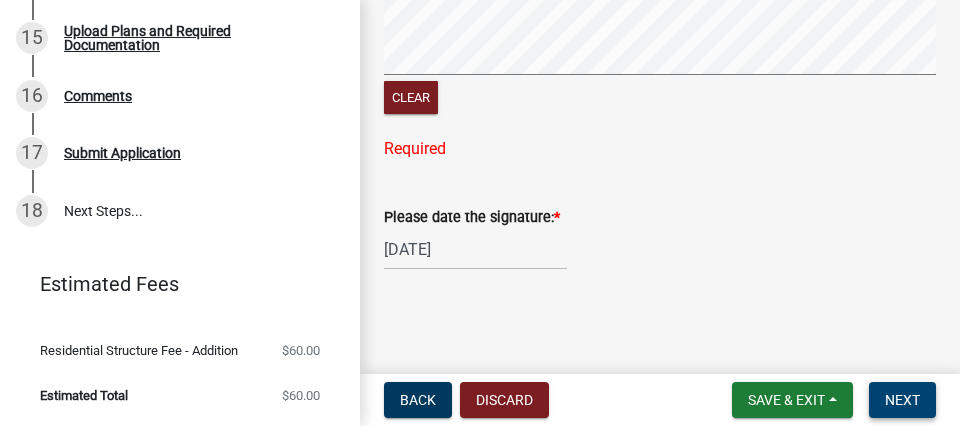 drag, startPoint x: 908, startPoint y: 398, endPoint x: 896, endPoint y: 388, distance: 15.6205 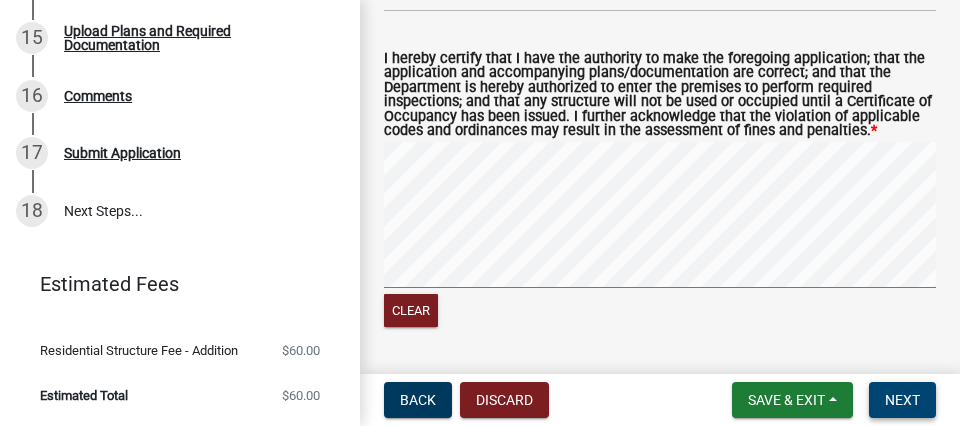 scroll, scrollTop: 461, scrollLeft: 0, axis: vertical 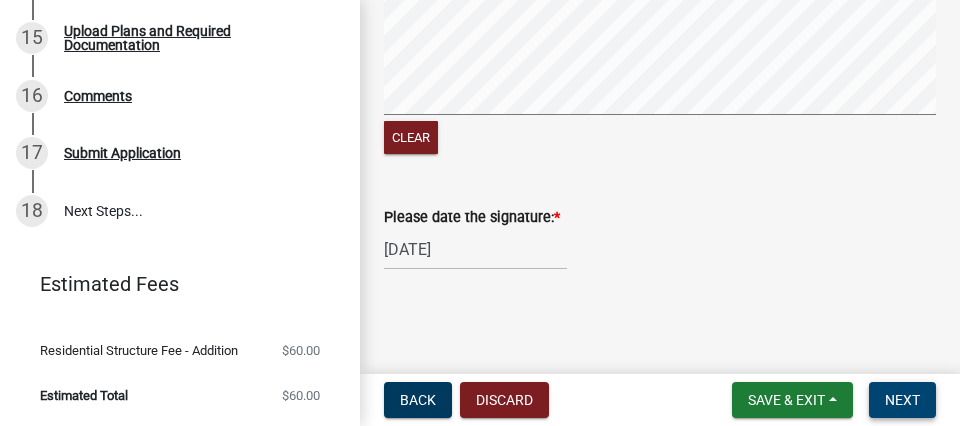 click on "Next" at bounding box center (902, 400) 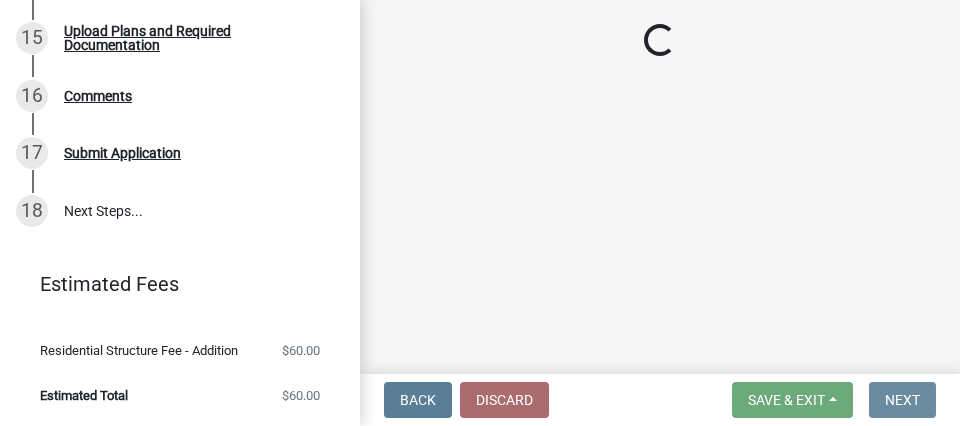 scroll, scrollTop: 0, scrollLeft: 0, axis: both 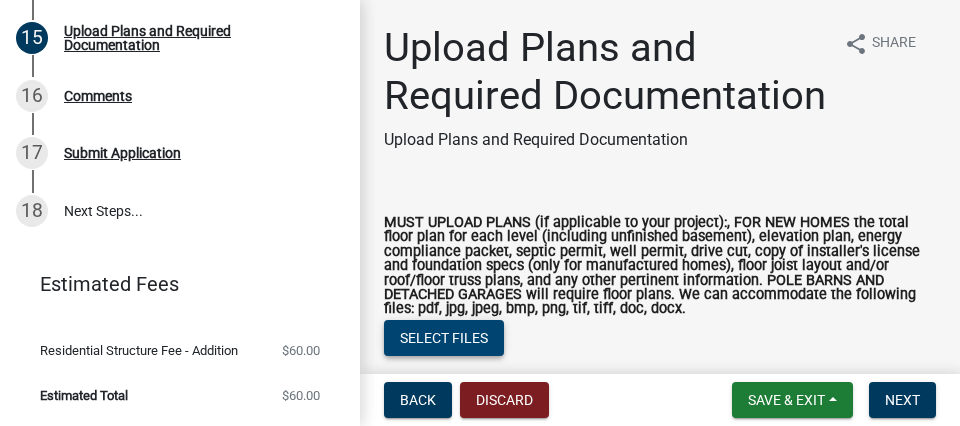 click on "Select files" 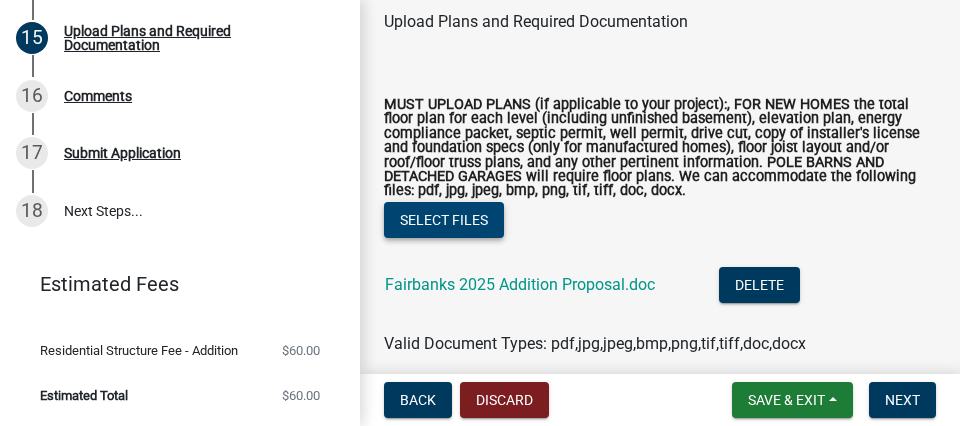 scroll, scrollTop: 206, scrollLeft: 0, axis: vertical 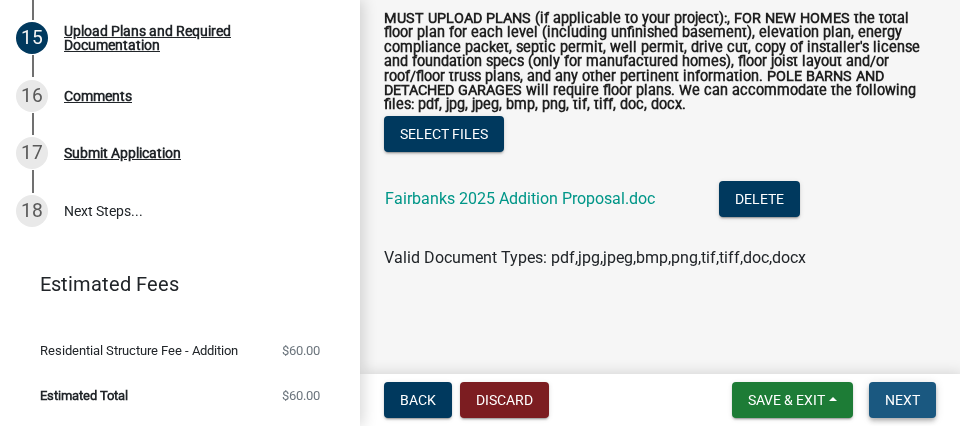 click on "Next" at bounding box center (902, 400) 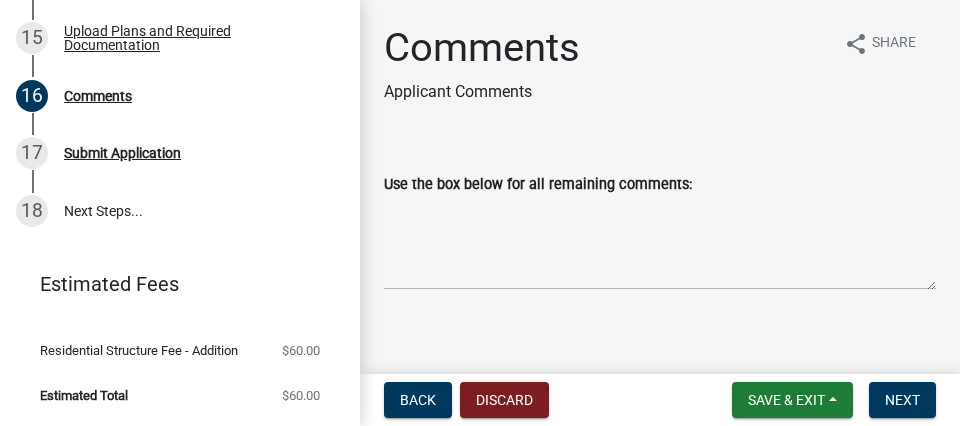 click on "Comments  Applicant Comments" 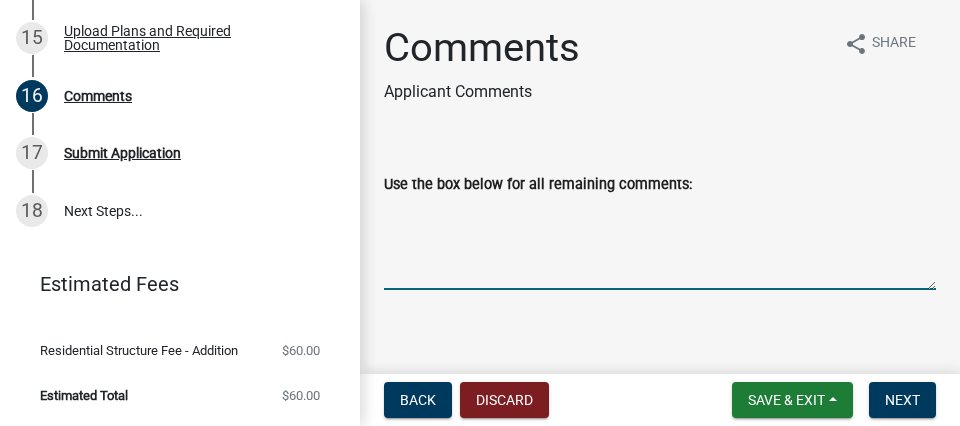 click on "Use the box below for all remaining comments:" at bounding box center (660, 243) 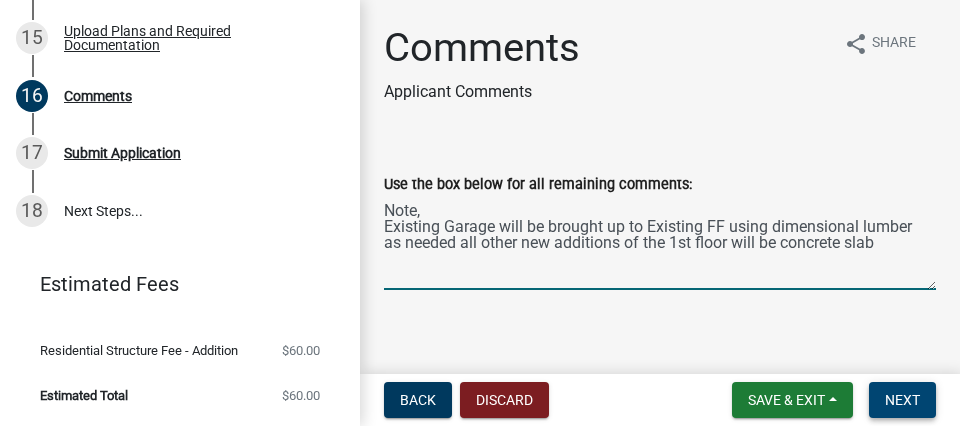 type on "Note,
Existing Garage will be brought up to Existing FF using dimensional lumber
as needed all other new additions of the 1st floor will be concrete slab" 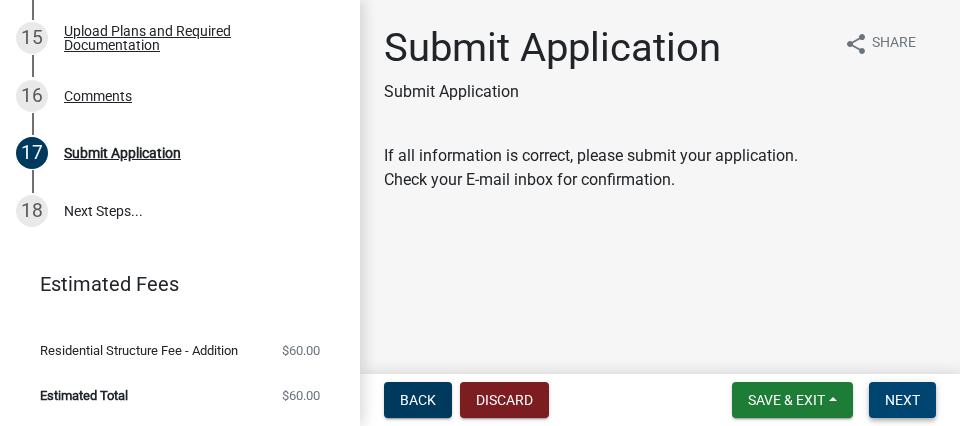 click on "Next" at bounding box center [902, 400] 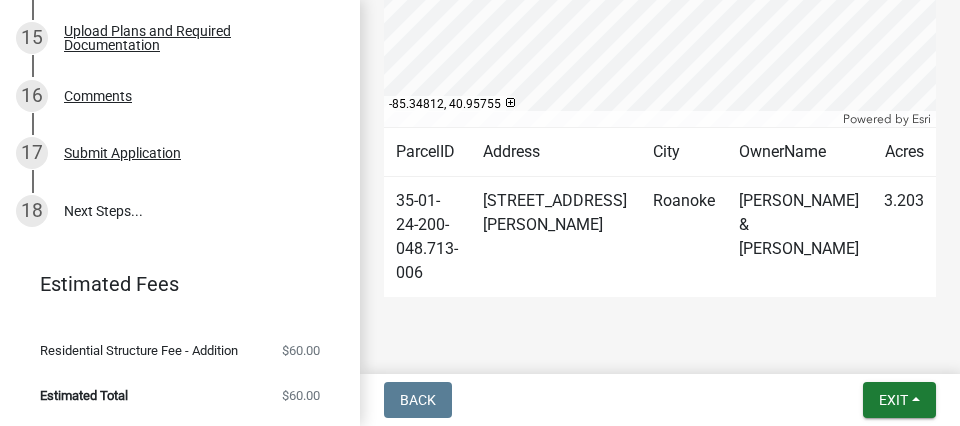 scroll, scrollTop: 1166, scrollLeft: 0, axis: vertical 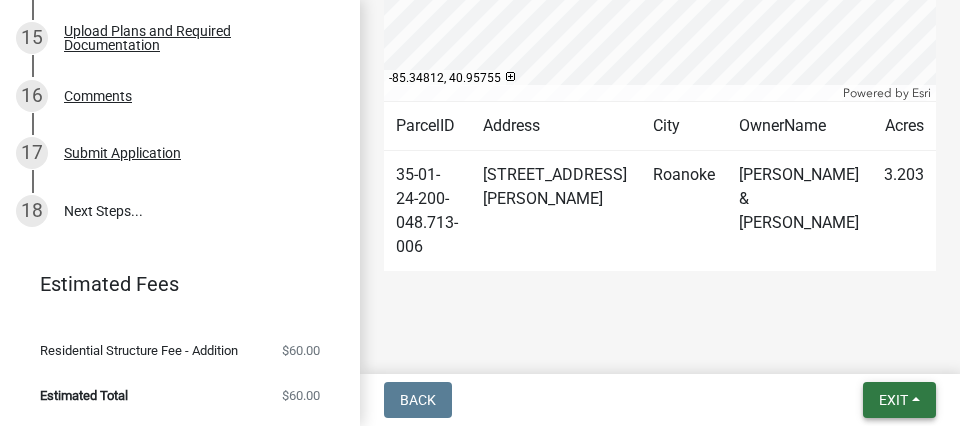 click on "Exit" at bounding box center (893, 400) 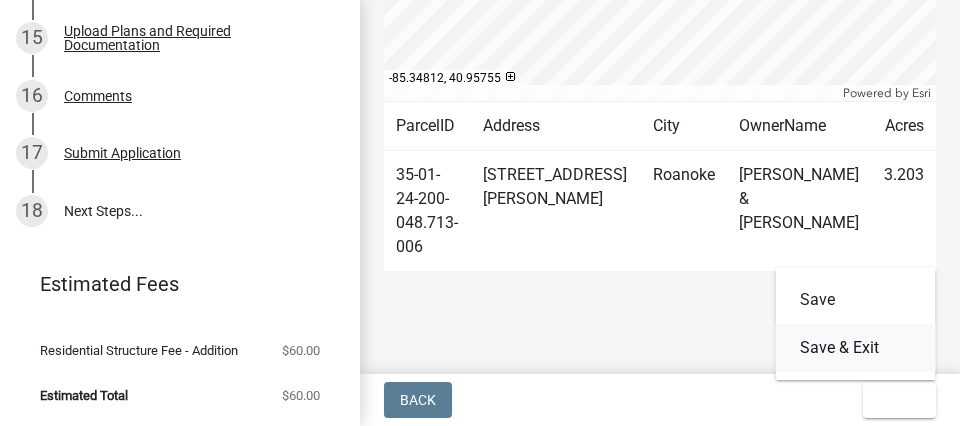 click on "Save & Exit" at bounding box center (856, 348) 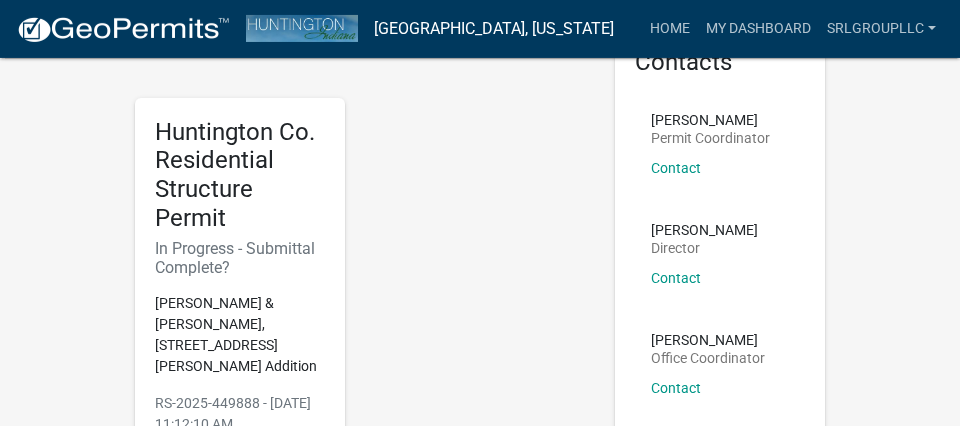 scroll, scrollTop: 0, scrollLeft: 0, axis: both 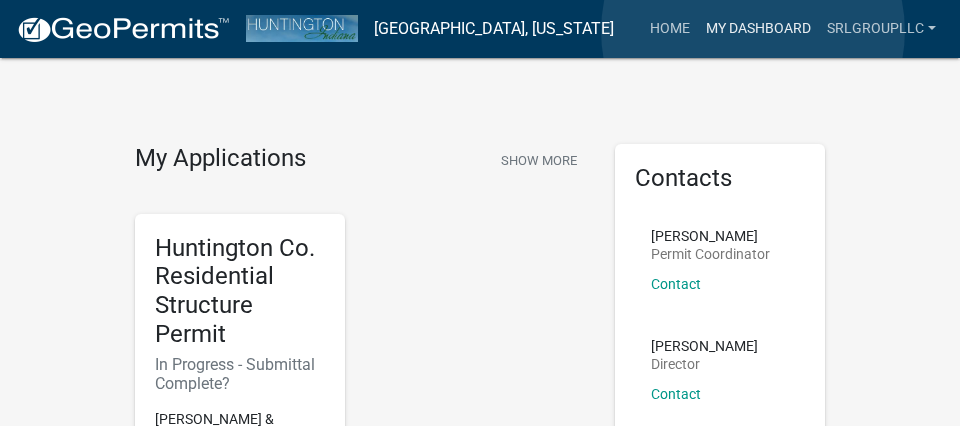 click on "My Dashboard" at bounding box center [758, 29] 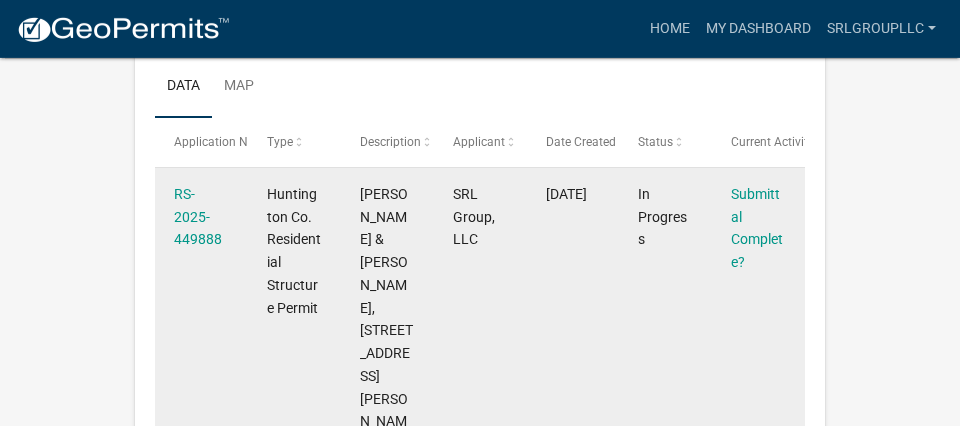 scroll, scrollTop: 324, scrollLeft: 0, axis: vertical 